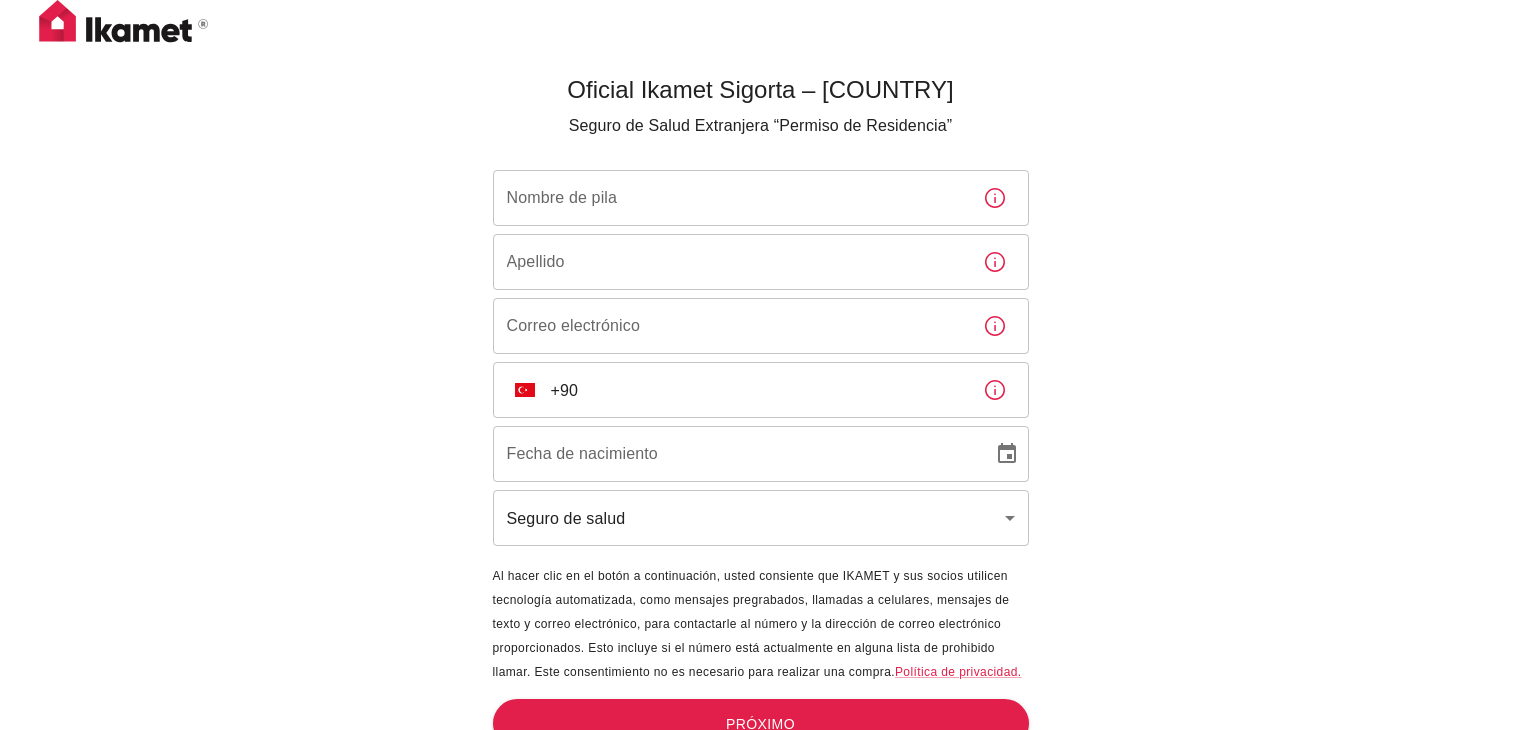 scroll, scrollTop: 0, scrollLeft: 0, axis: both 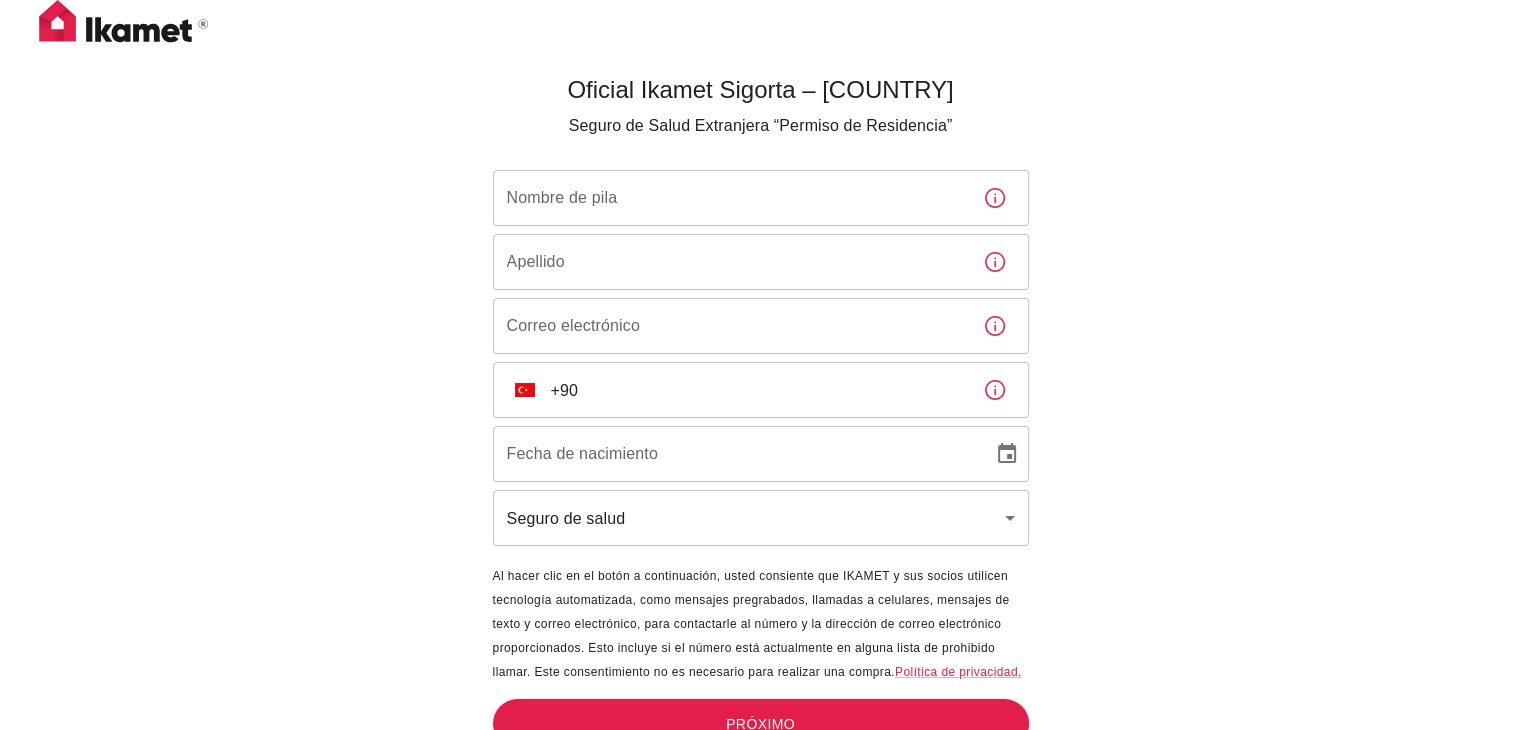 drag, startPoint x: 0, startPoint y: 0, endPoint x: 605, endPoint y: 198, distance: 636.576 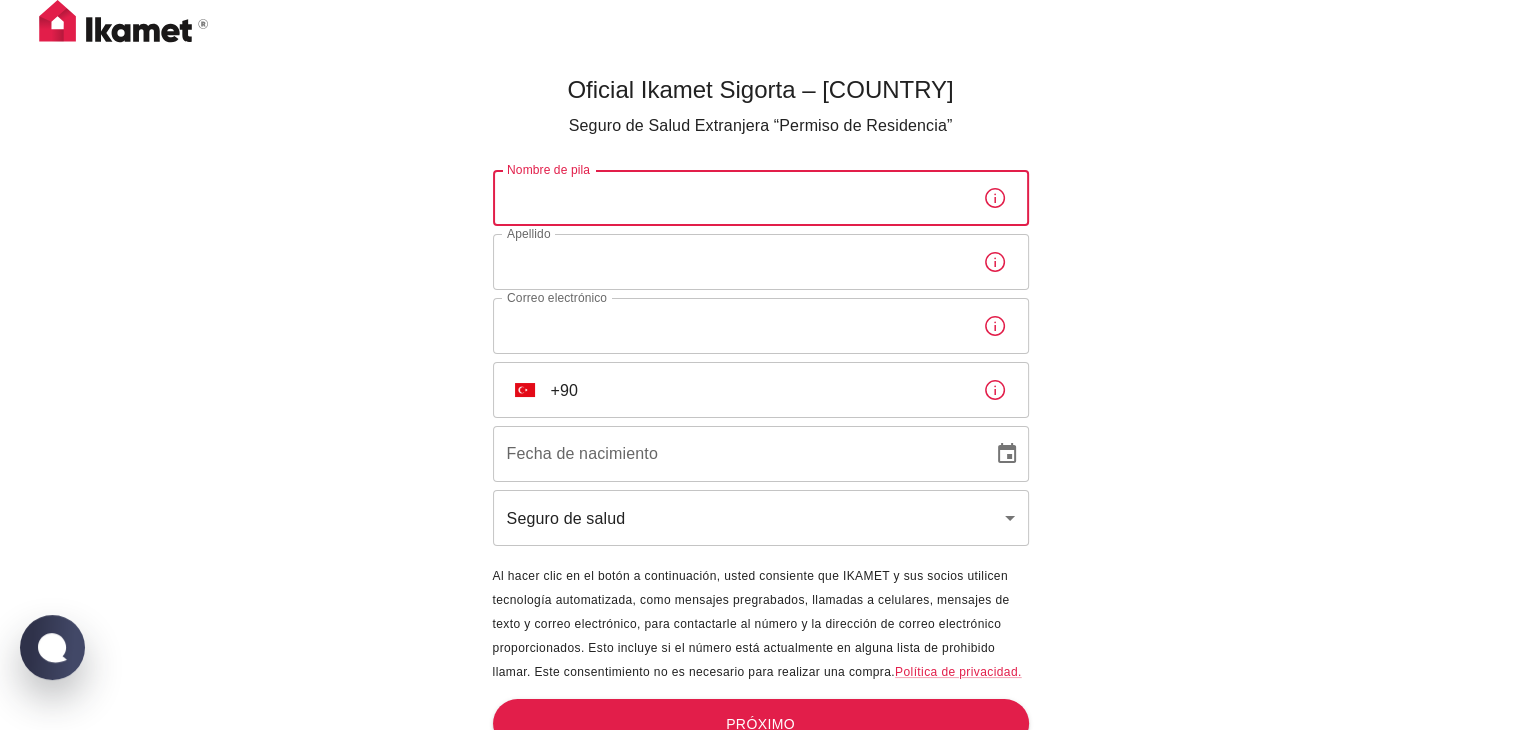 type on "Sharon" 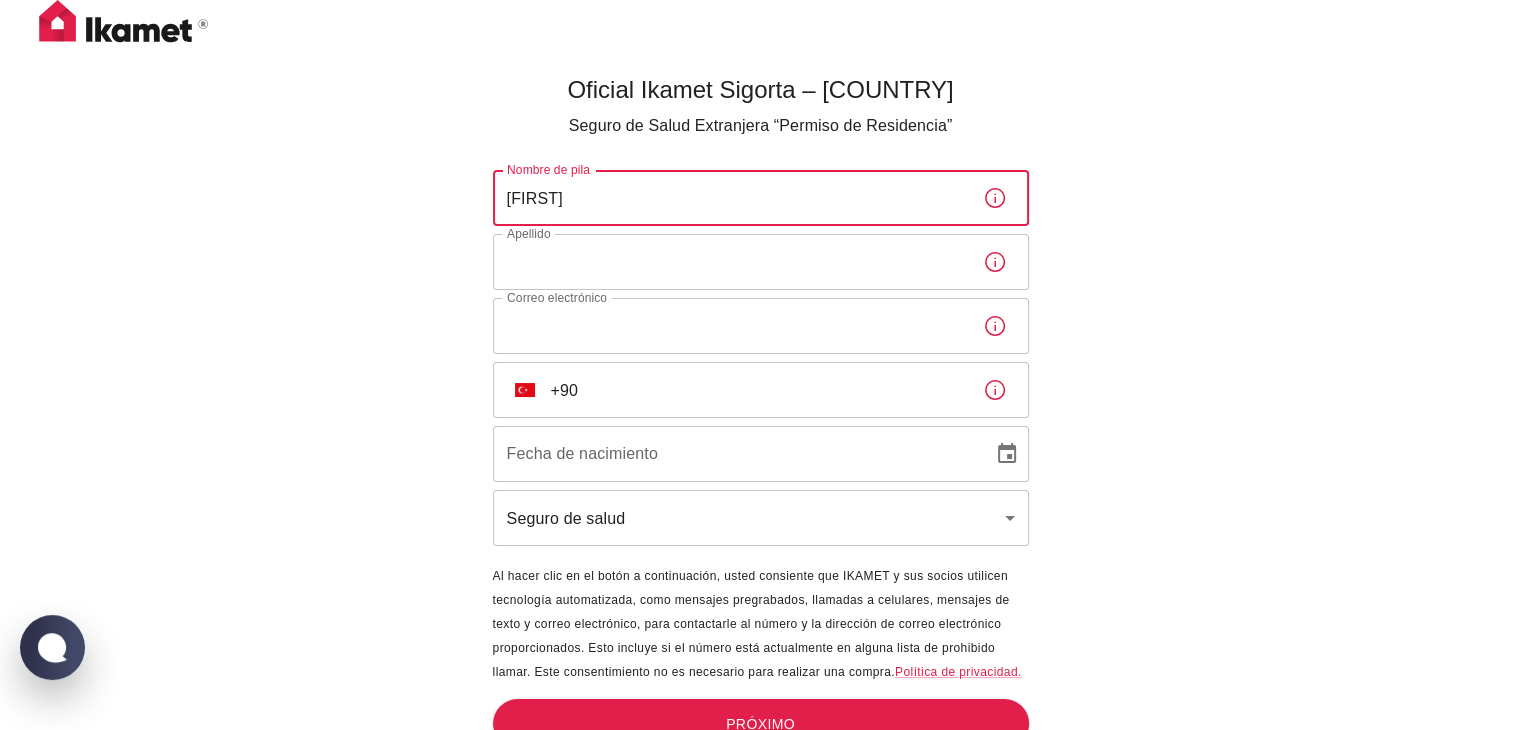 type on "[CITY]" 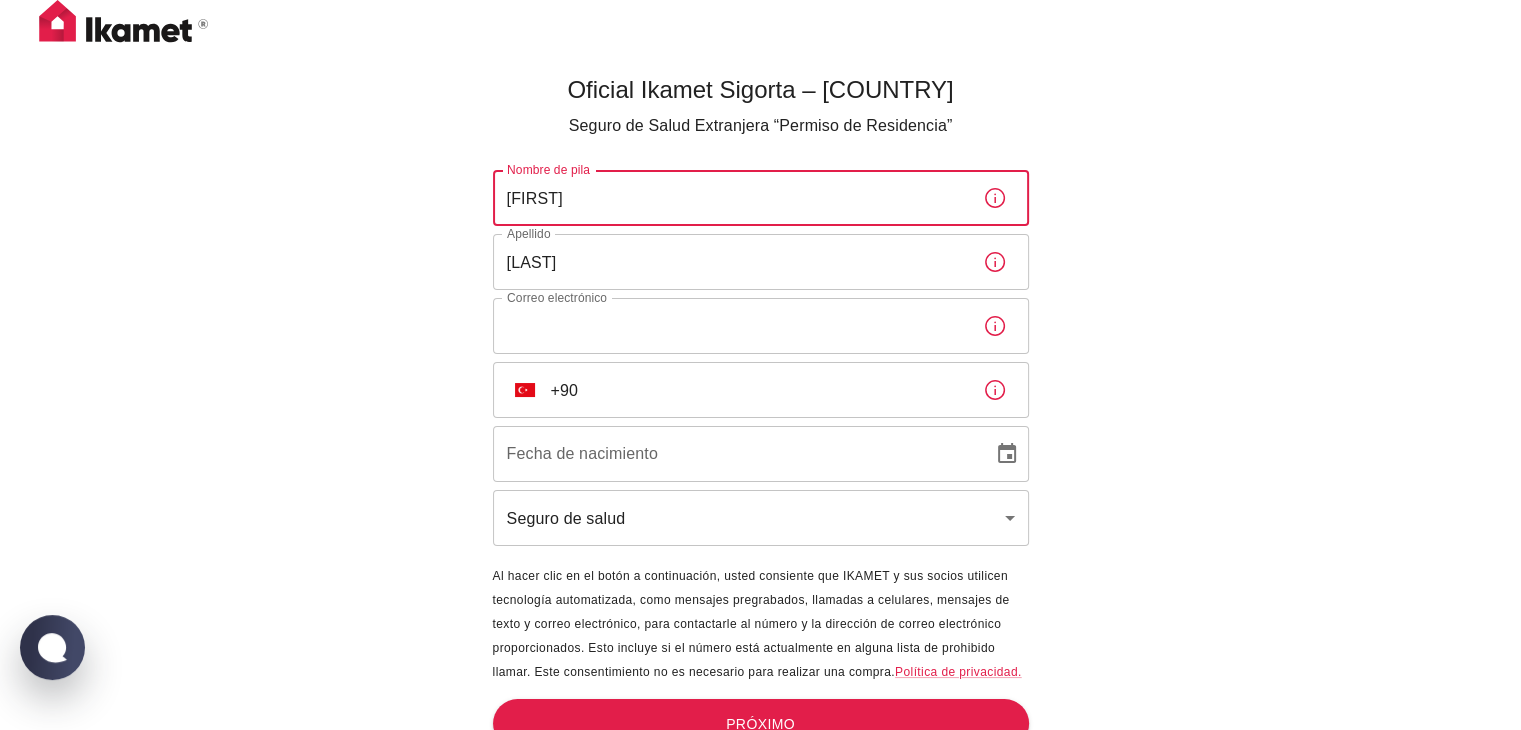type on "sharonalarcon99@gmail.com" 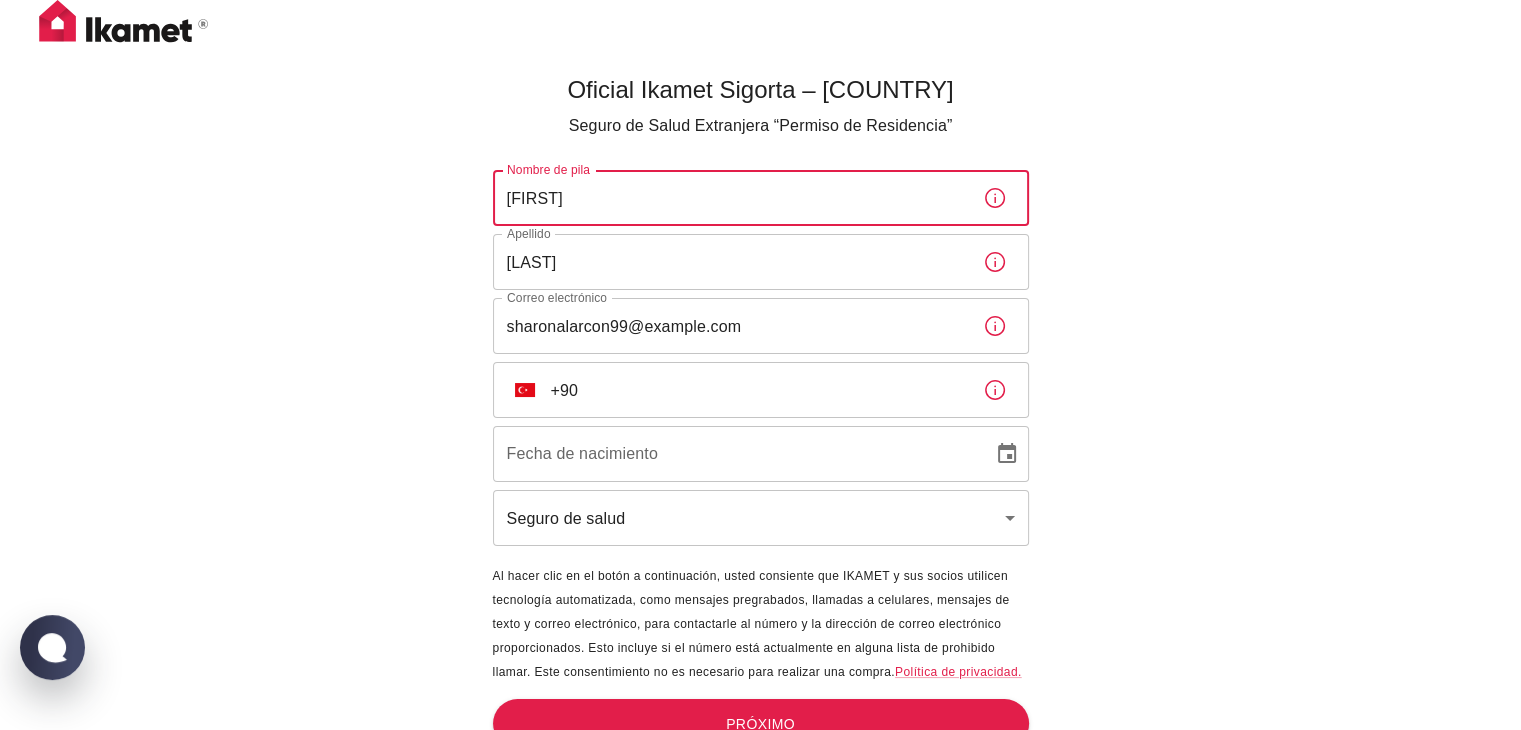 click on "[CITY]" at bounding box center [730, 262] 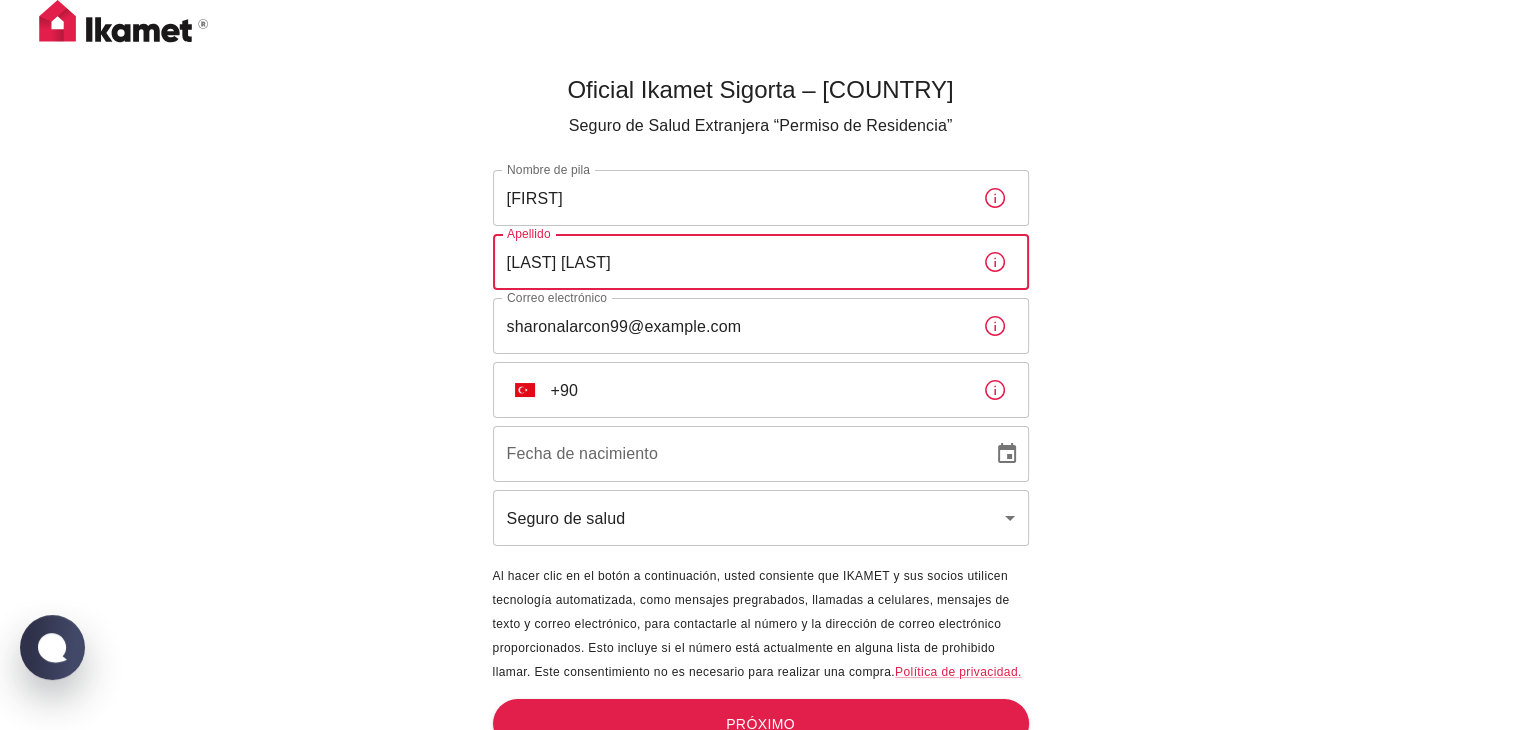 type on "Alarcon Ruiz" 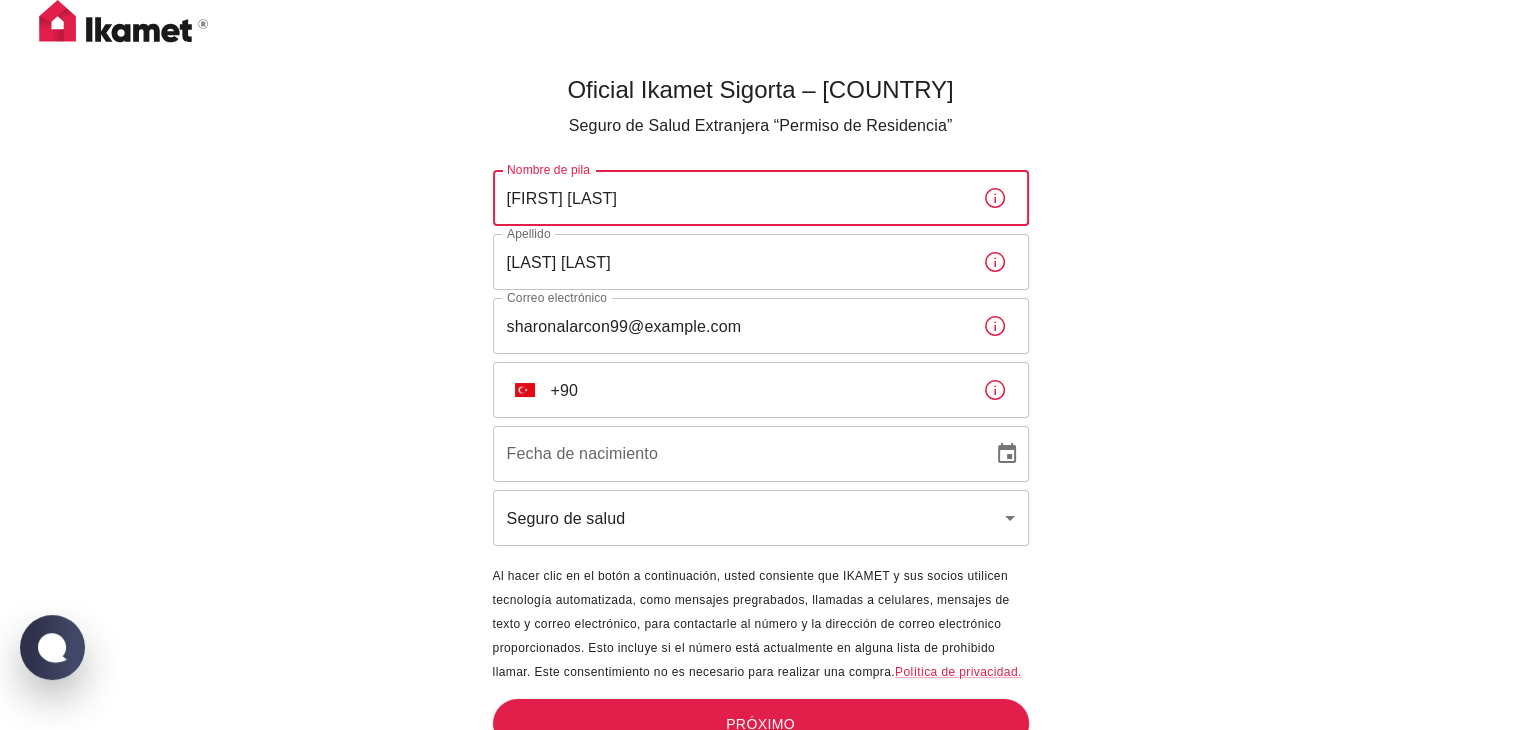 type on "Sharon Jazzmin" 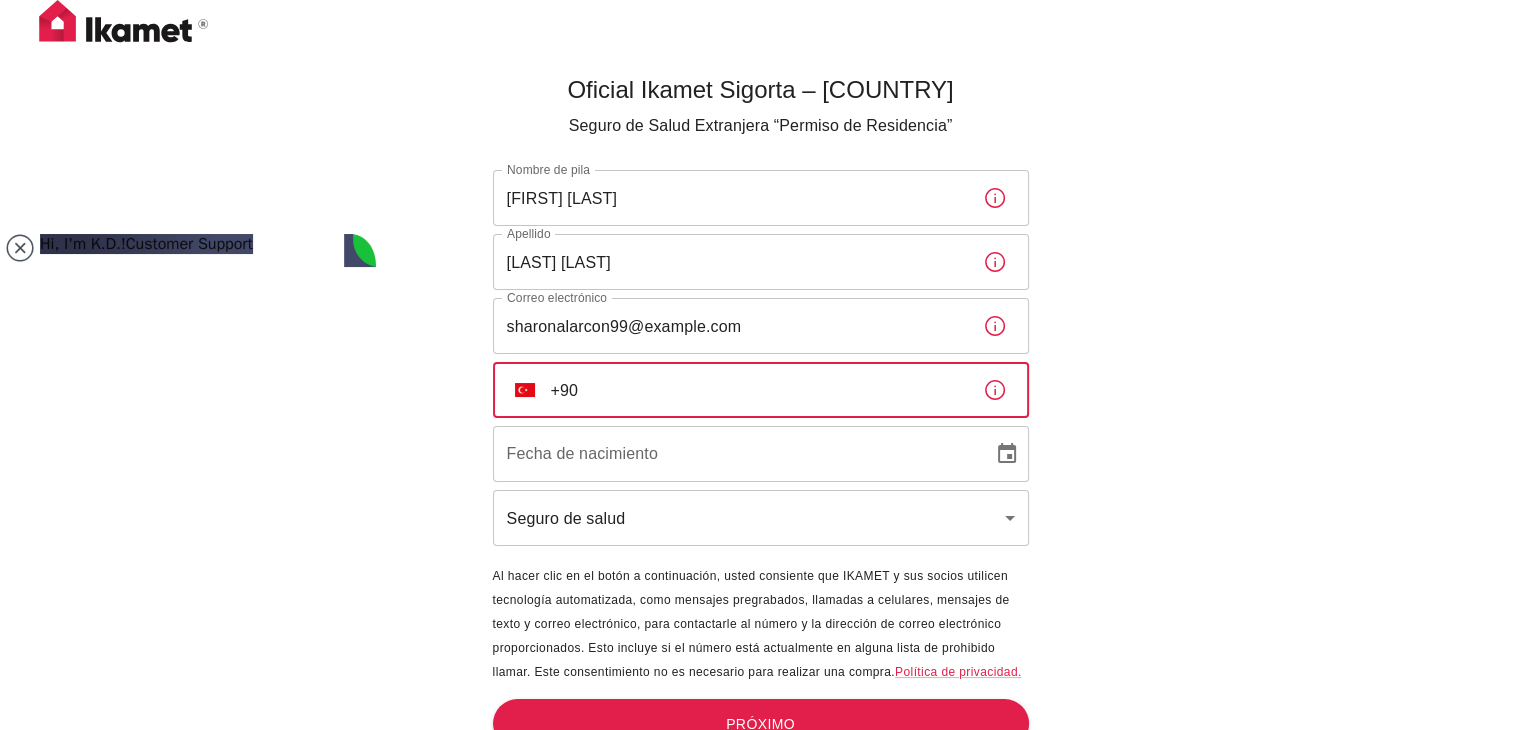 scroll, scrollTop: 0, scrollLeft: 0, axis: both 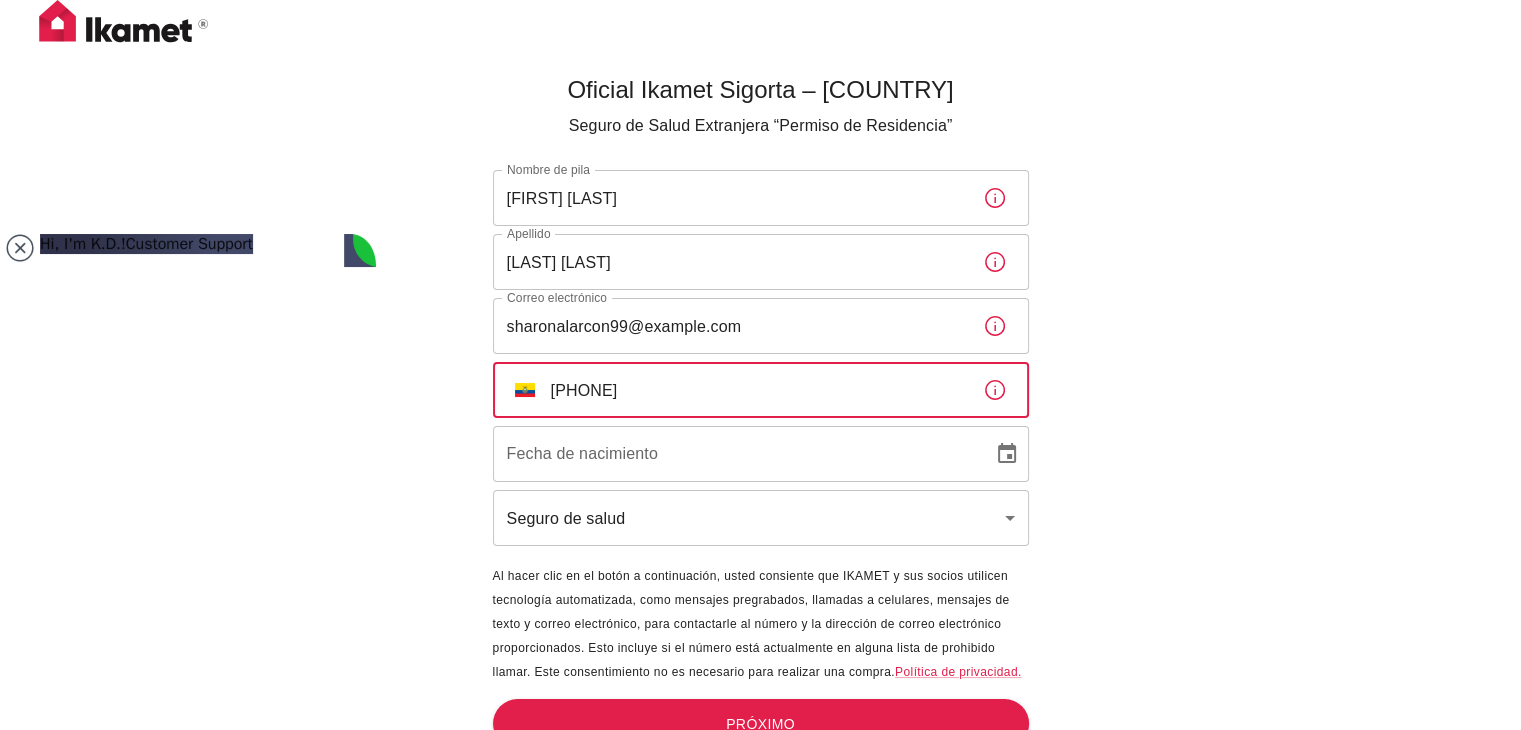type on "+593 98 578 8723" 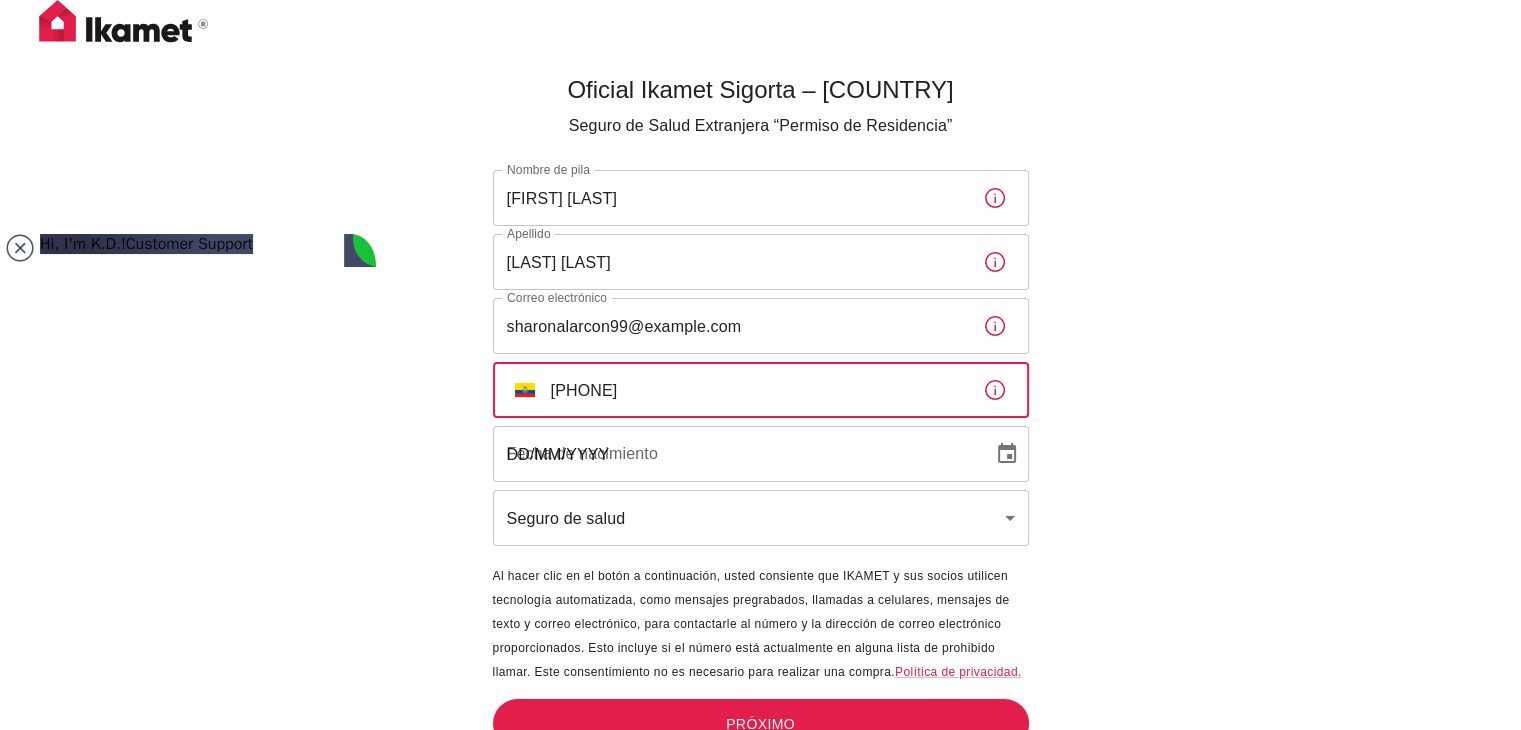 click on "DD/MM/YYYY" at bounding box center [736, 454] 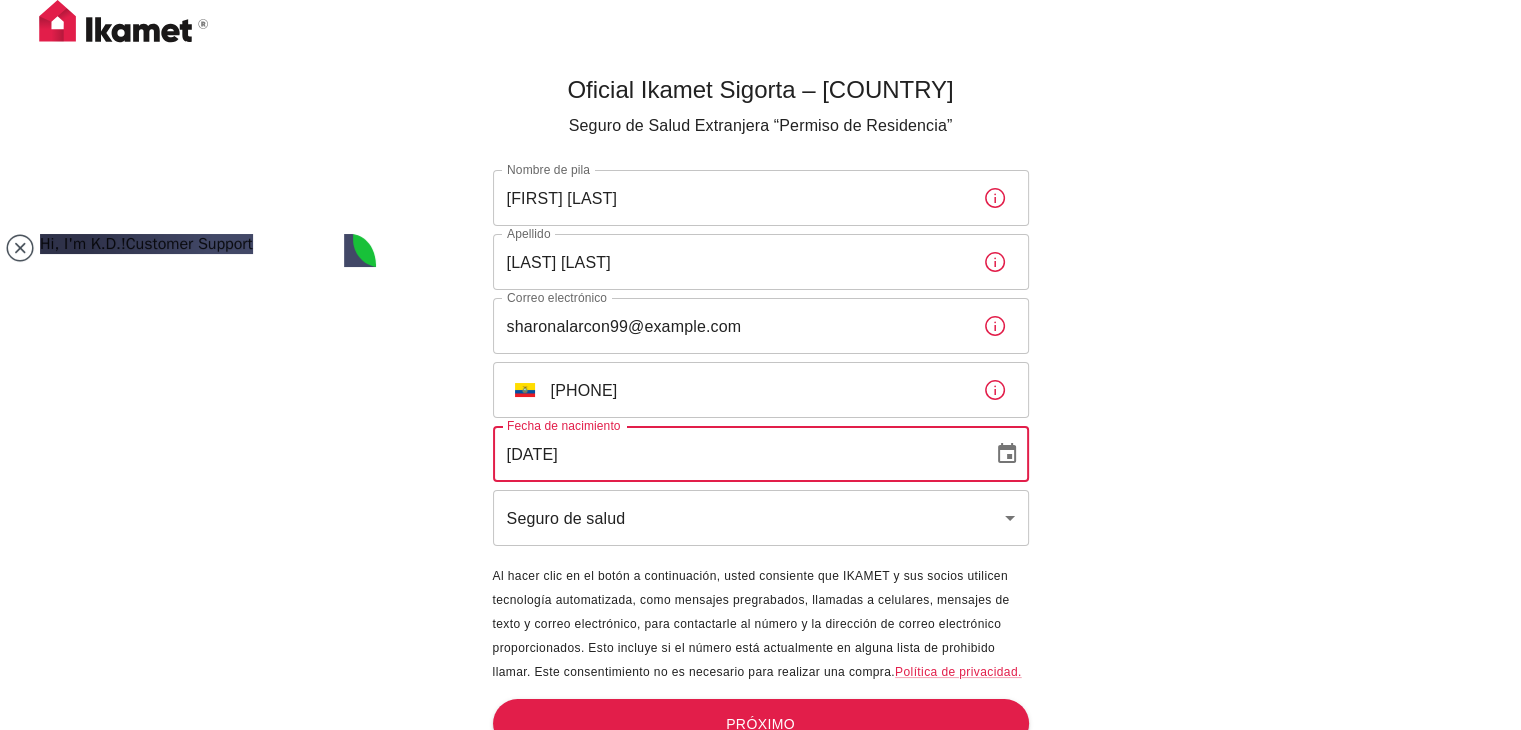 type on "17/03/2000" 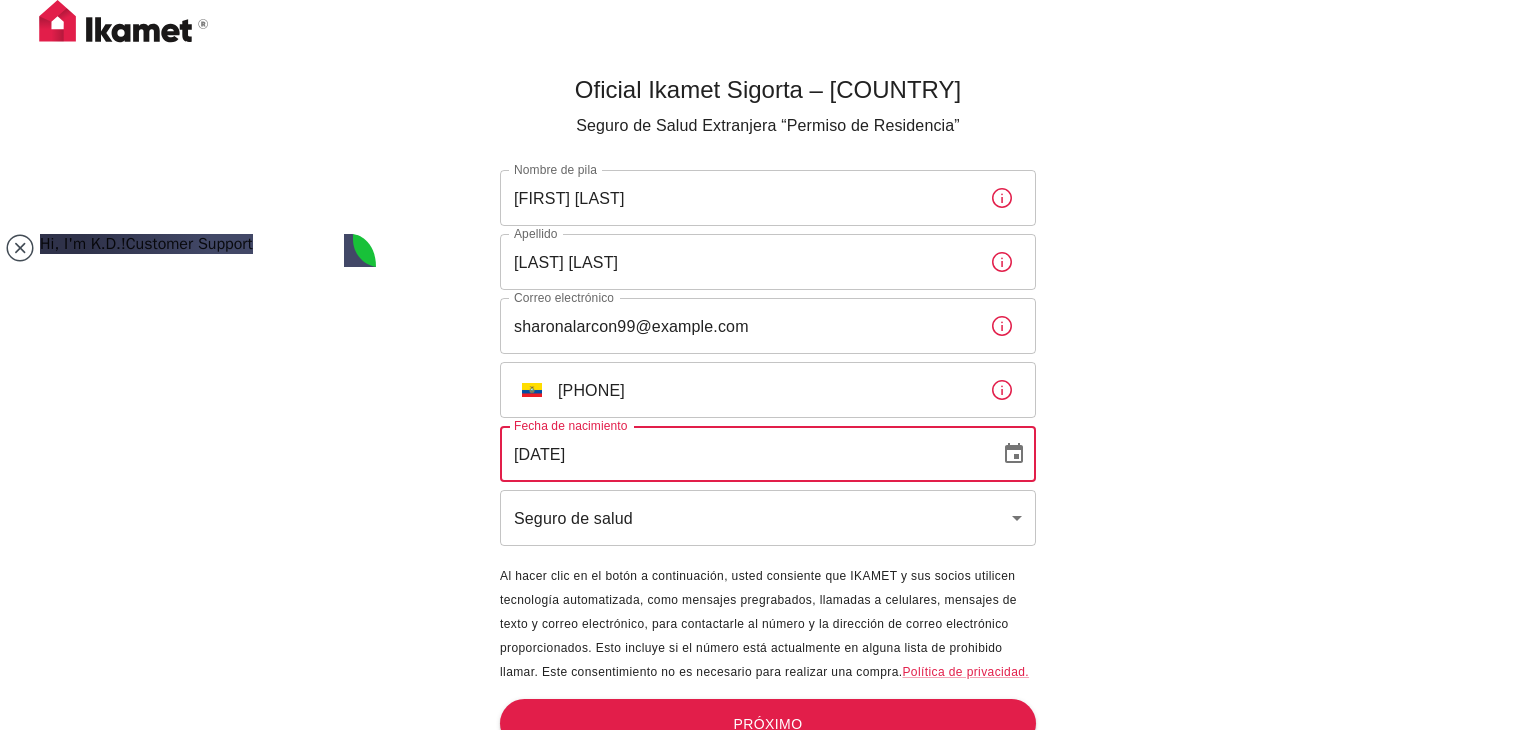 click on "Oficial Ikamet Sigorta – Turquía Seguro de Salud Extranjera “Permiso de Residencia” Nombre de pila Sharon Jazzmin Nombre de pila Apellido Alarcon Ruiz Apellido Correo electrónico sharonalarcon99@gmail.com Correo electrónico ​ EC +593 98 578 8723 ​ Fecha de nacimiento 17/03/2000 Fecha de nacimiento Seguro de salud health ​ Al hacer clic en el botón a continuación, usted consiente que IKAMET y sus socios utilicen tecnología automatizada, como mensajes pregrabados, llamadas a celulares, mensajes de texto y correo electrónico, para contactarle al número y la dirección de correo electrónico proporcionados. Esto incluye si el número está actualmente en alguna lista de prohibido llamar. Este consentimiento no es necesario para realizar una compra.  Política de privacidad. Próximo Texto original Valora esta traducción Tu opinión servirá para ayudar a mejorar el Traductor de Google
Hi, I'm K.D.! Customer Support Hi, I'm K.D.! Hello! How may I help you? 5:19 😇 🦄" at bounding box center [768, 398] 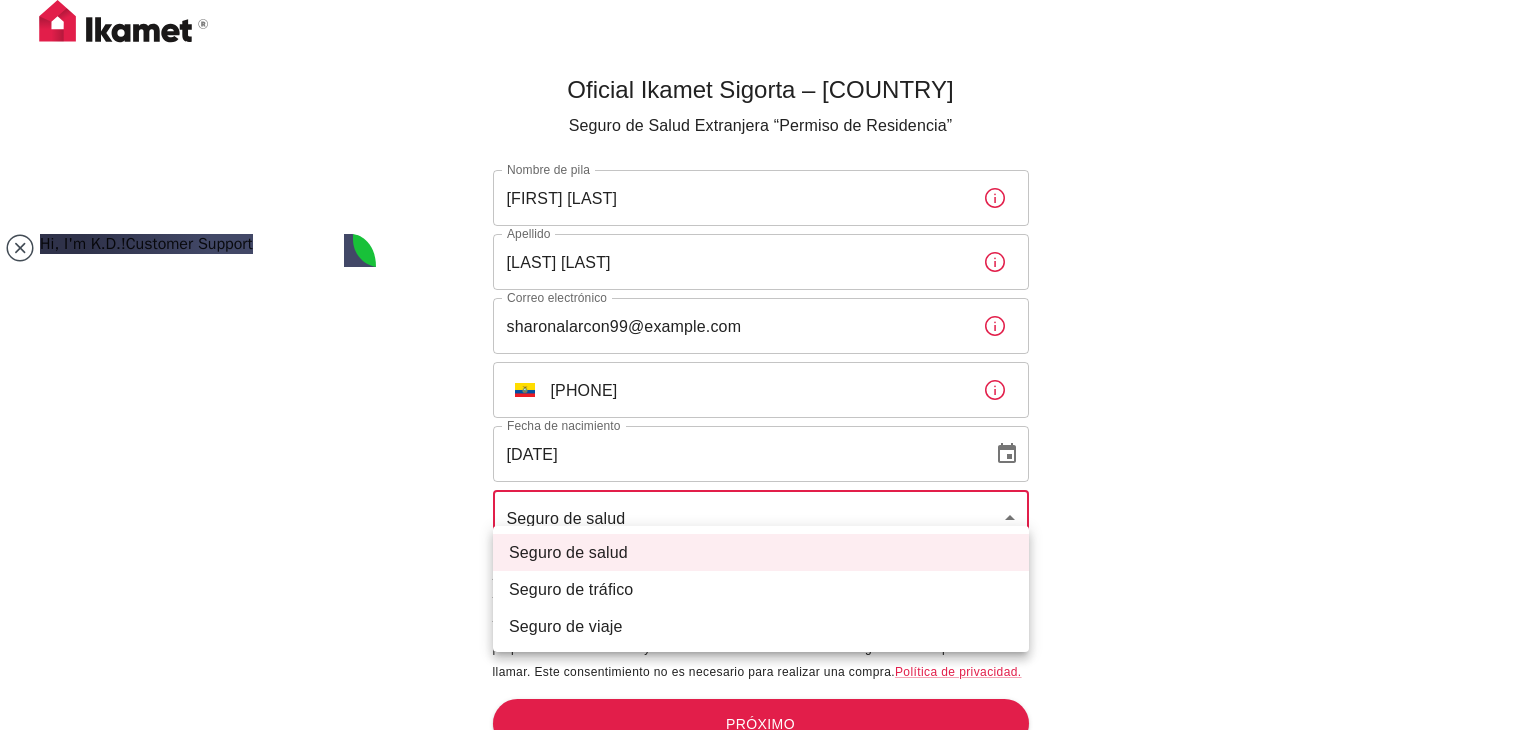 click on "Seguro de salud" at bounding box center [568, 552] 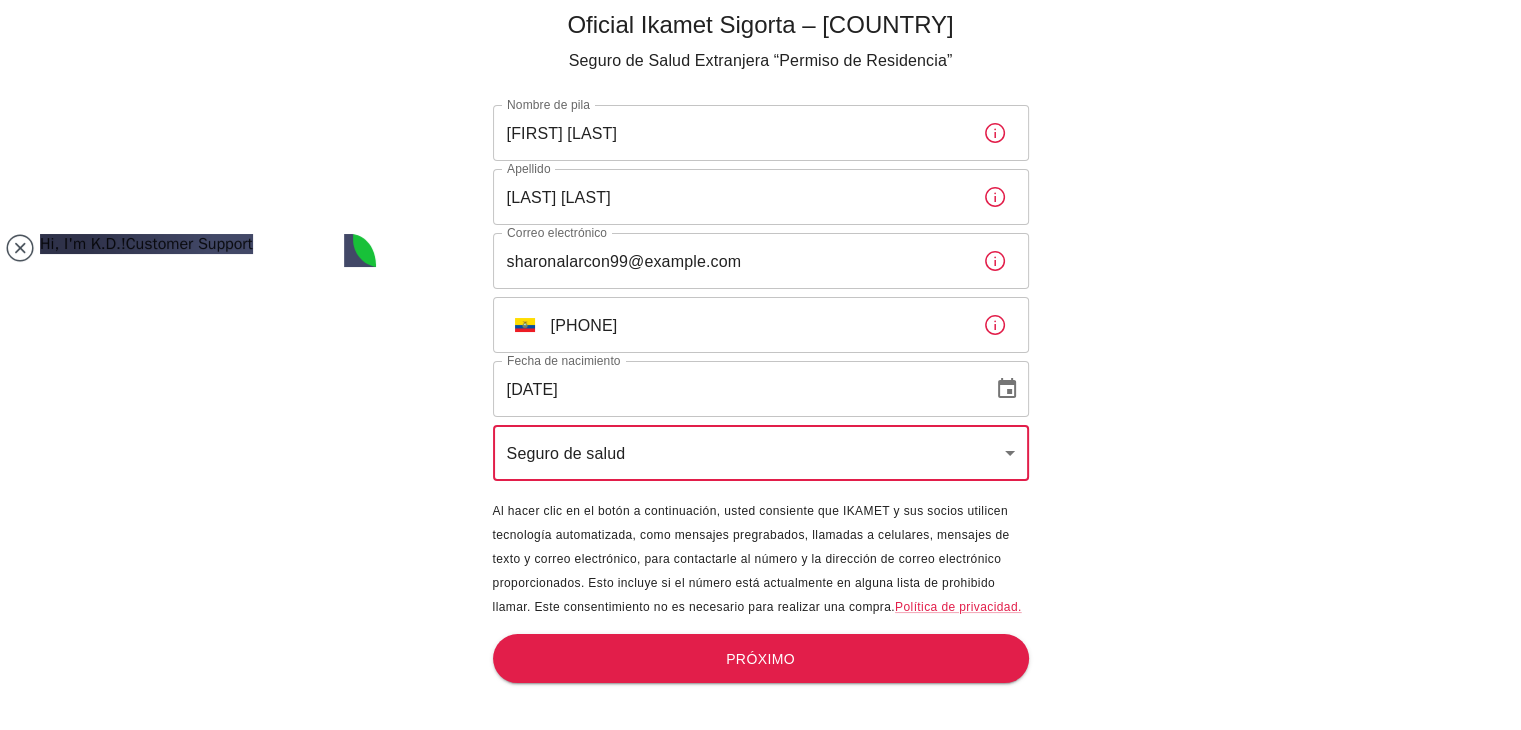 scroll, scrollTop: 66, scrollLeft: 0, axis: vertical 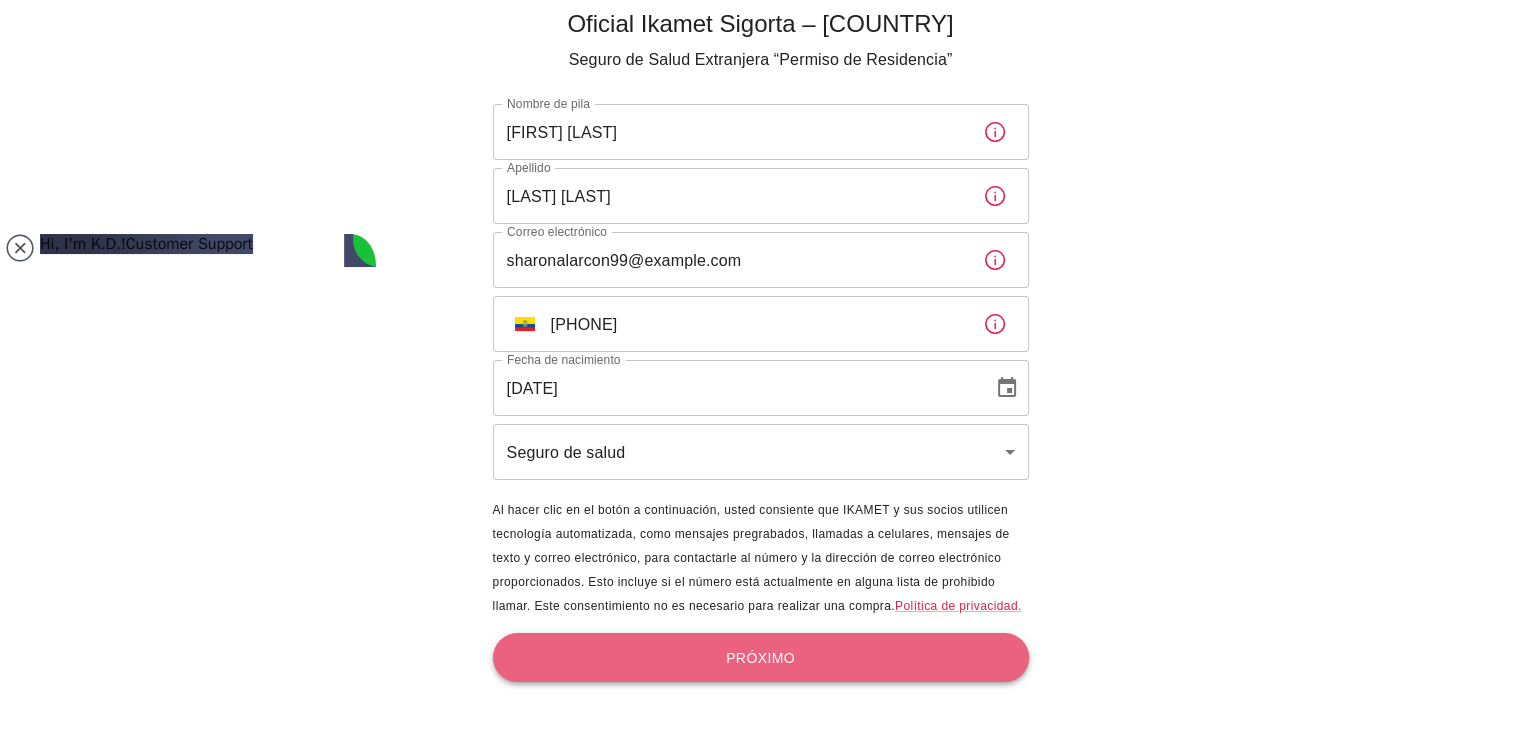 click on "Próximo" at bounding box center [761, 658] 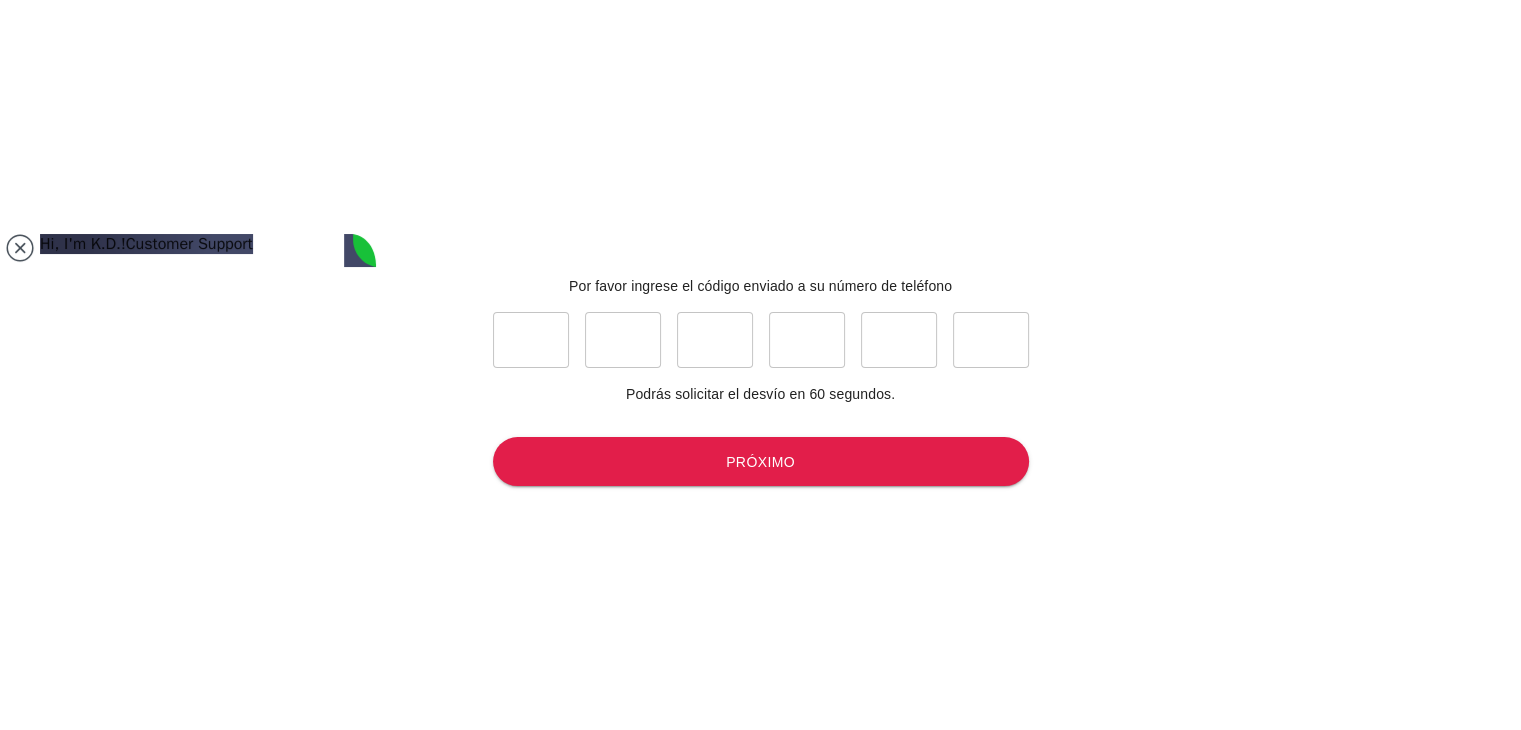 click on "Por favor ingrese el código enviado a su número de teléfono ​ ​ ​ ​ ​ ​ Podrás solicitar el desvío en 60 segundos. Próximo" at bounding box center (760, 389) 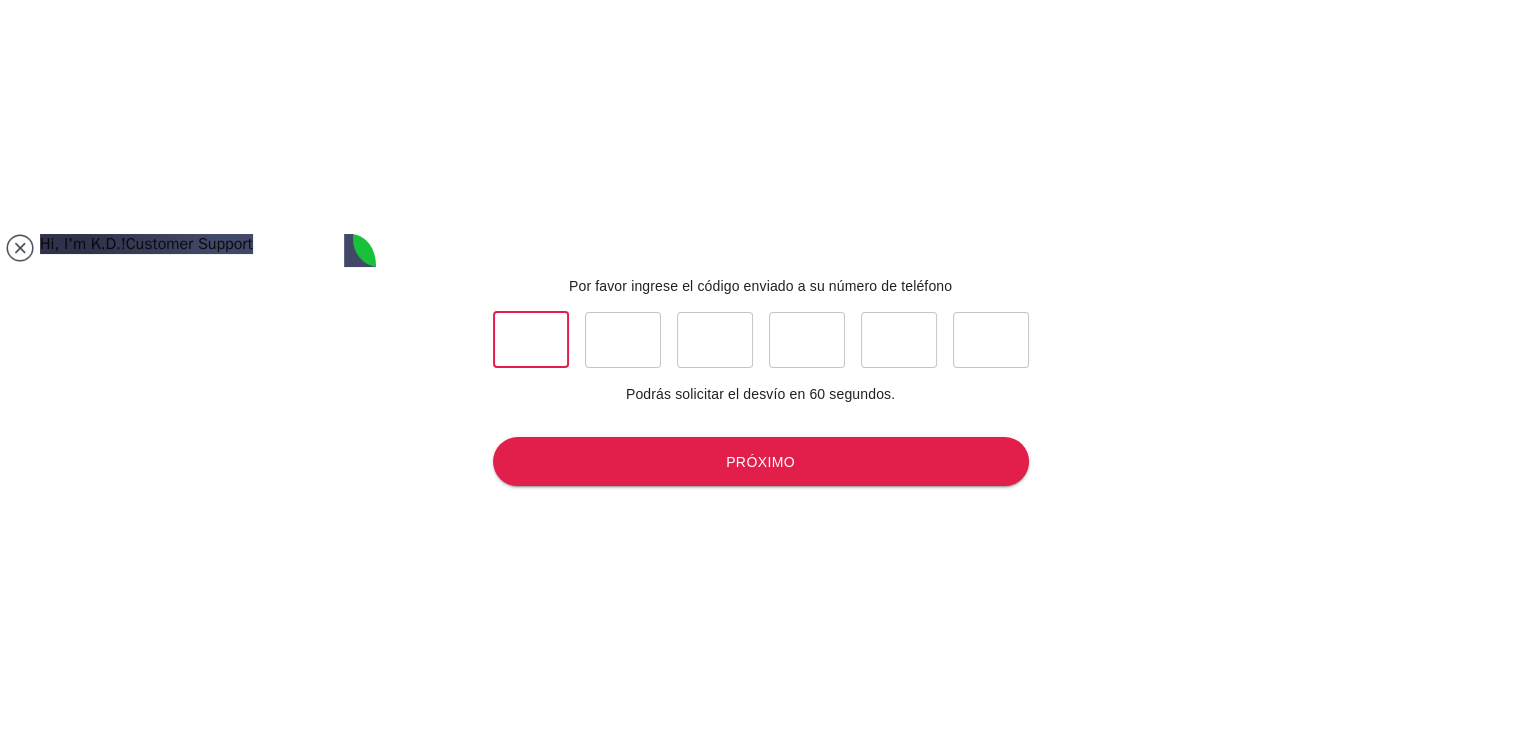 click at bounding box center [531, 340] 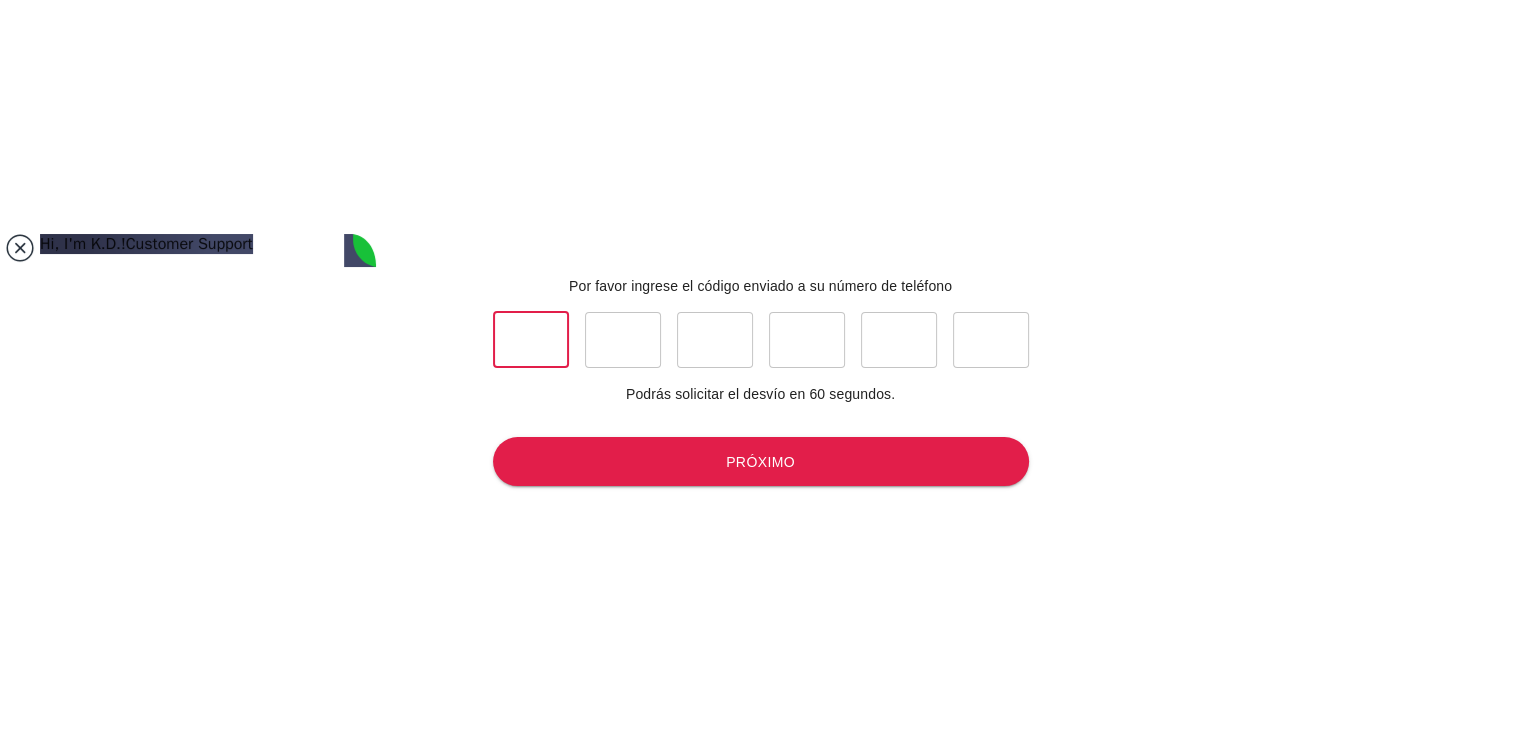 click at bounding box center [20, 248] 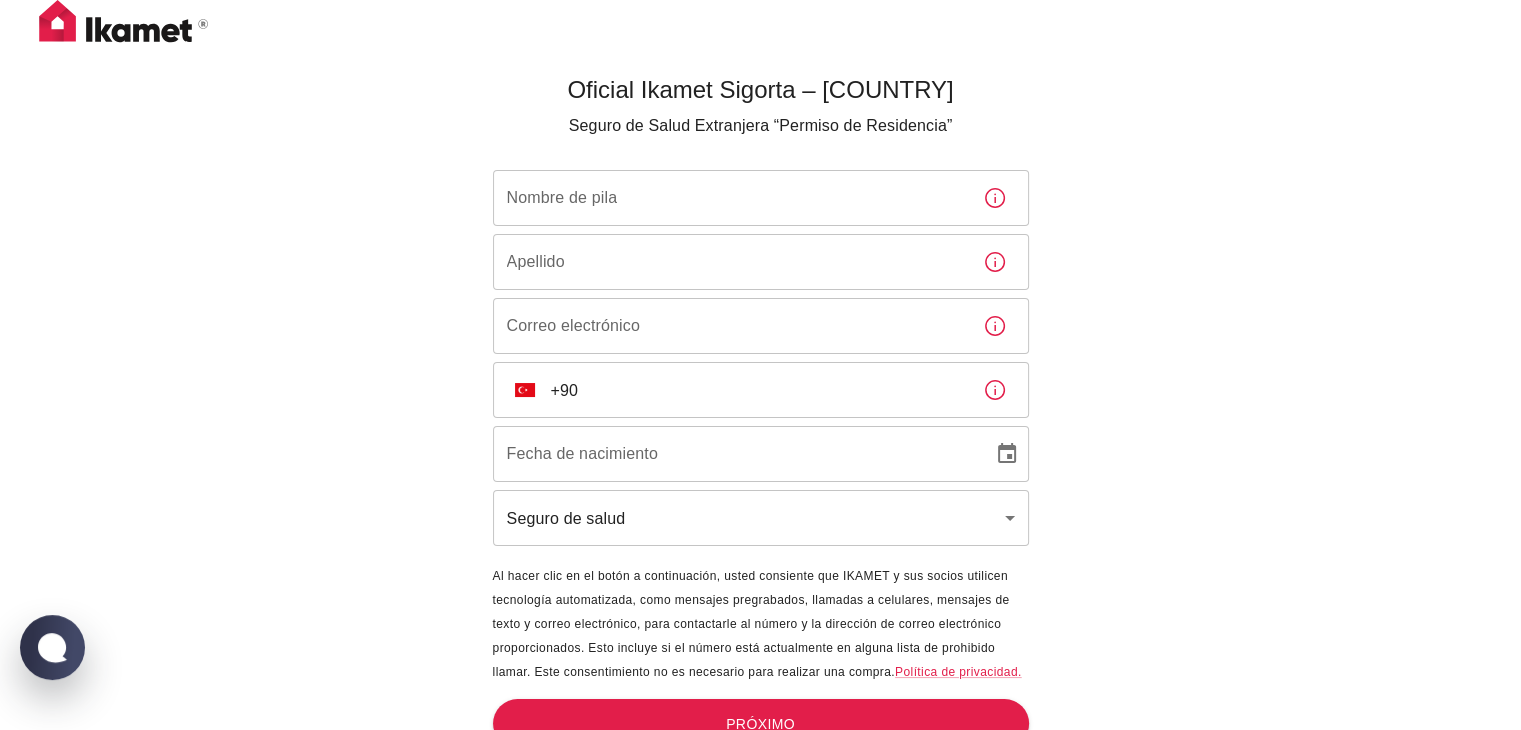 click on "Nombre de pila" at bounding box center (730, 198) 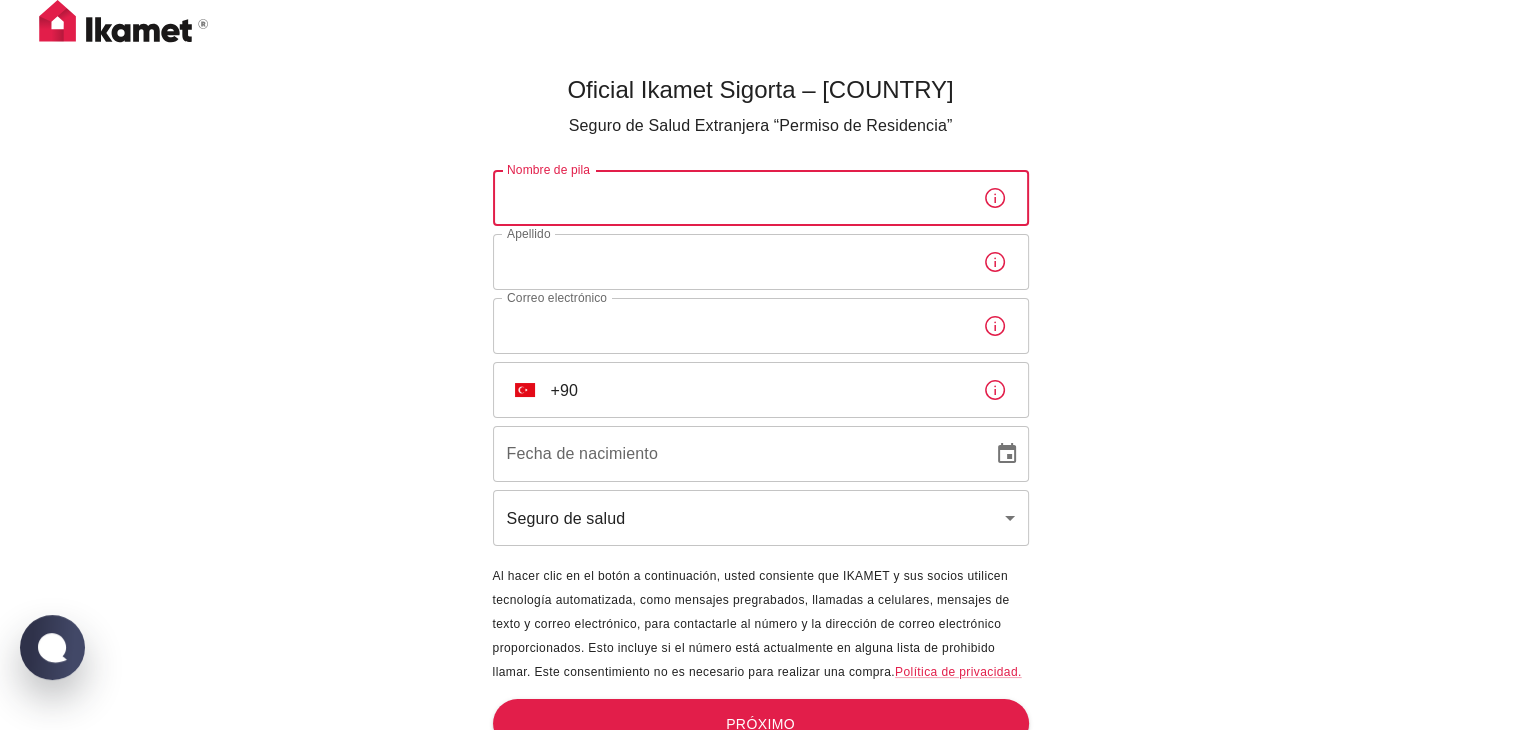 type on "Sharon" 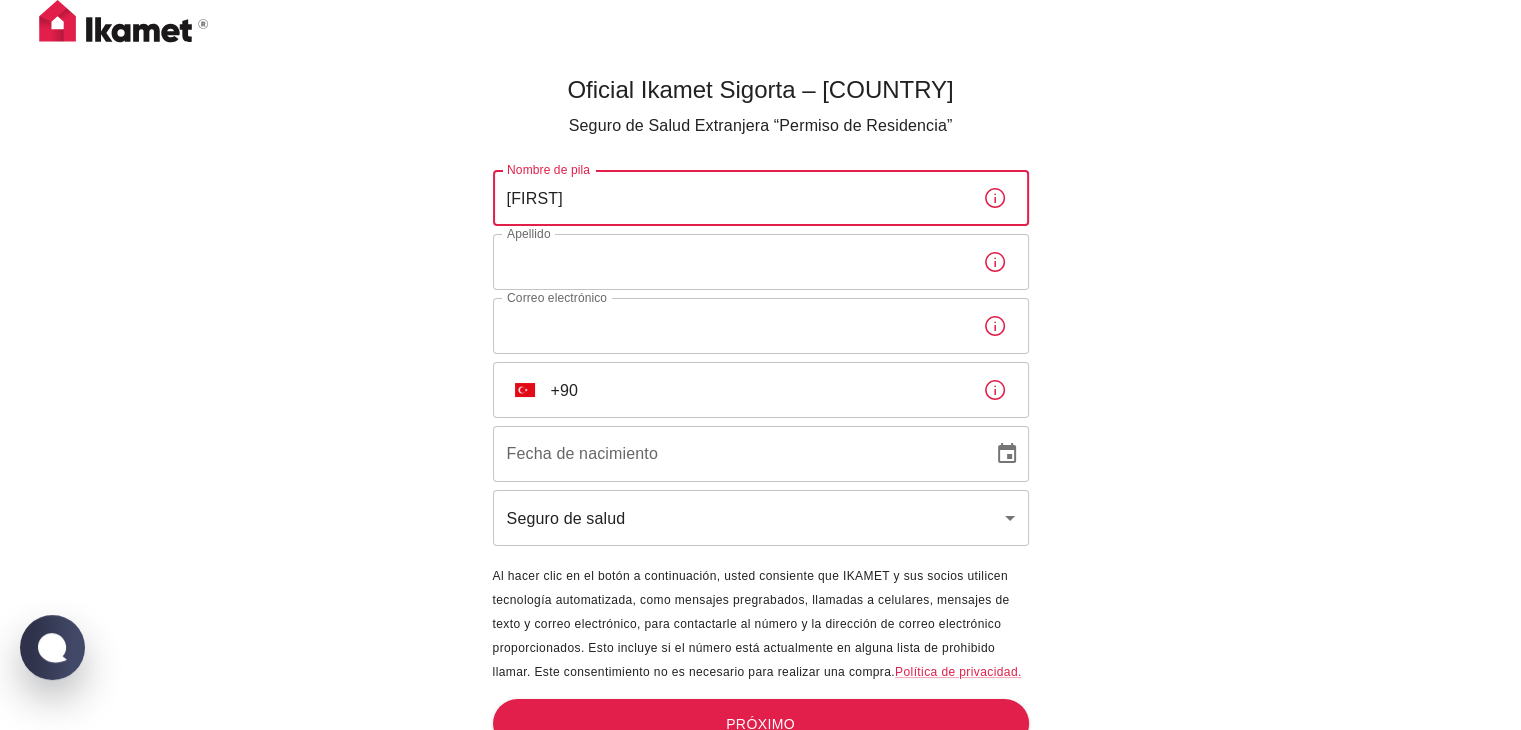 type on "[CITY]" 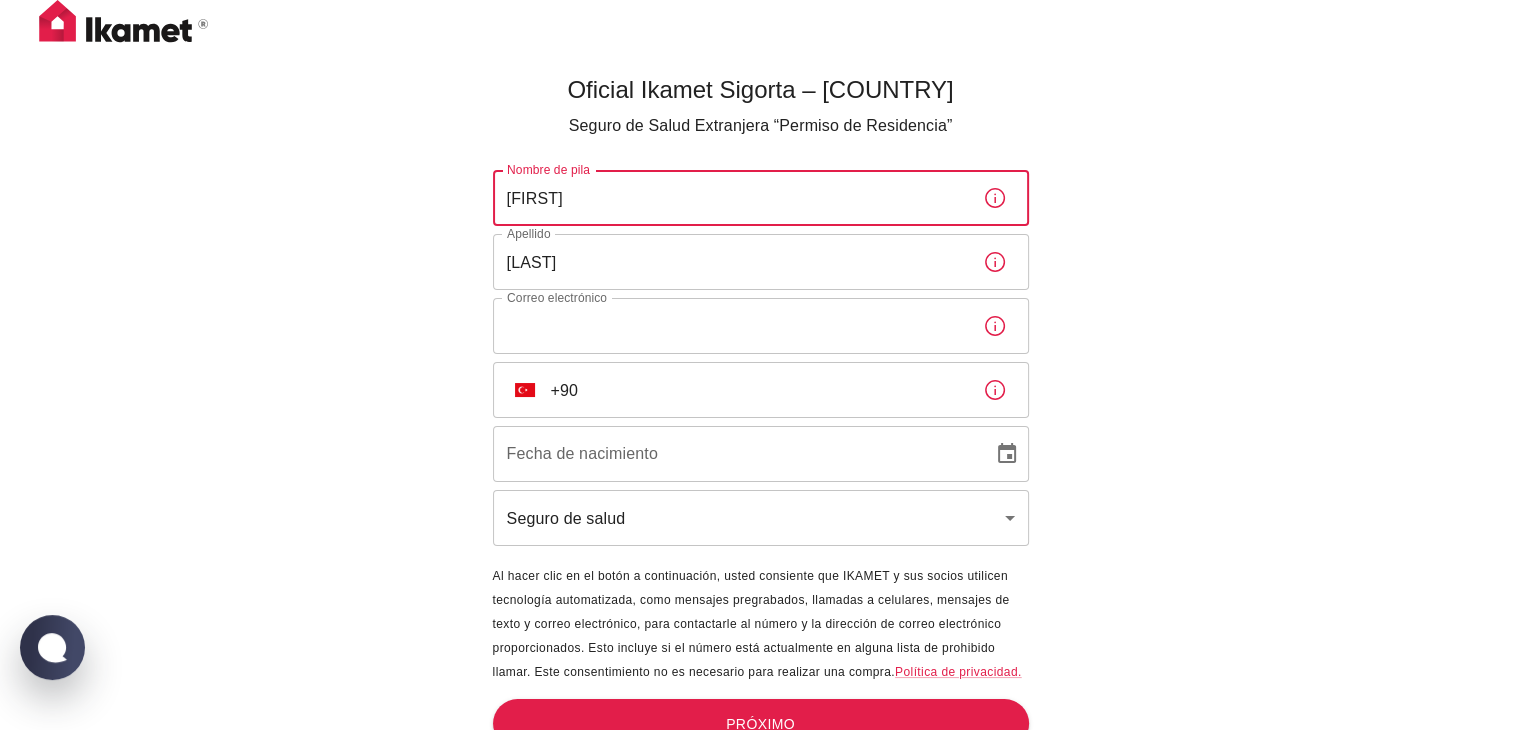 type on "sharonalarcon99@gmail.com" 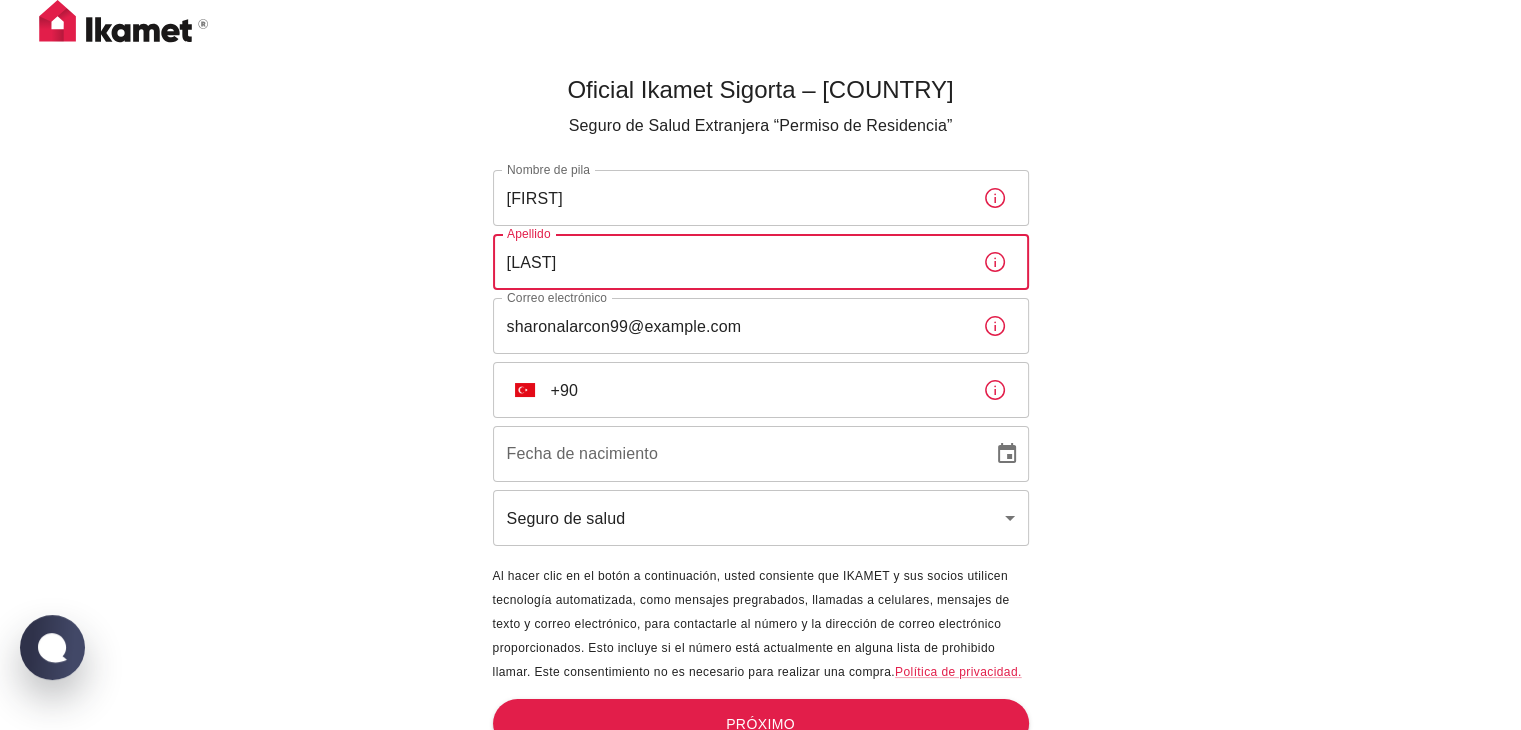 click on "[CITY]" at bounding box center (730, 262) 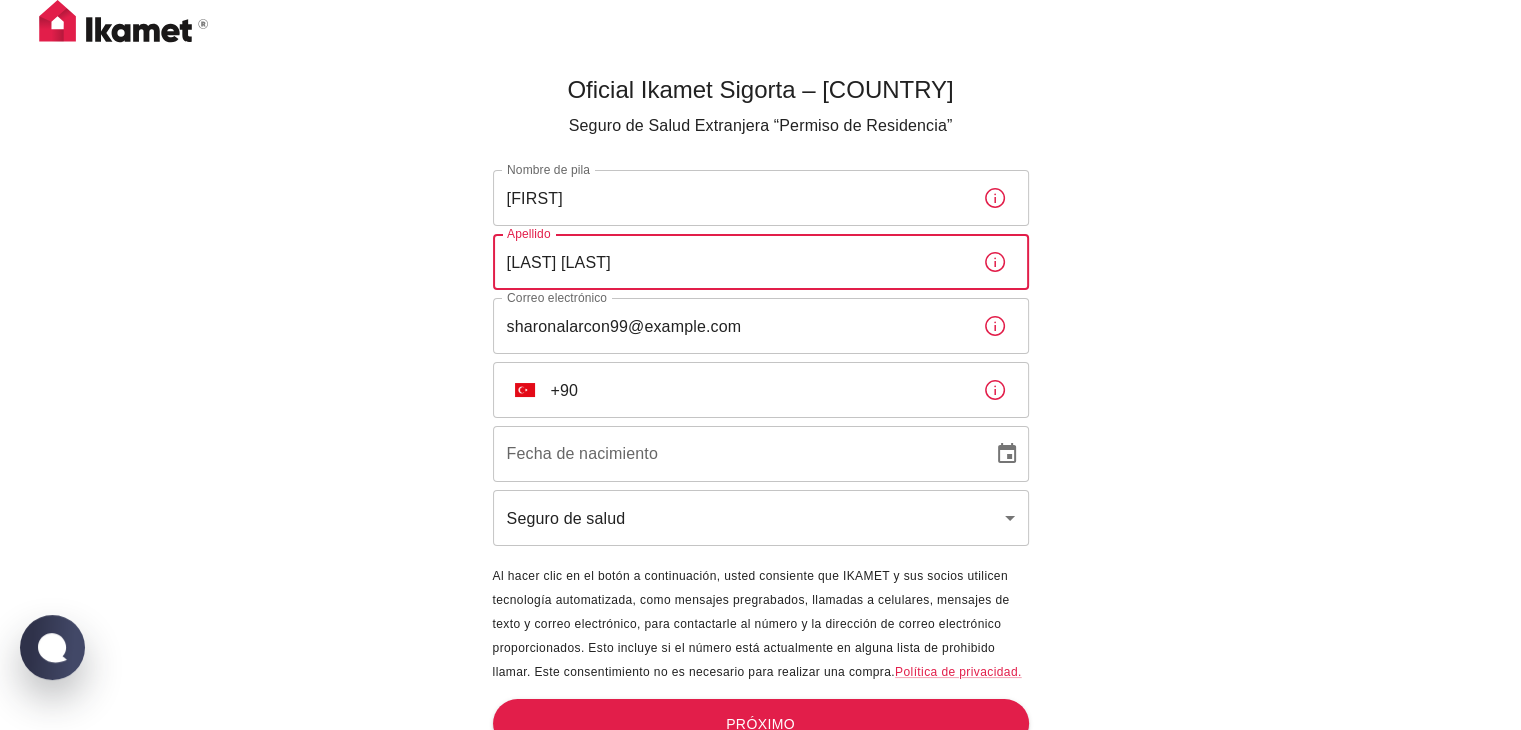 type on "Alarcon Ruiz" 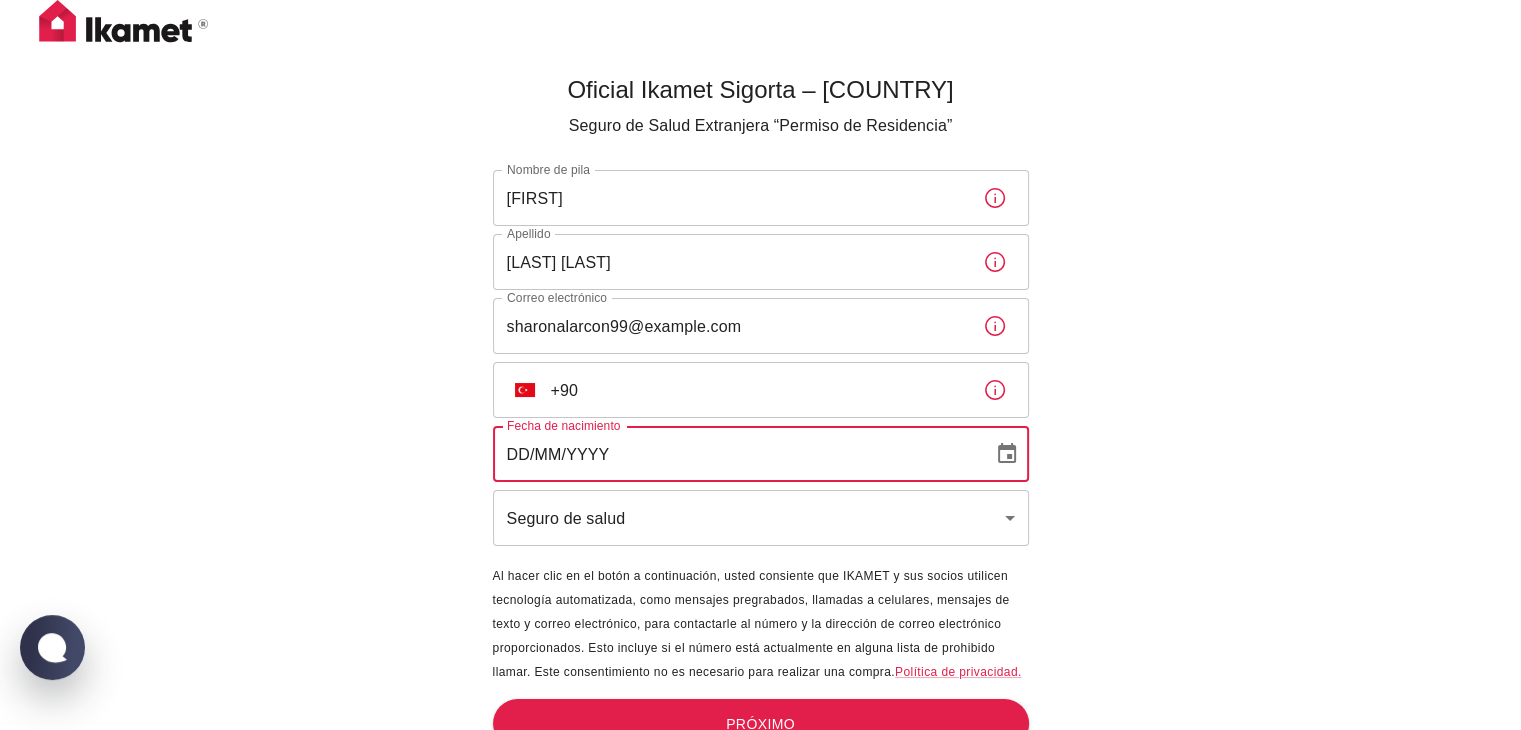 click on "DD/MM/YYYY" at bounding box center (736, 454) 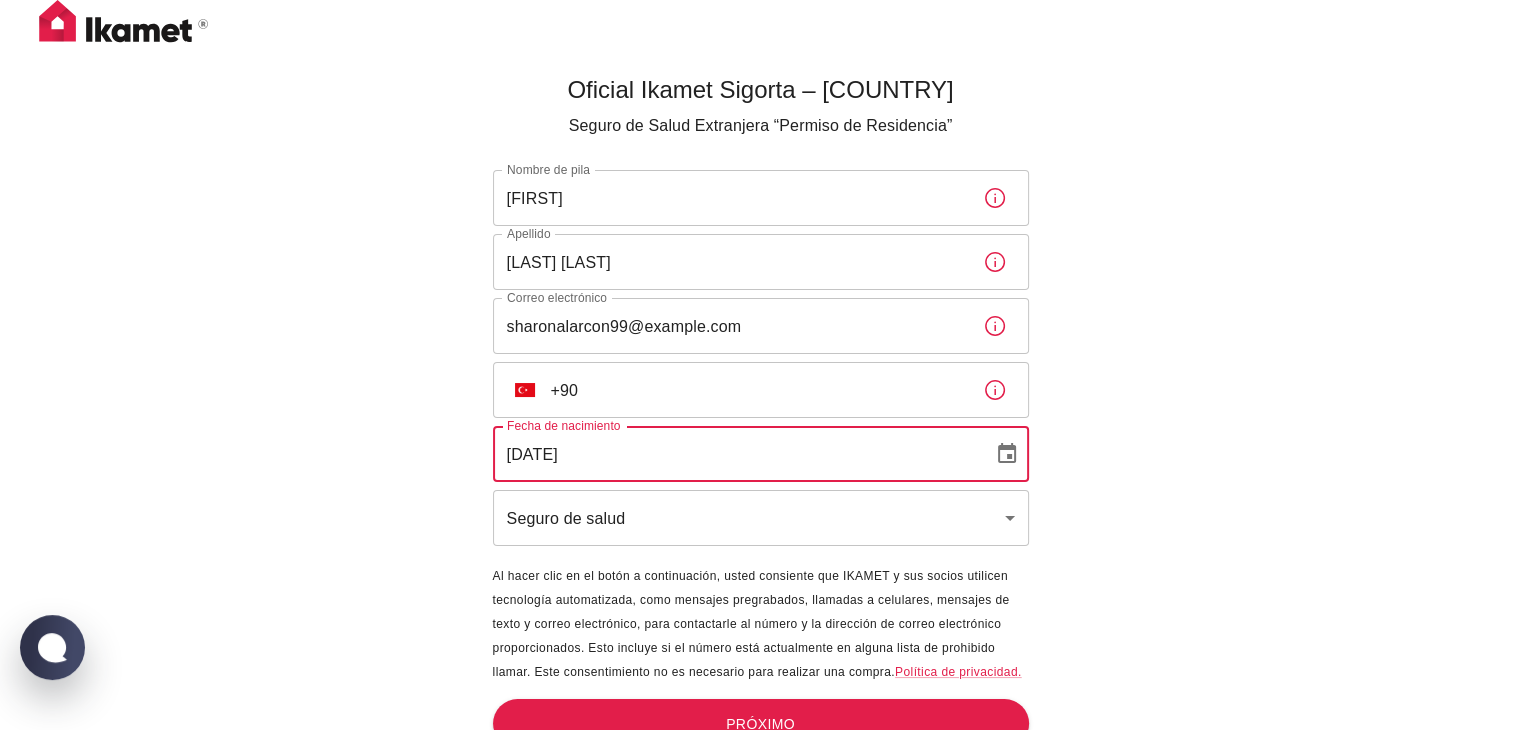 type on "17/03/2000" 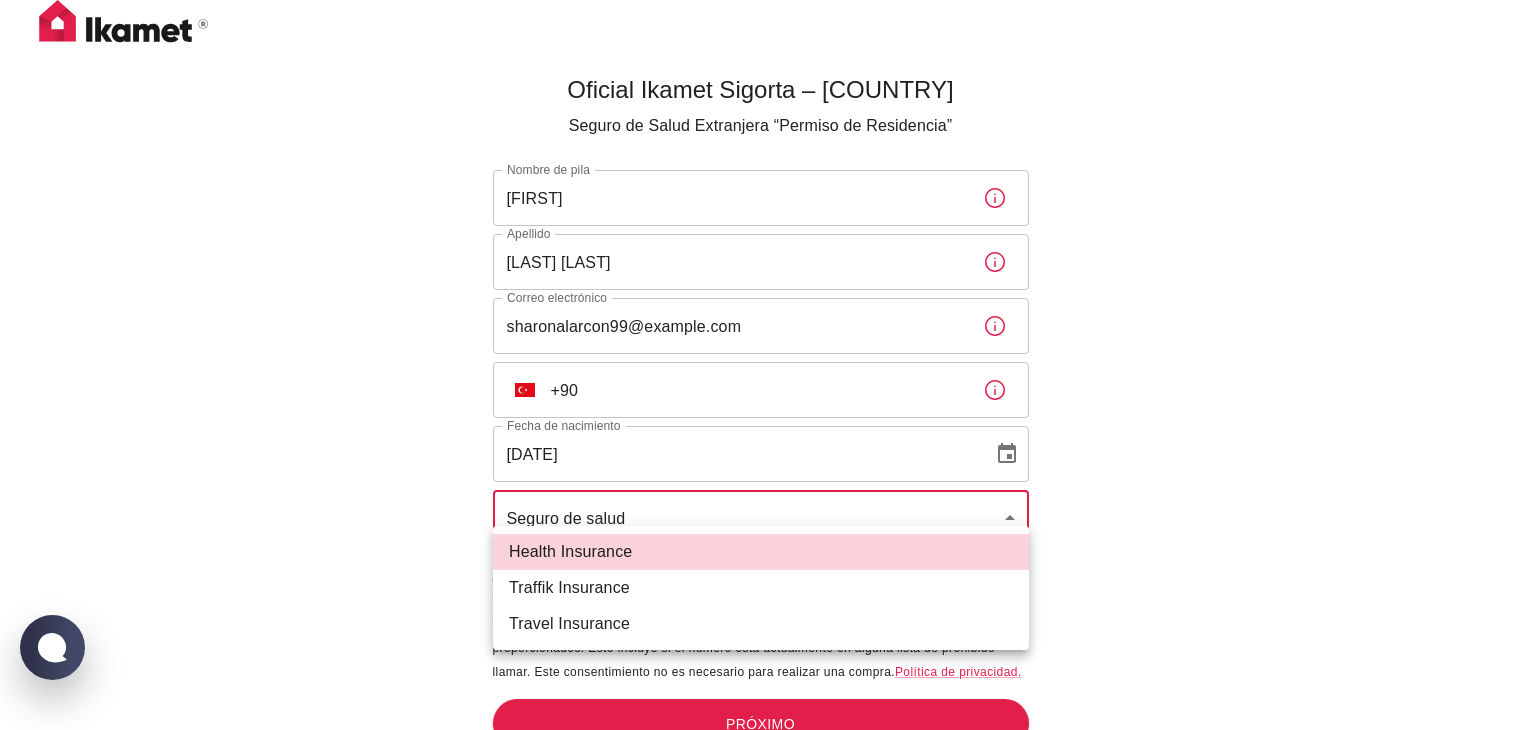 click on "Oficial Ikamet Sigorta – Turquía Seguro de Salud Extranjera “Permiso de Residencia” Nombre de pila Sharon Nombre de pila Apellido Alarcon Ruiz Apellido Correo electrónico sharonalarcon99@gmail.com Correo electrónico ​ TR +90 ​ Fecha de nacimiento 17/03/2000 Fecha de nacimiento Seguro de salud health ​ Al hacer clic en el botón a continuación, usted consiente que IKAMET y sus socios utilicen tecnología automatizada, como mensajes pregrabados, llamadas a celulares, mensajes de texto y correo electrónico, para contactarle al número y la dirección de correo electrónico proporcionados. Esto incluye si el número está actualmente en alguna lista de prohibido llamar. Este consentimiento no es necesario para realizar una compra.  Política de privacidad. Próximo Texto original Valora esta traducción Tu opinión servirá para ayudar a mejorar el Traductor de Google
Ikamet Sigorta | Inicio
WhatsApp Chatea con nosotros Health Insurance Traffik Insurance Travel Insurance" at bounding box center (768, 398) 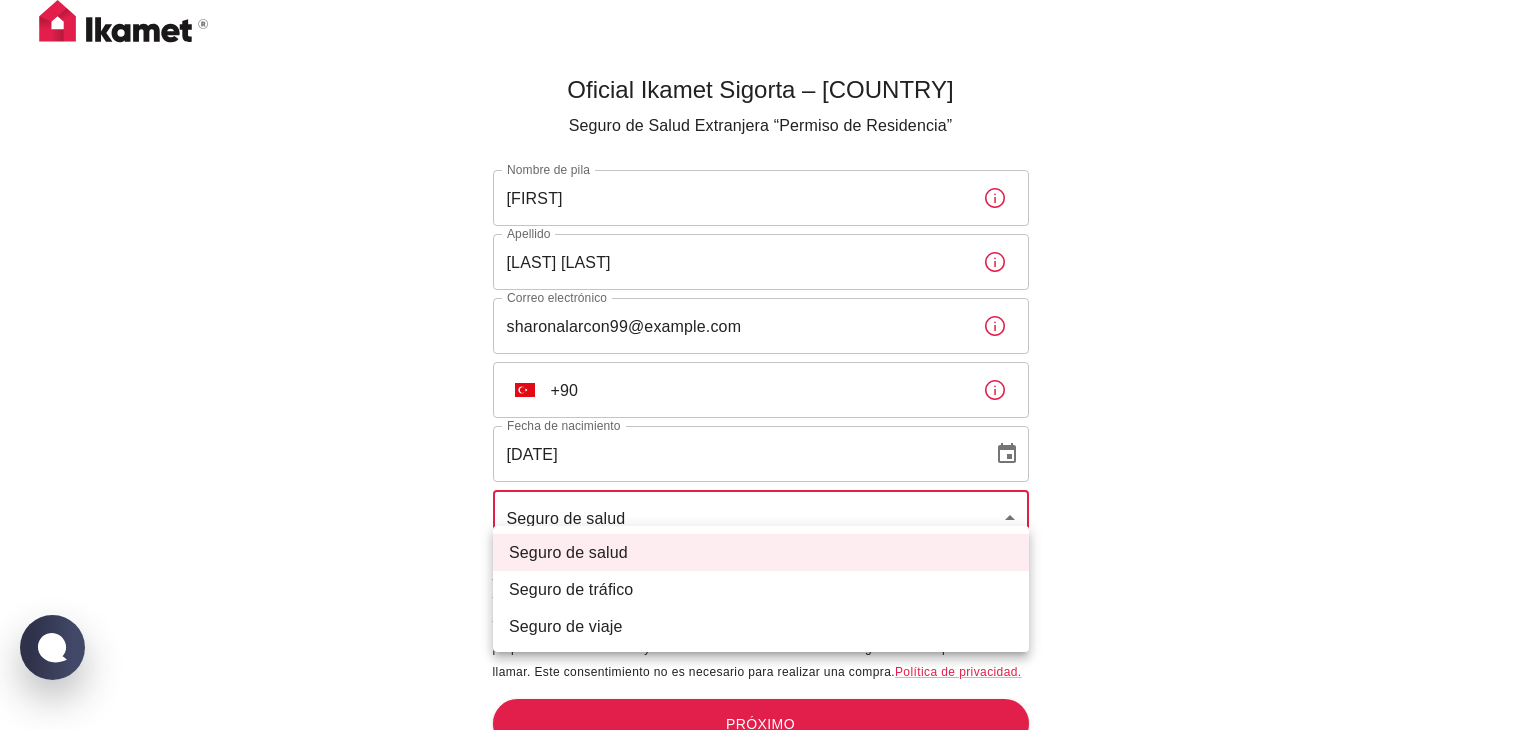 click at bounding box center [768, 365] 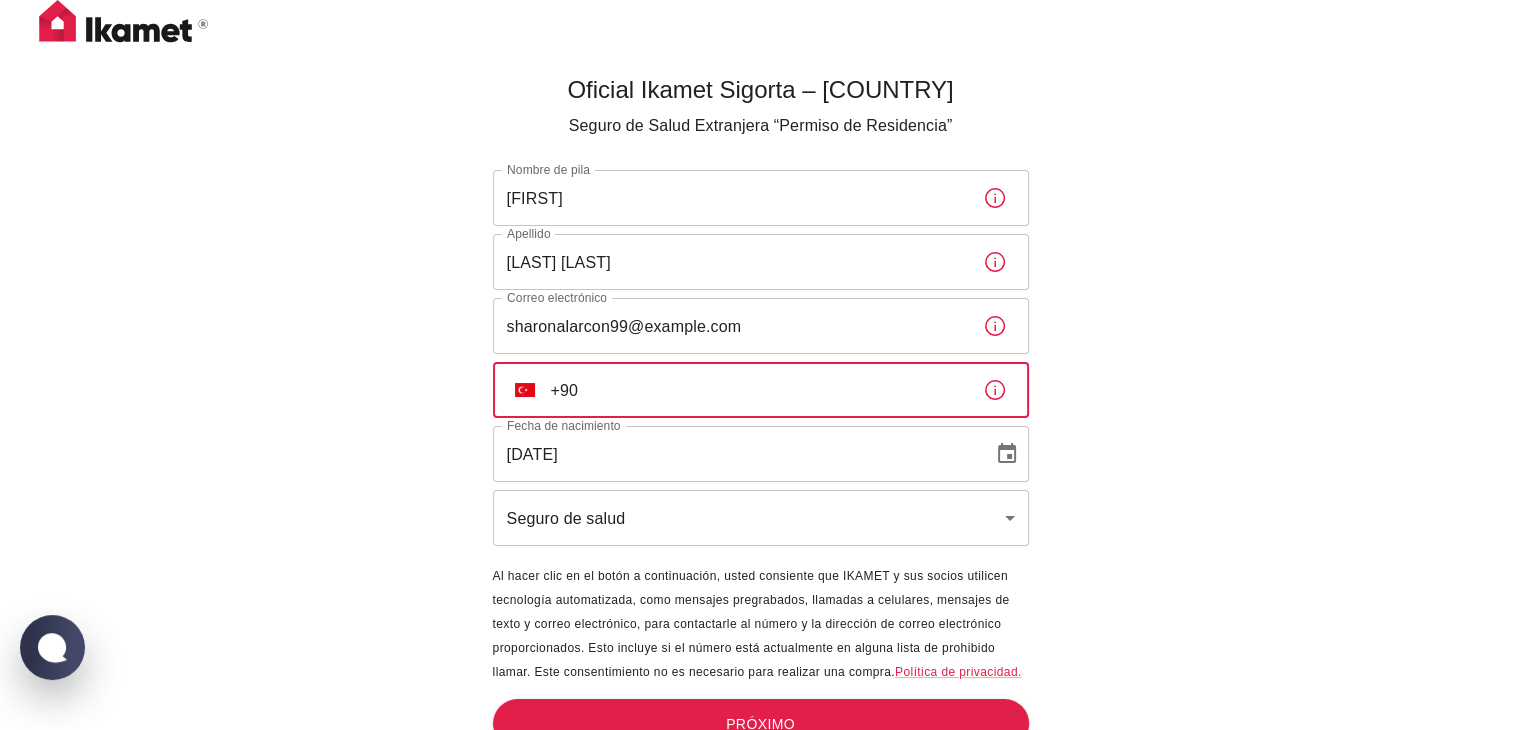 click on "+90" at bounding box center [759, 390] 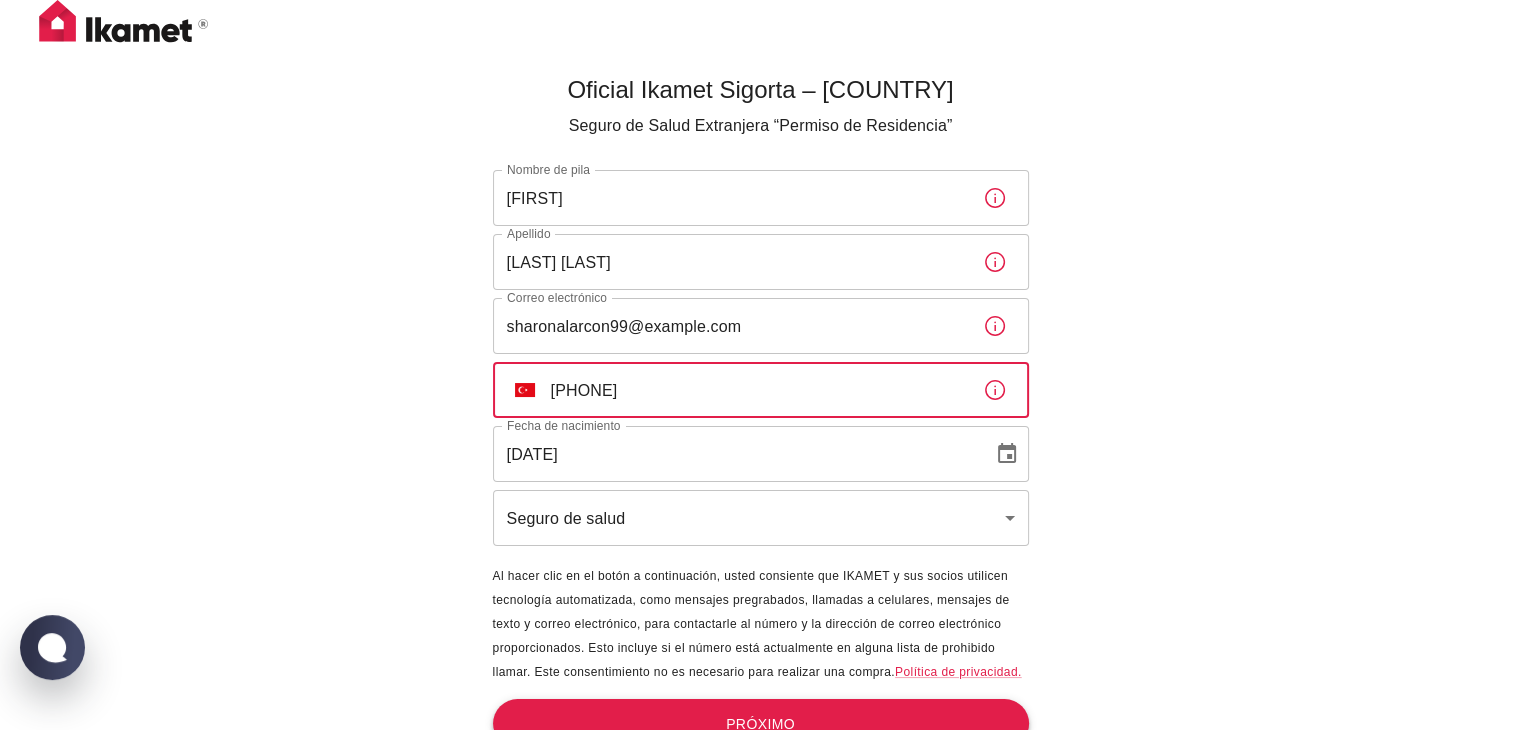 type on "+90 537 946 61 40" 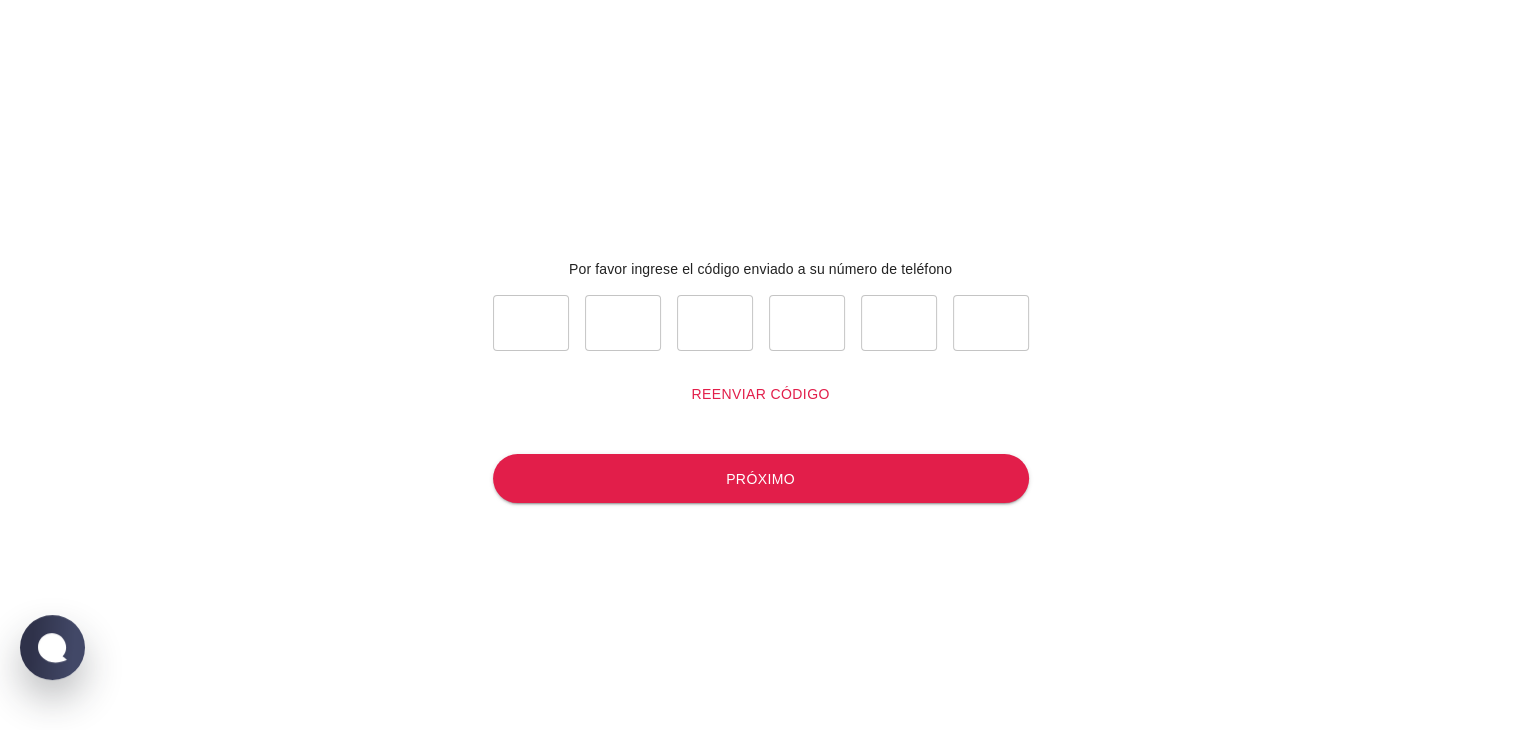 click at bounding box center [531, 323] 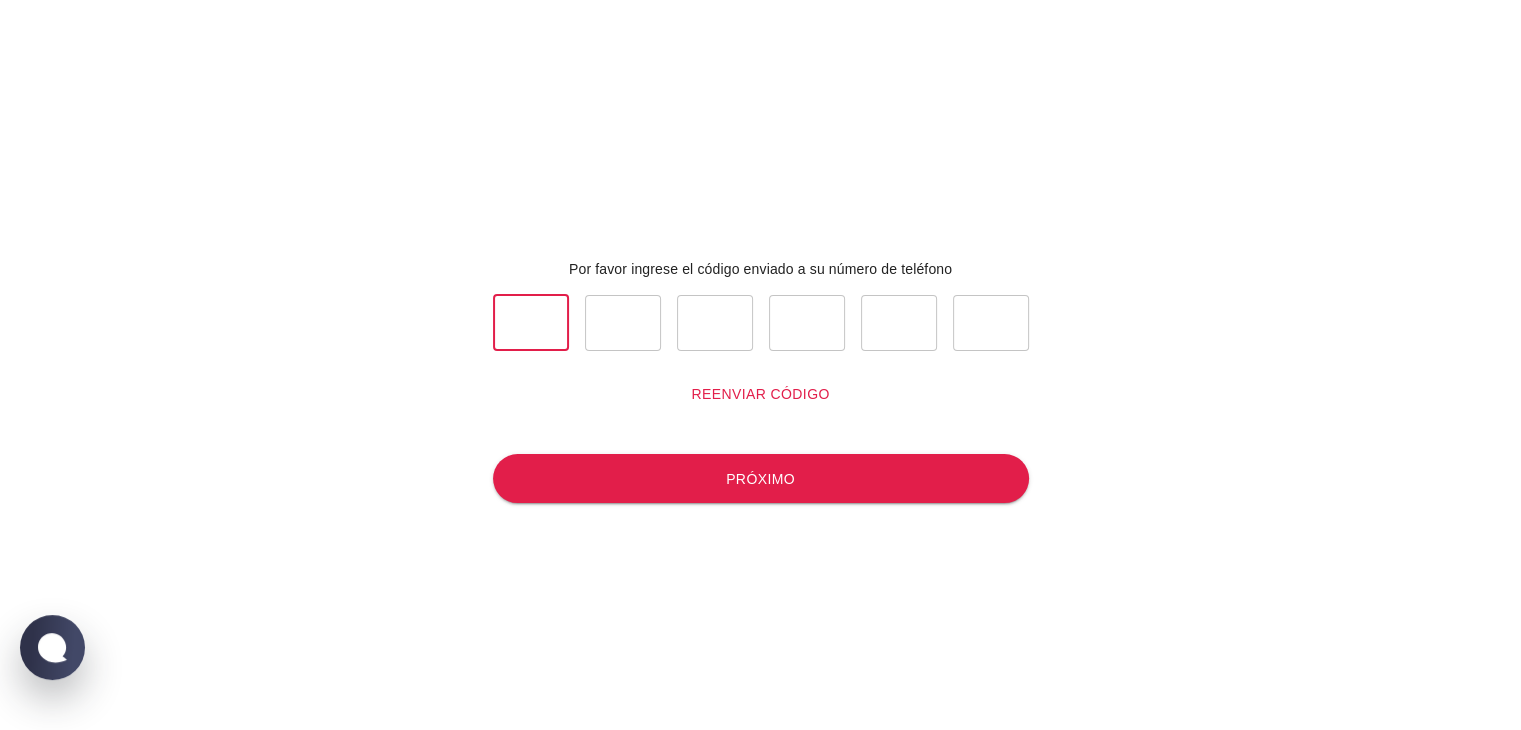 type on "5" 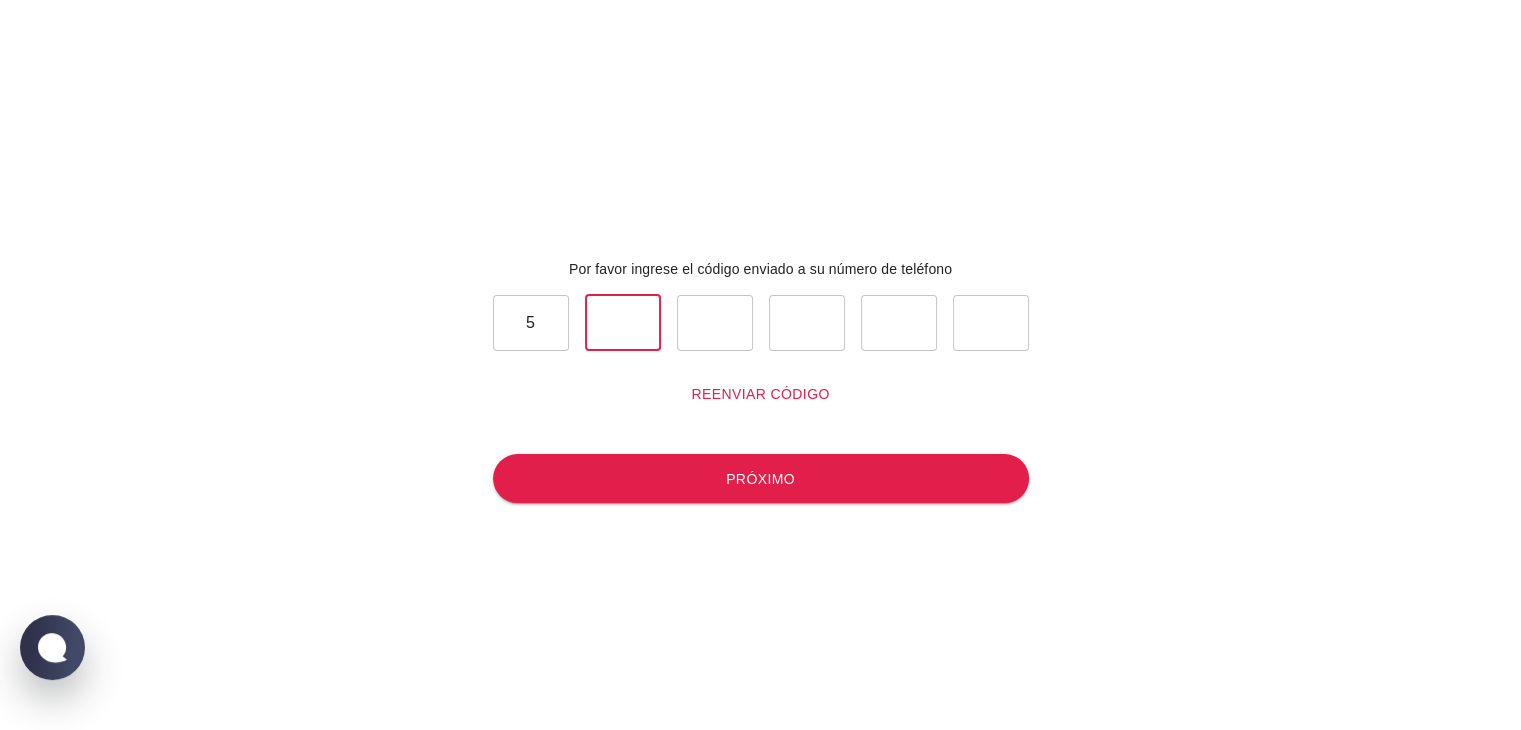 type on "2" 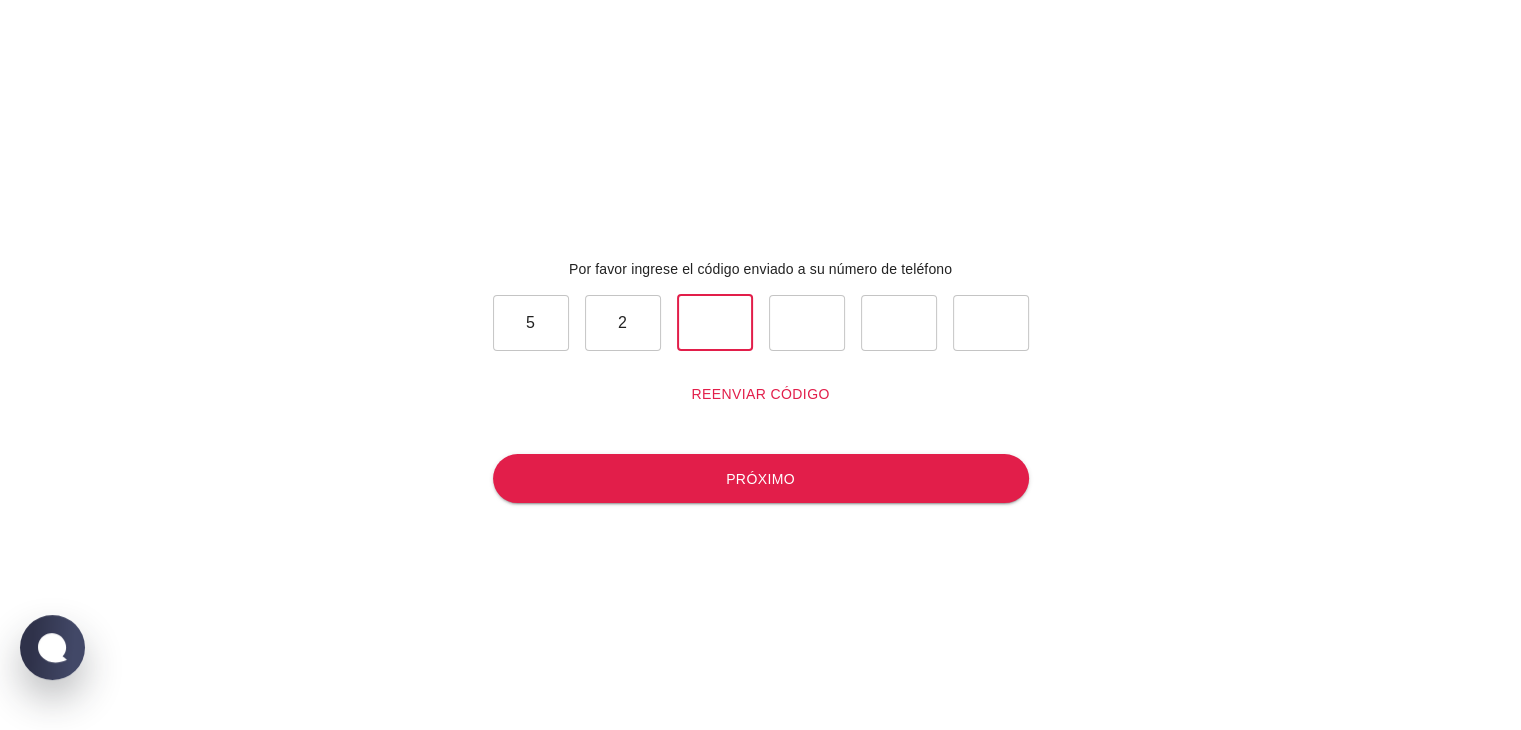 type on "5" 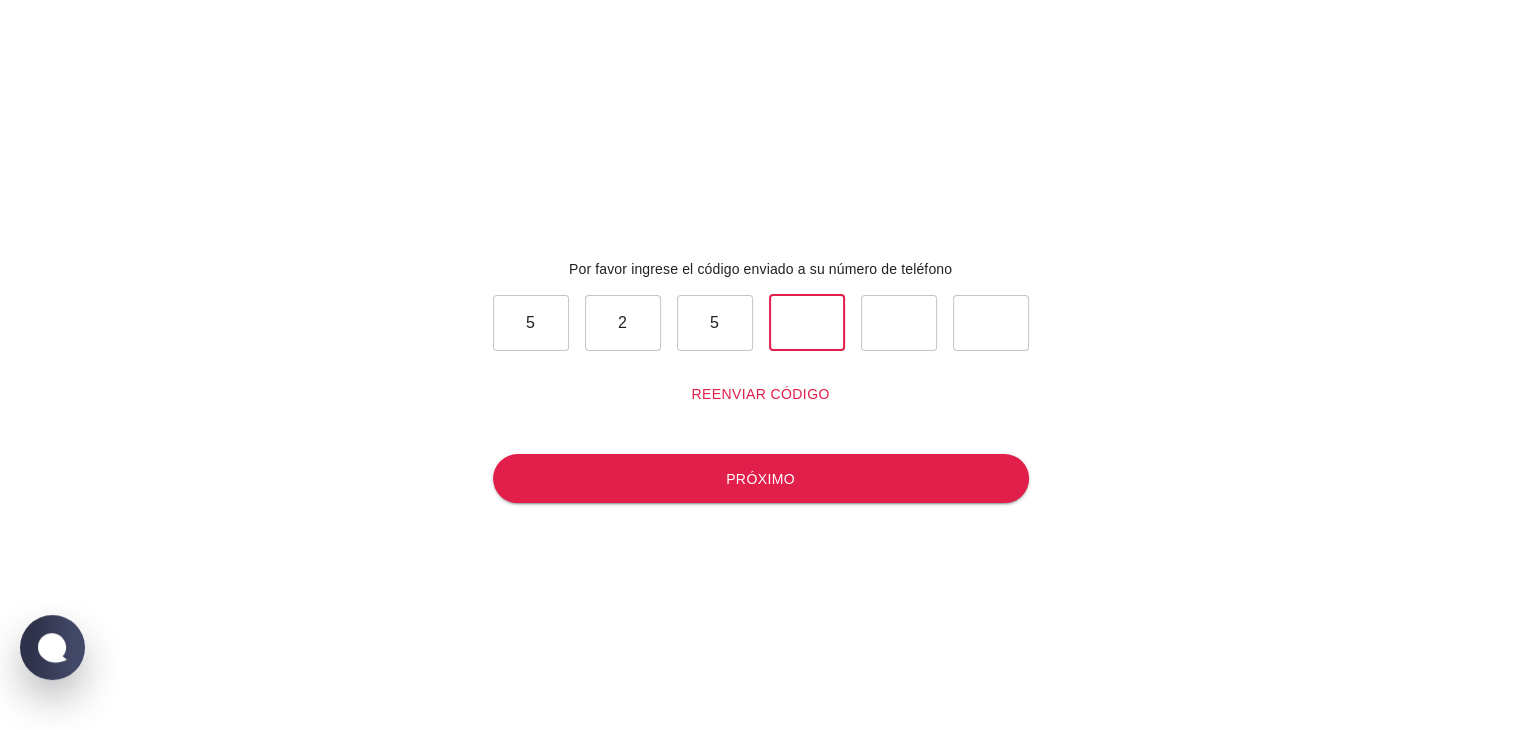 type on "5" 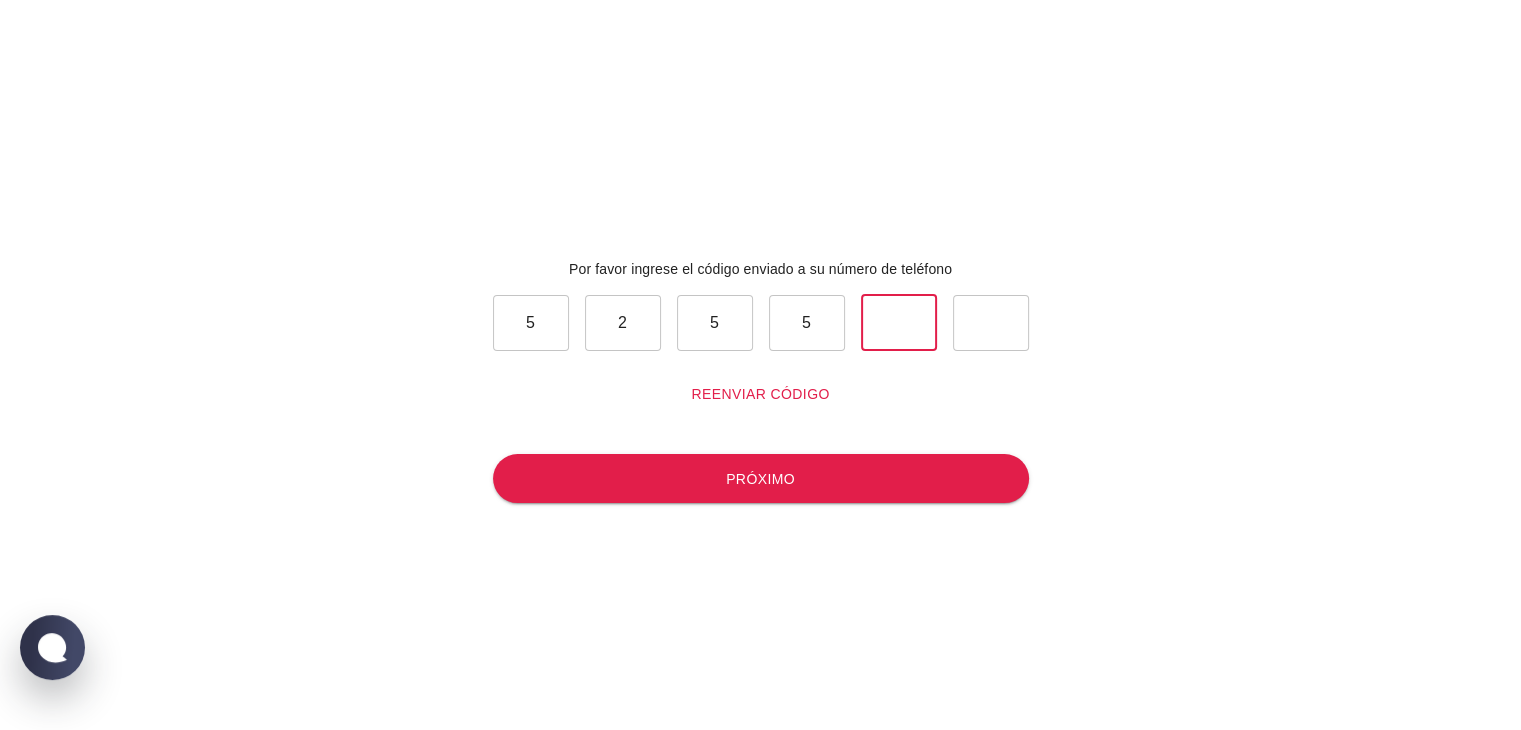 type on "9" 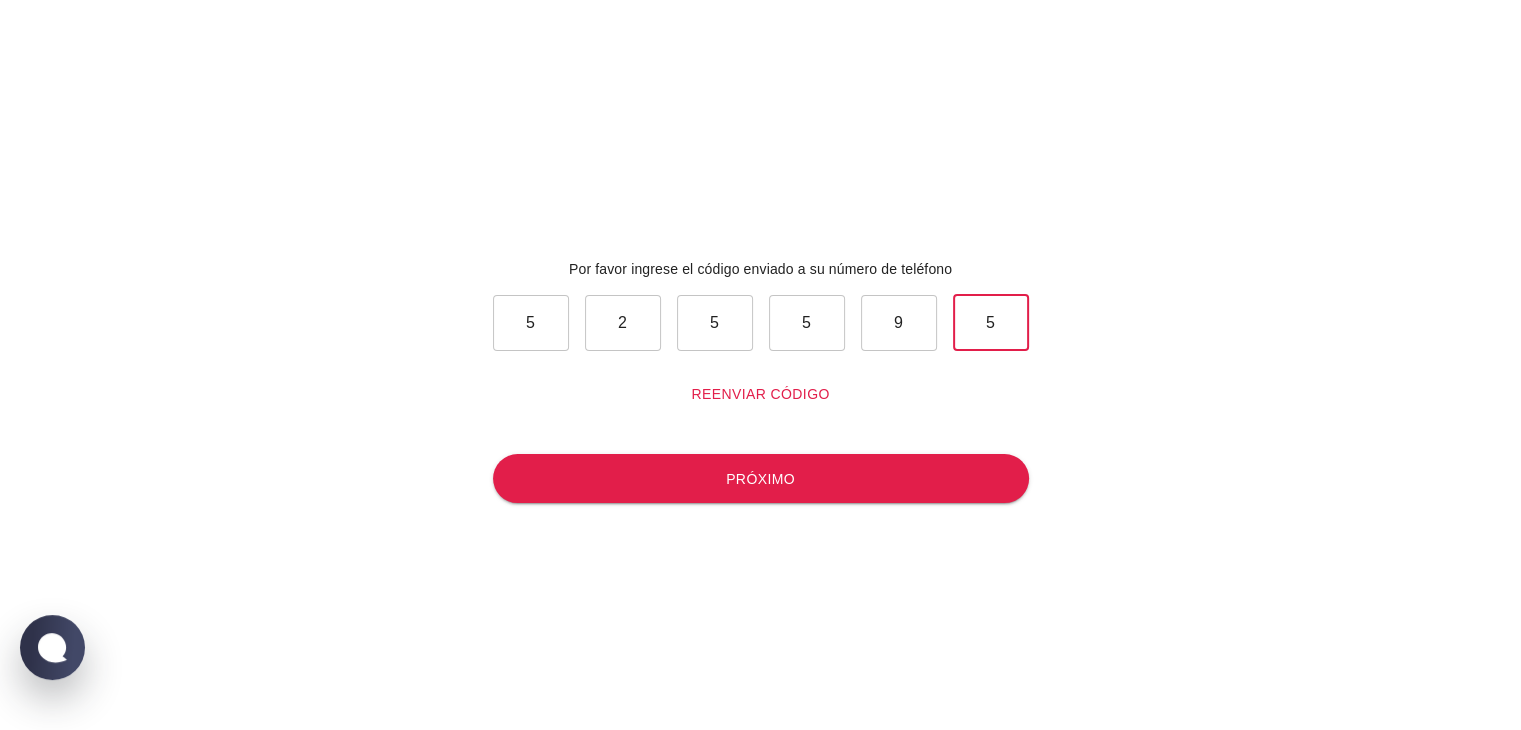 type on "5" 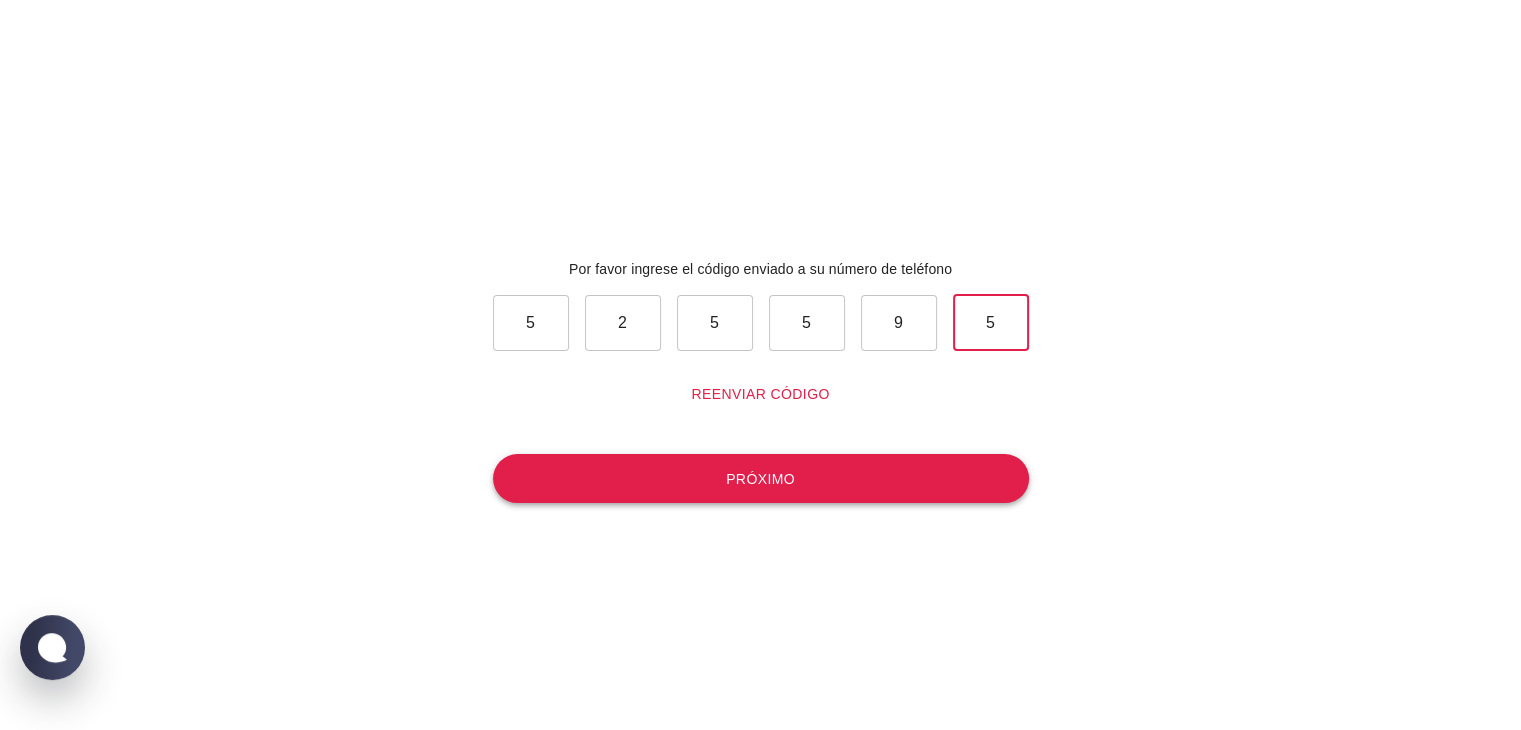 click on "Próximo" at bounding box center [761, 479] 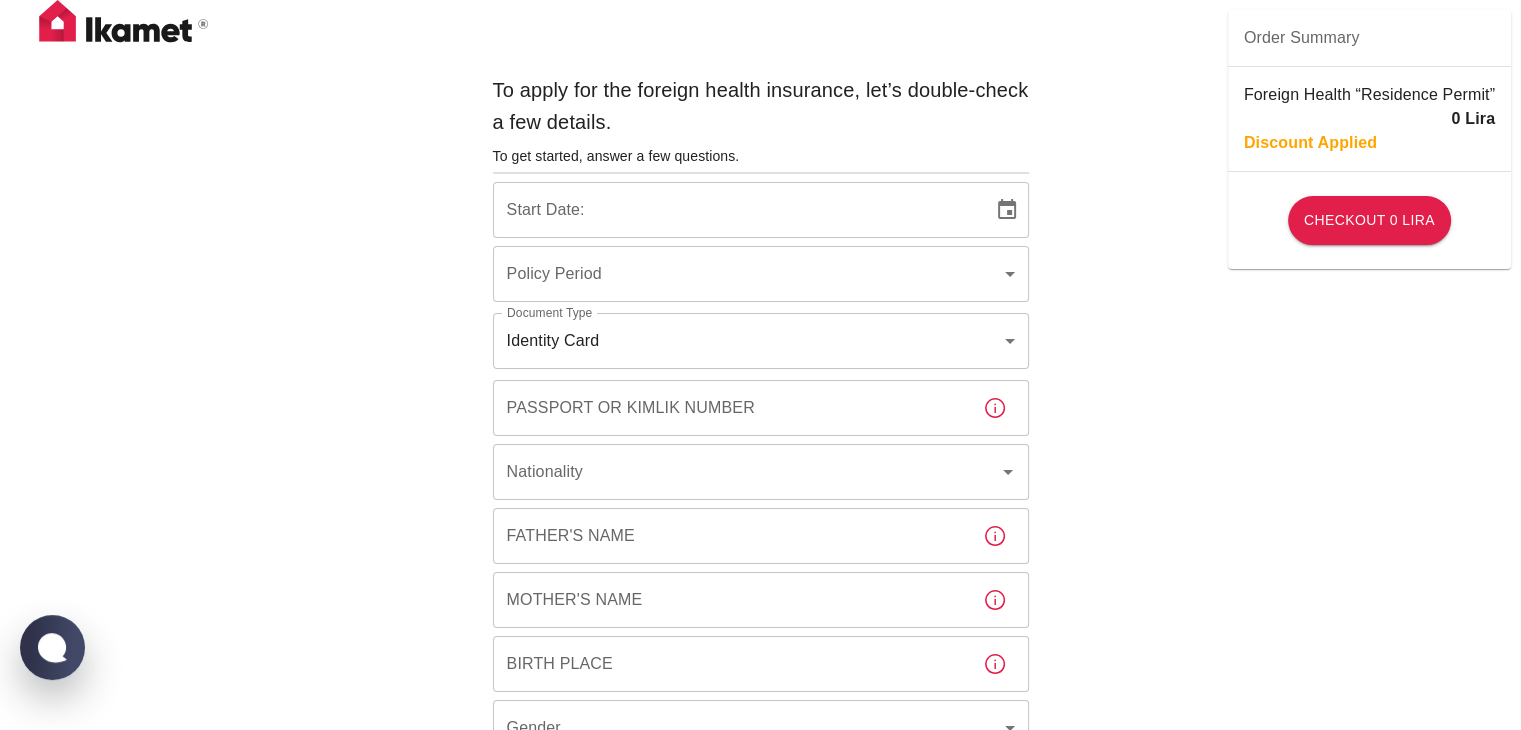 type on "b7343ef8-d55e-4554-96a8-76e30347e985" 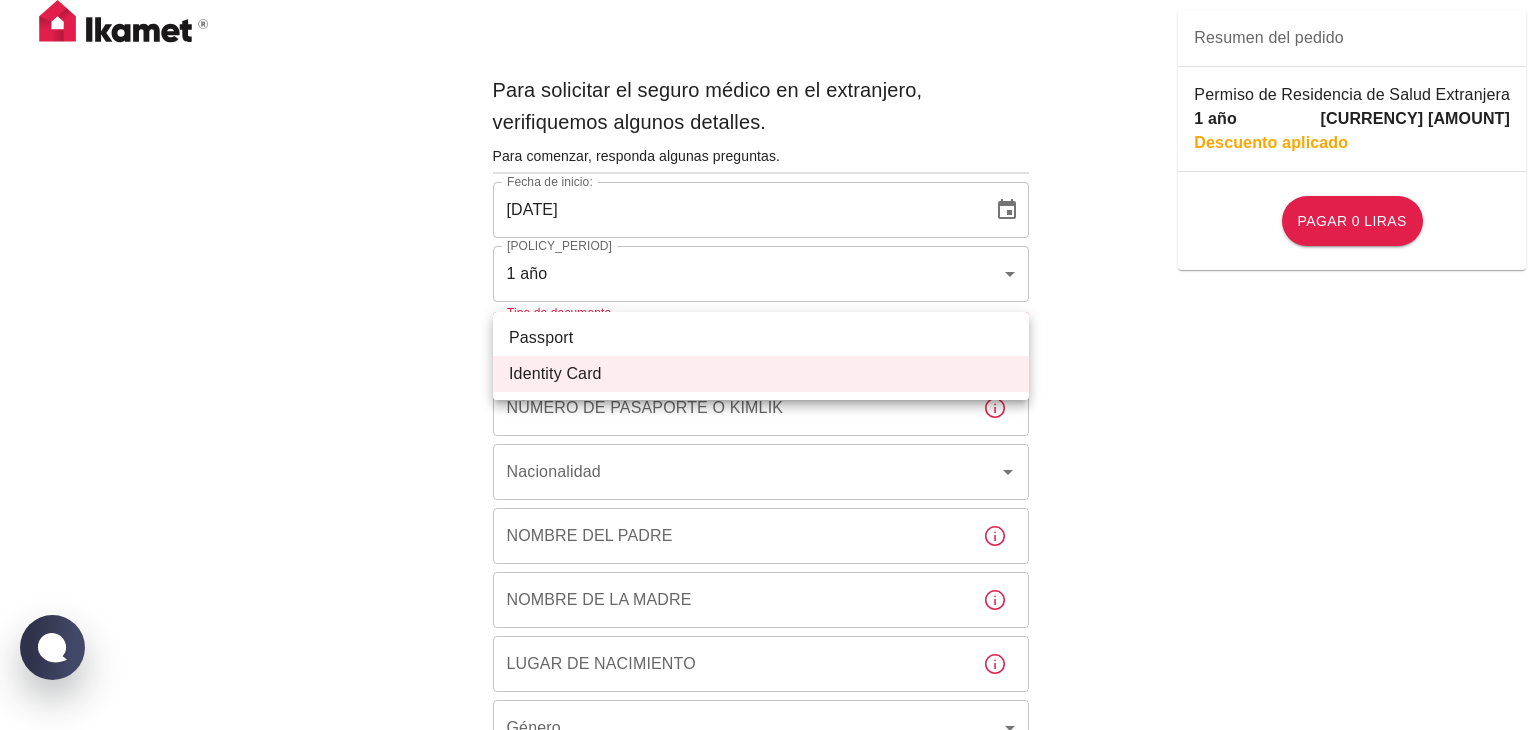 click on "Para solicitar el seguro médico en el extranjero, verifiquemos algunos detalles. Para comenzar, responda algunas preguntas. Fecha de inicio: [DATE] Fecha de inicio: Período de la póliza 1 año b7343ef8-d55e-4554-96a8-76e30347e985 Período de la póliza Tipo de documento Carnet de identidad id Tipo de documento Número de pasaporte o Kimlik Número de pasaporte o Kimlik Nacionalidad Nacionalidad Nombre del padre Nombre del padre Nombre de la madre Nombre de la madre Lugar de nacimiento Lugar de nacimiento Género ​ Género Dirección asegurada Ciudad Ciudad Ciudad Ciudad Vecindario Vecindario Calle Calle Número de edificio Número de edificio Número de apartamento Número de apartamento Transferencia electrónica de fondos Tarjeta de crédito He leído y acepto la Política de Privacidad y el Acuerdo de Usuario He leído y acepto el Texto Aclaratorio Acepto recibir correos electrónicos y SMS sobre esta oferta y campañas. Resumen del pedido Permiso de Residencia de Salud Extranjera 1 año 550 liras" at bounding box center (768, 792) 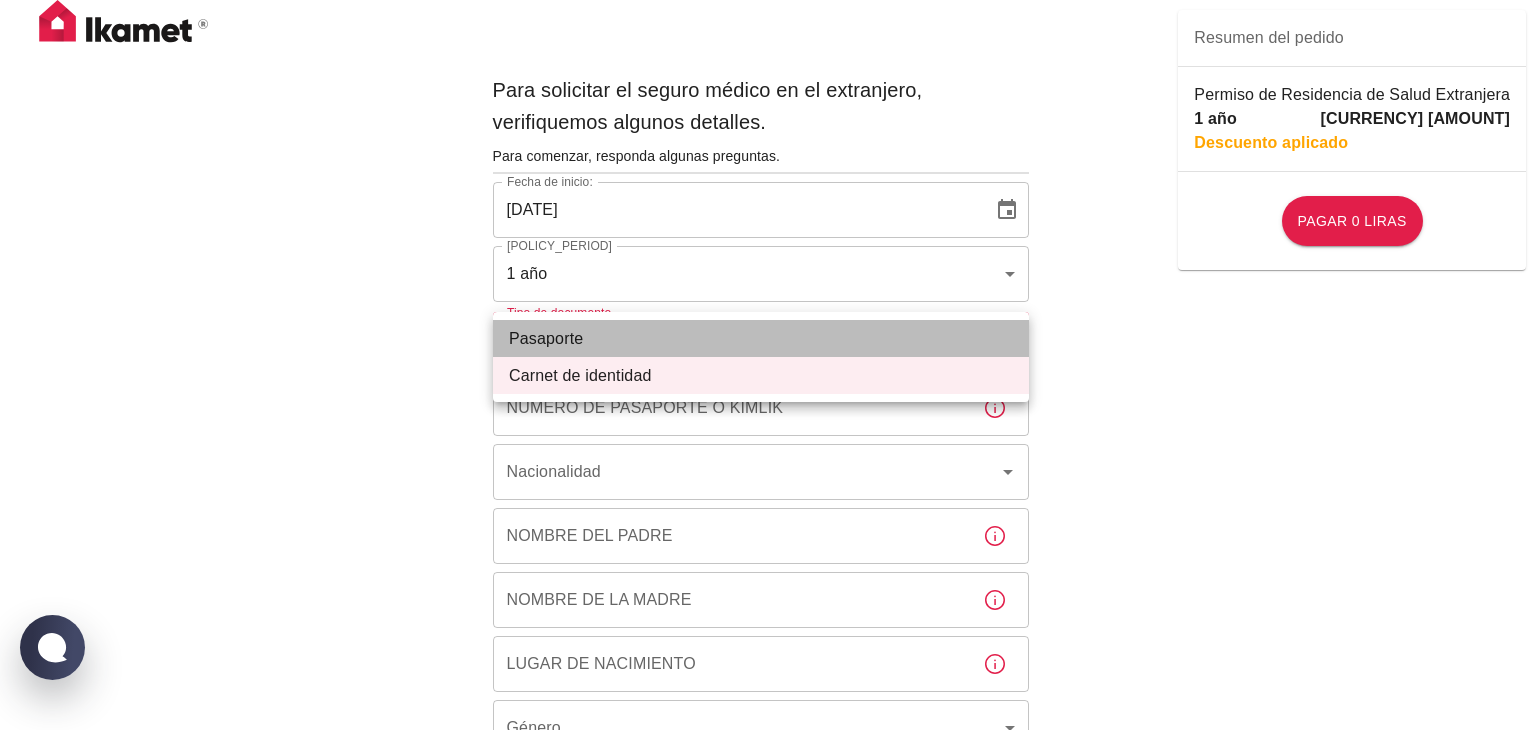 click on "[DOCUMENT_TYPE]" at bounding box center [761, 338] 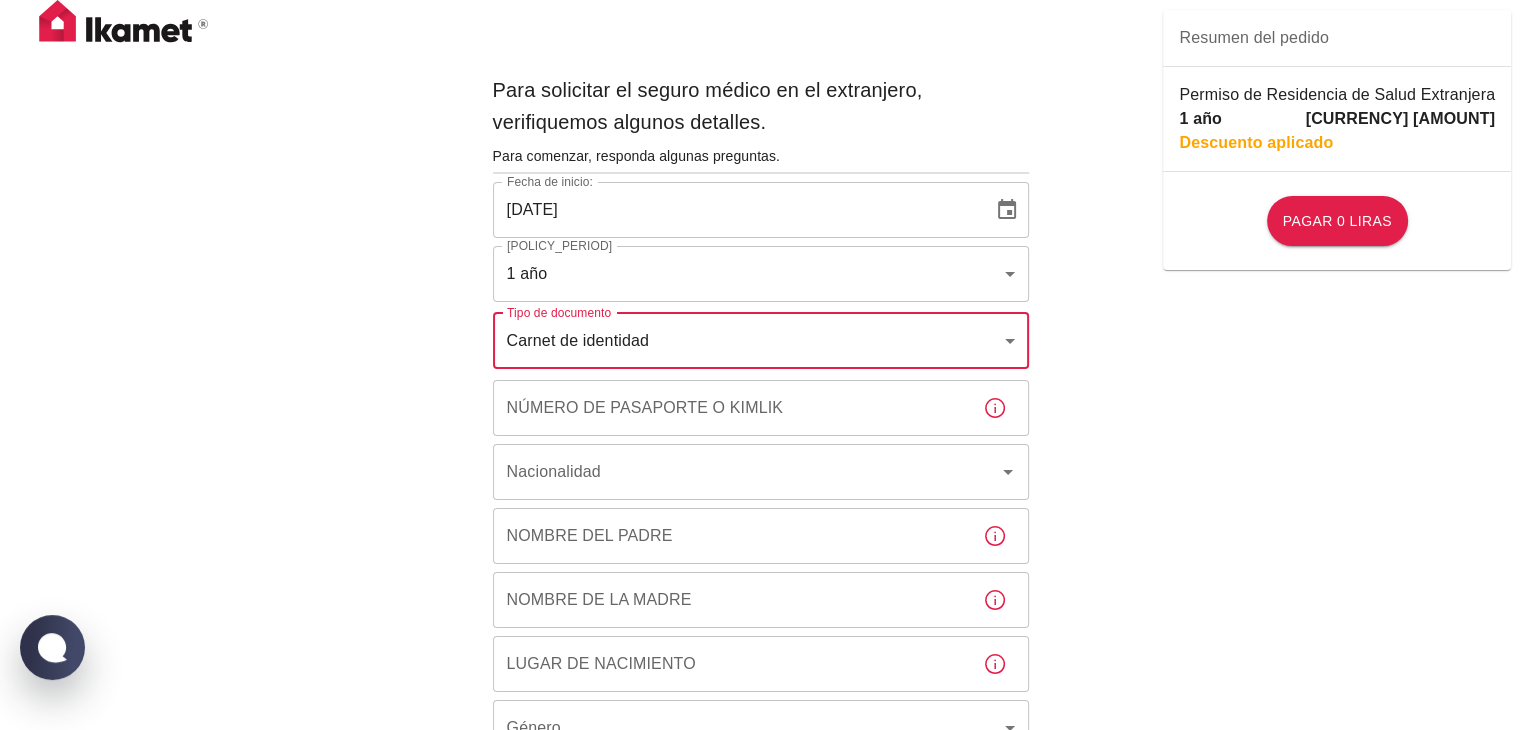 click on "[DOCUMENT_TYPE]" at bounding box center [730, 408] 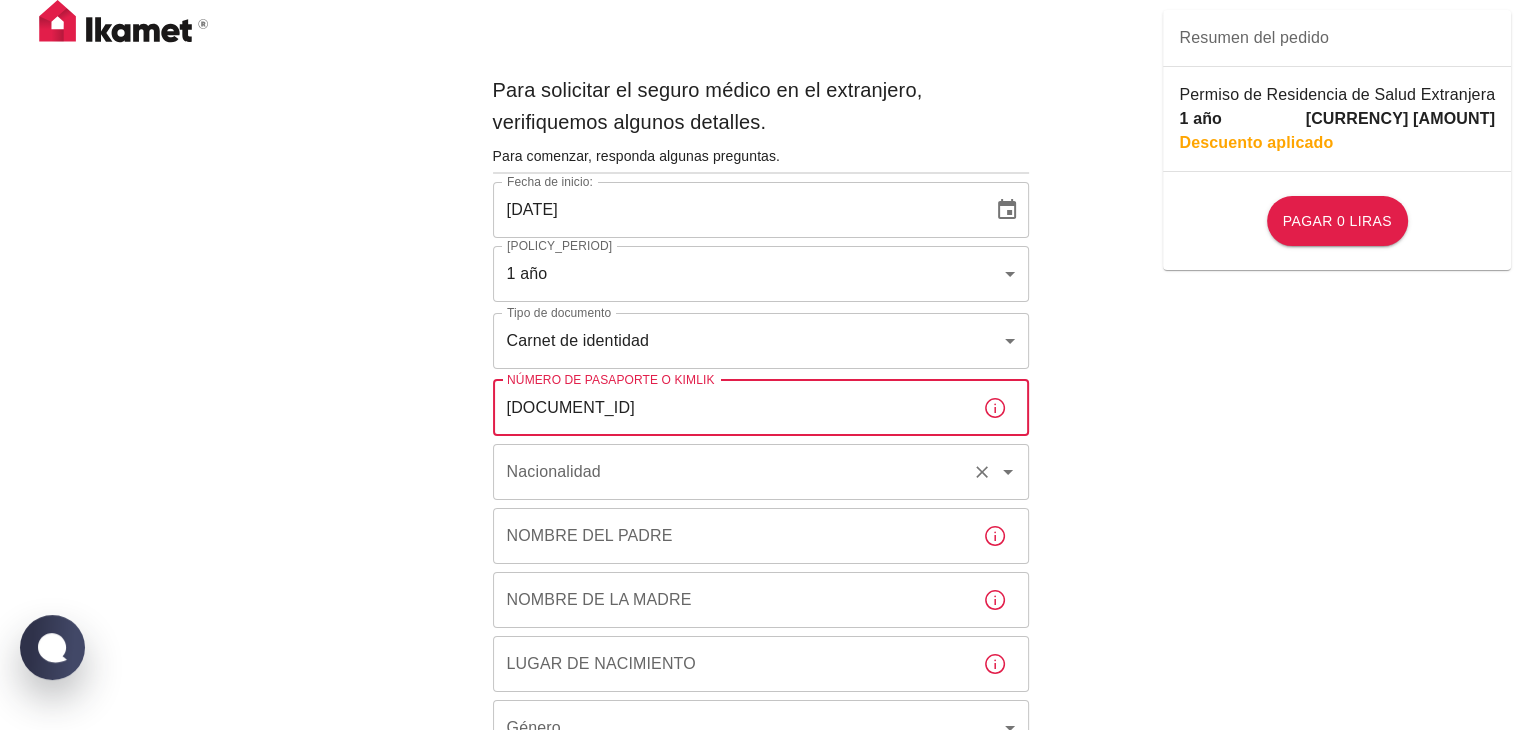 type on "[PASSPORT]" 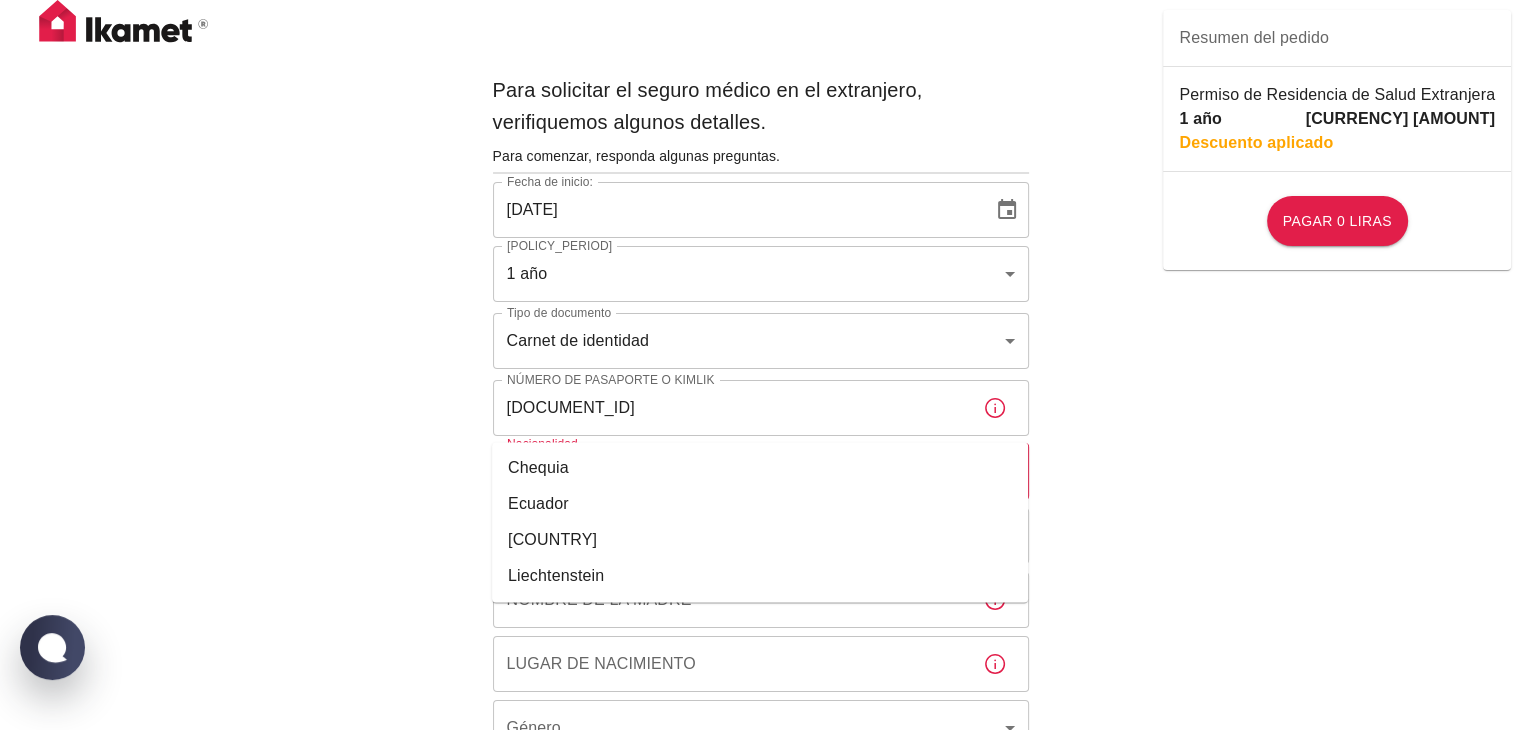 click on "Ecuador" at bounding box center (760, 504) 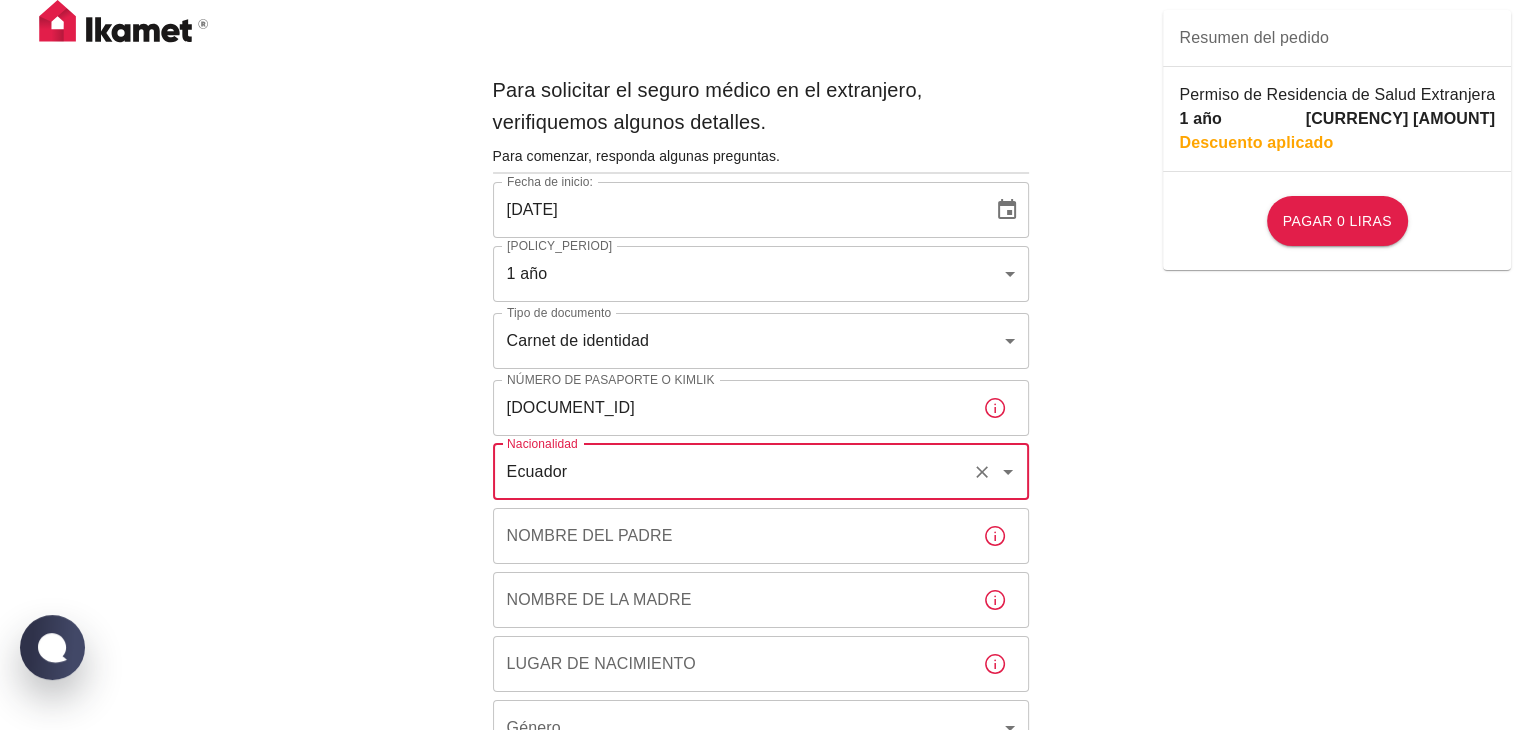 type on "Ecuador" 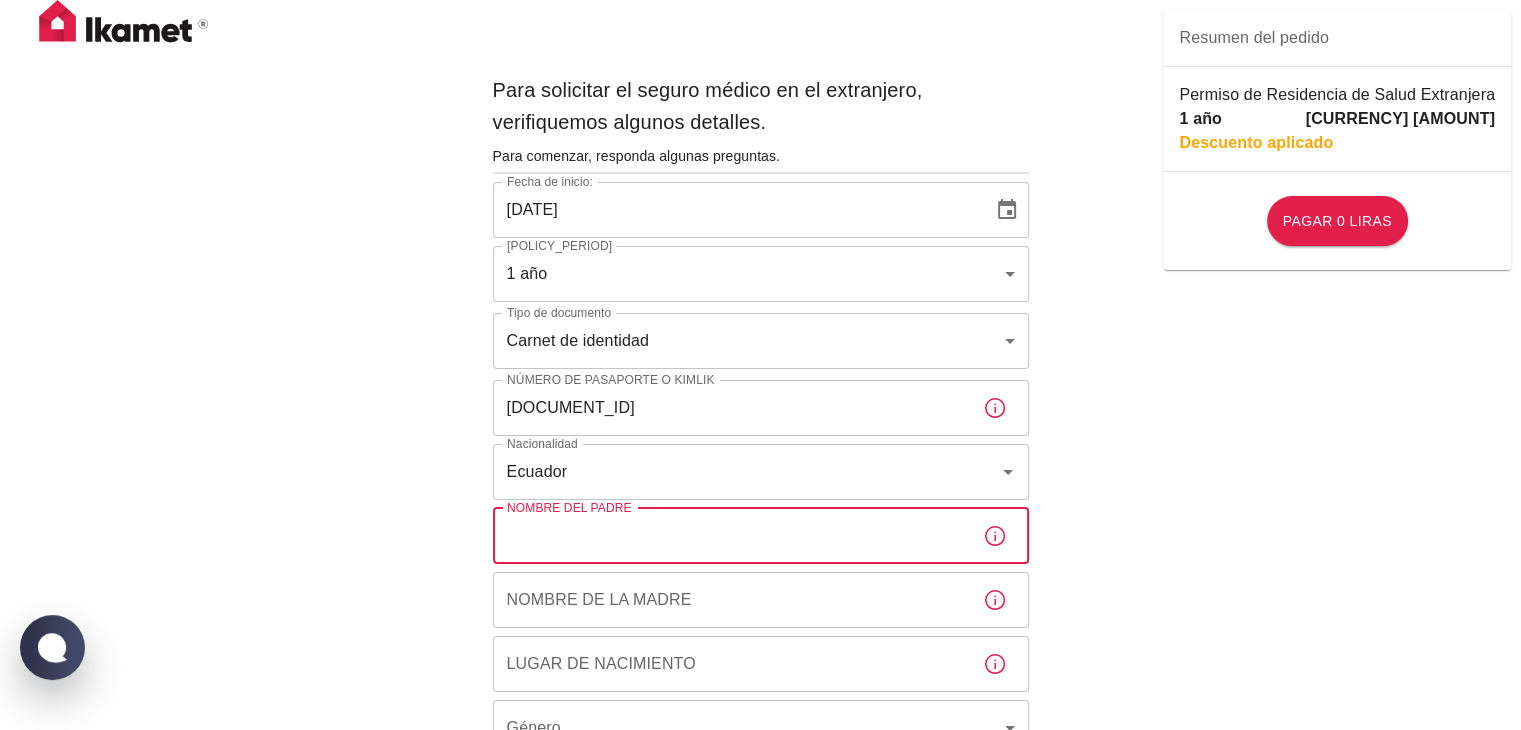 type on "r" 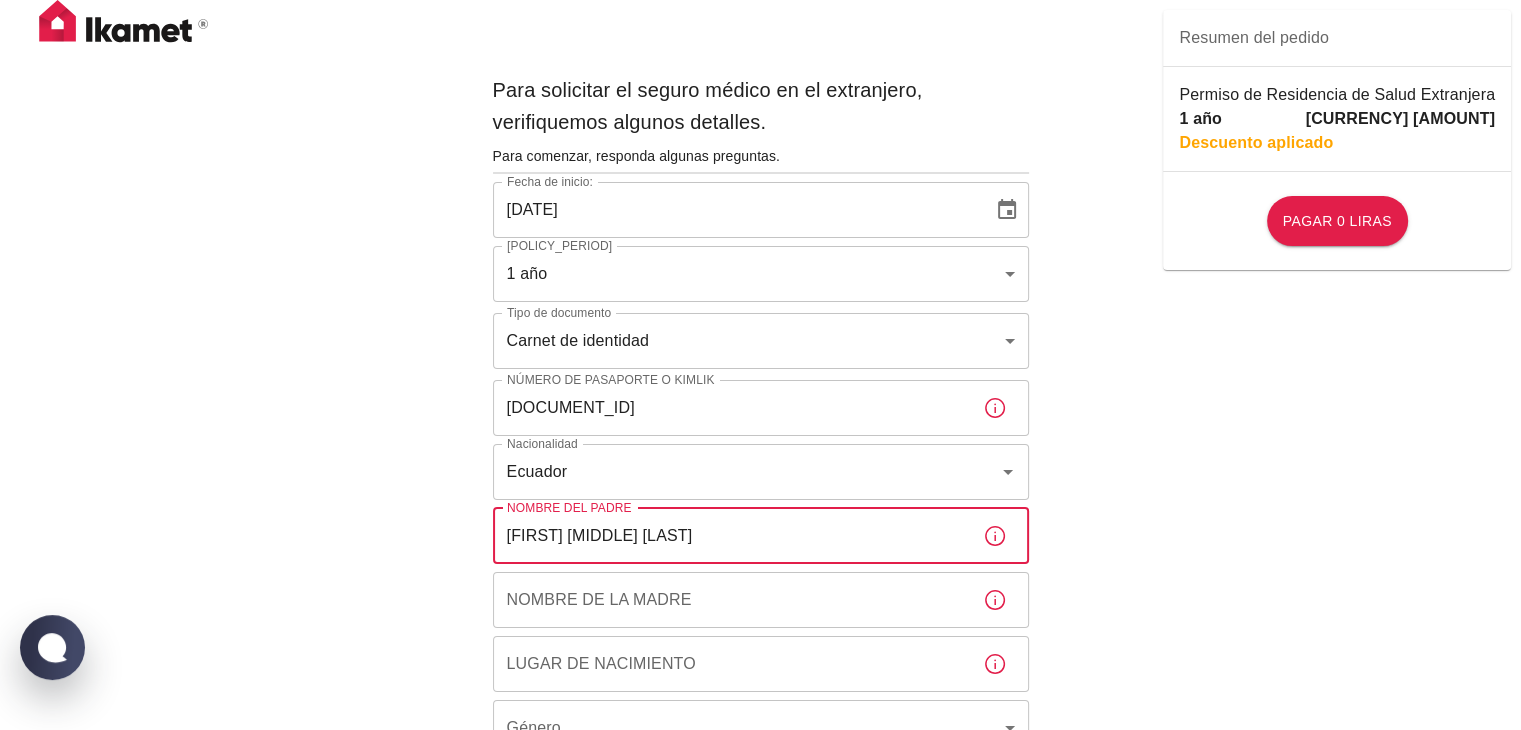 type on "Rahul Isaias Alarcon Quintanilla" 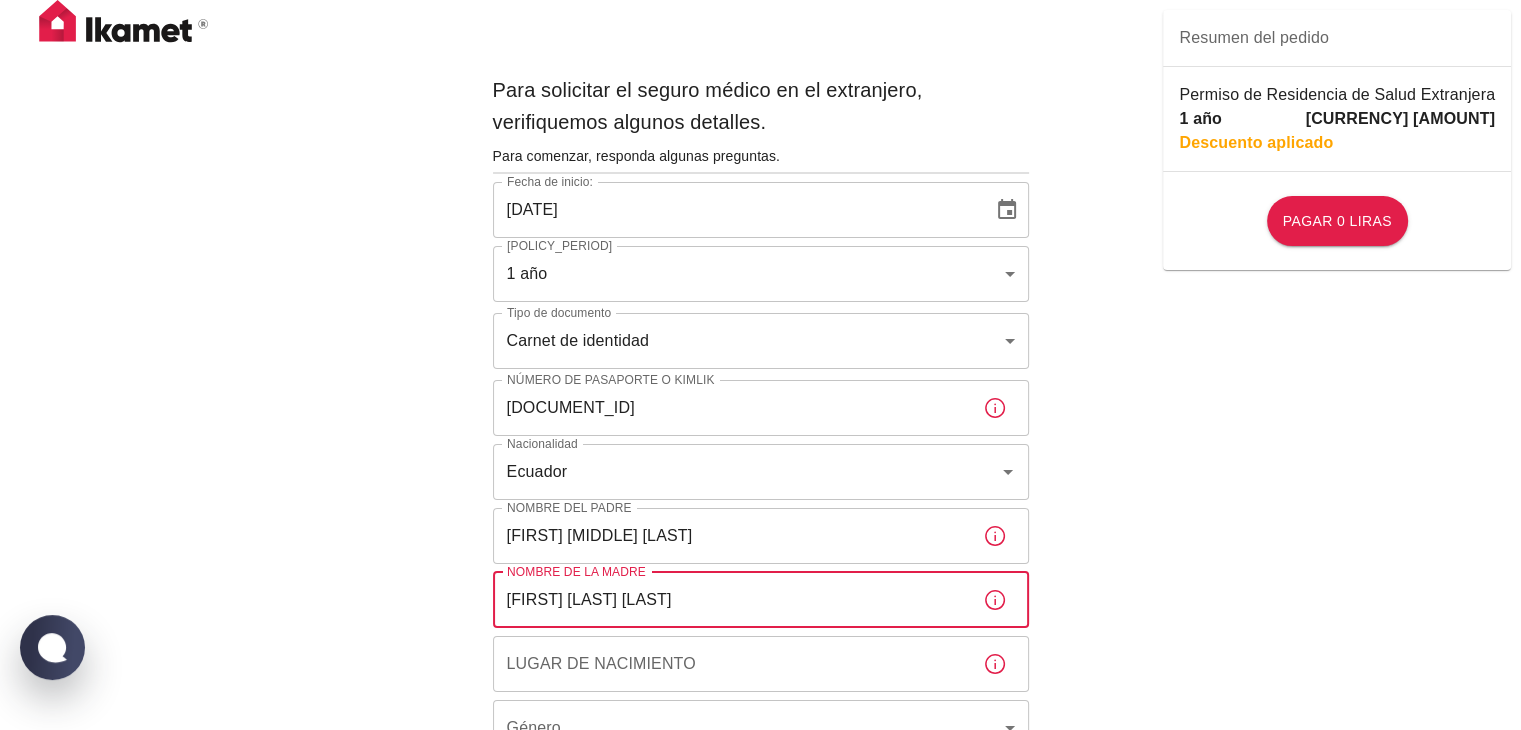 type on "Mercy Yeli Ruiz Piloso" 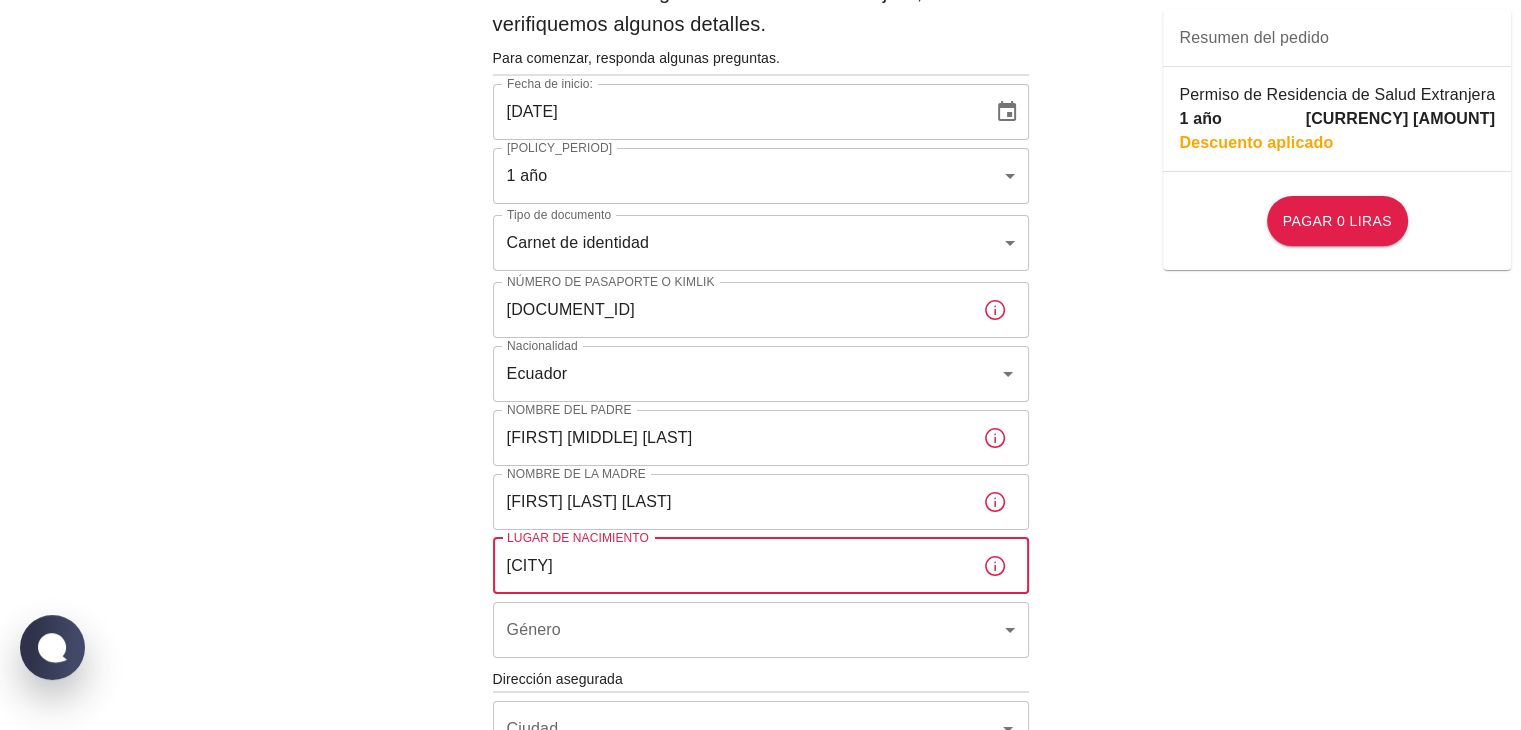 scroll, scrollTop: 100, scrollLeft: 0, axis: vertical 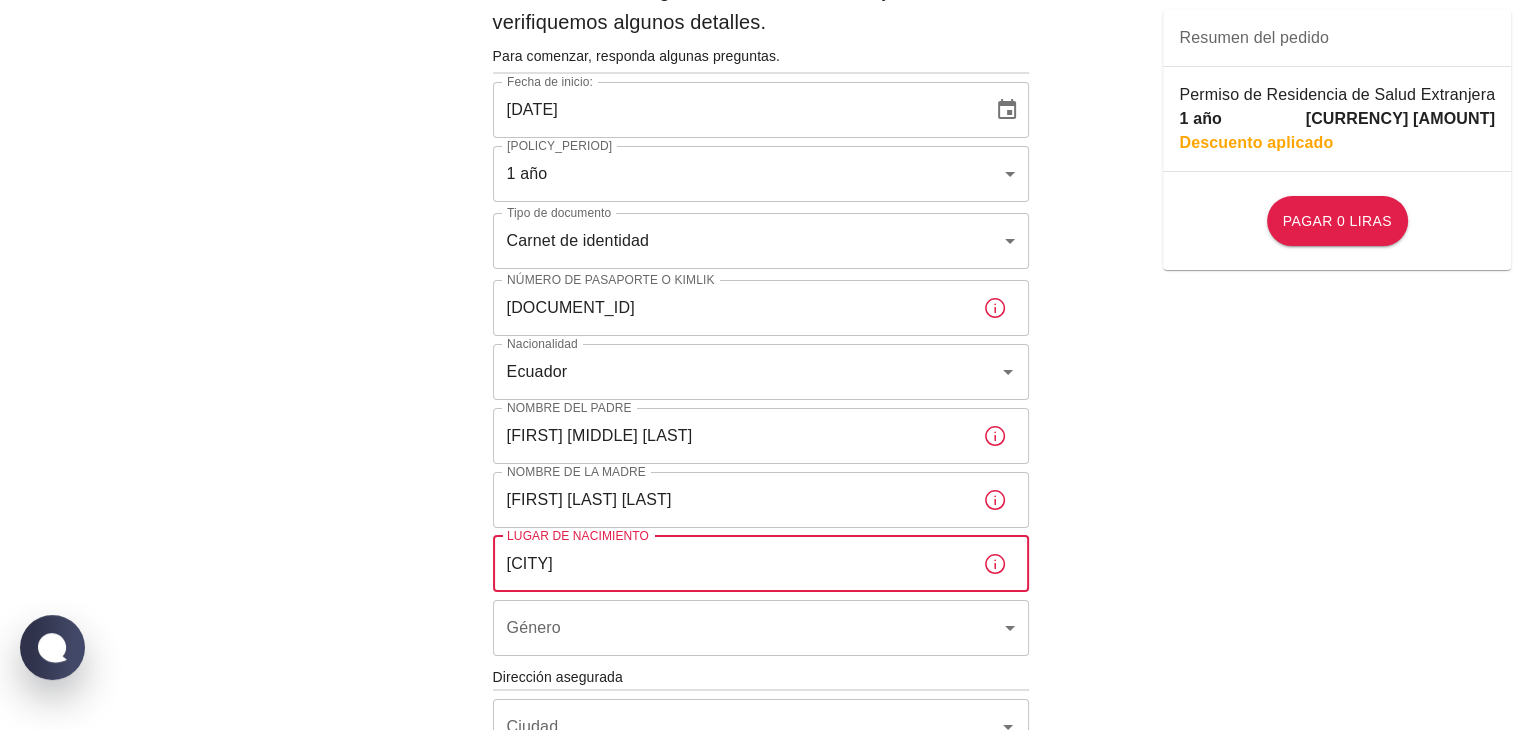 type on "[CITY]" 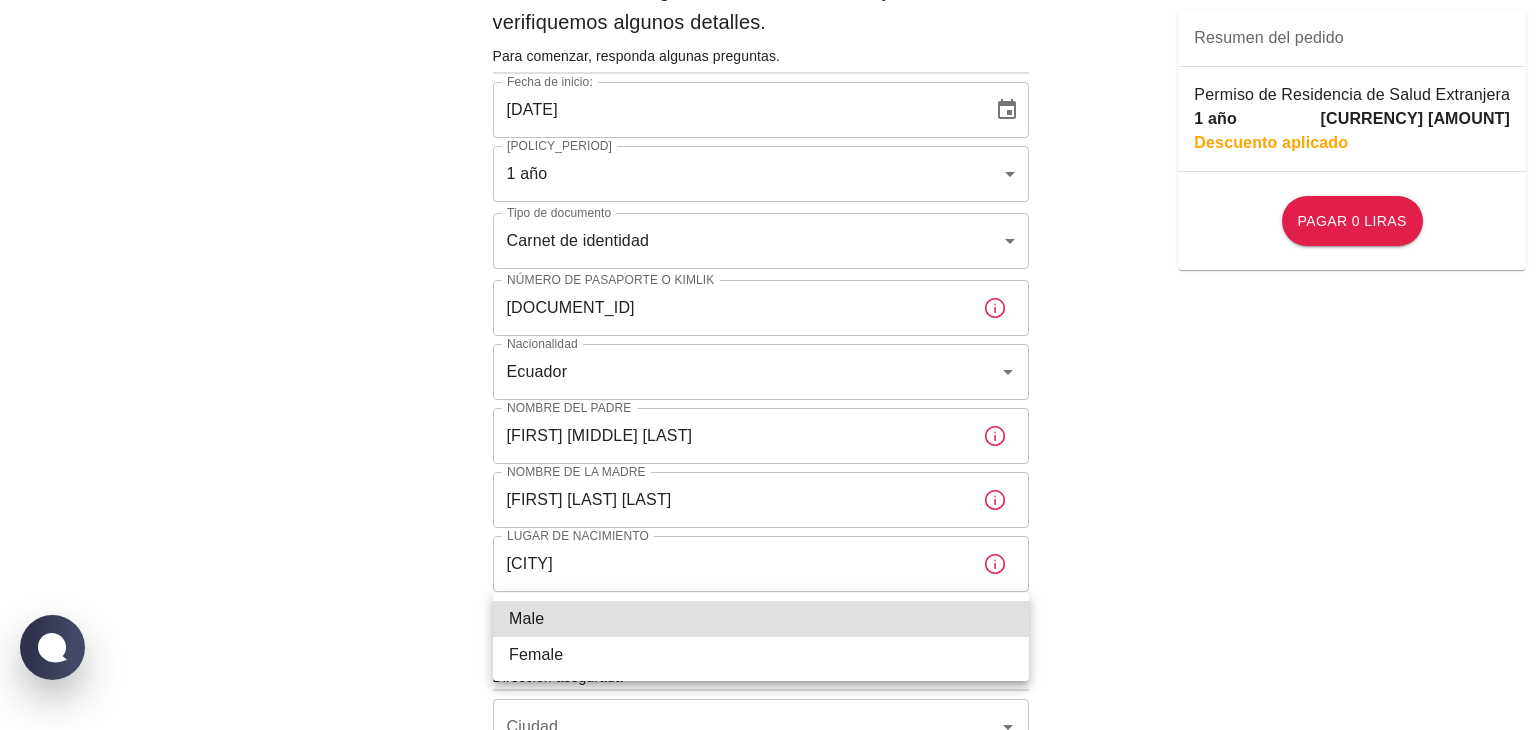 click on "Para solicitar el seguro médico en el extranjero, verifiquemos algunos detalles. Para comenzar, responda algunas preguntas. Fecha de inicio: 04/08/2025 Fecha de inicio: Período de la póliza 1 año b7343ef8-d55e-4554-96a8-76e30347e985 Período de la póliza Tipo de documento Carnet de identidad passport Tipo de documento Número de pasaporte o Kimlik A8769017 Número de pasaporte o Kimlik Nacionalidad Ecuador Nacionalidad Nombre del padre Rahul Isaias Alarcon Quintanilla Nombre del padre Nombre de la madre Mercy Yeli Ruiz Piloso Nombre de la madre Lugar de nacimiento Guaranda Lugar de nacimiento Género ​ Género Dirección asegurada Ciudad Ciudad Ciudad Ciudad Vecindario Vecindario Calle Calle Número de edificio Número de edificio Número de apartamento Número de apartamento Transferencia electrónica de fondos Tarjeta de crédito He leído y acepto la Política de Privacidad y el Acuerdo de Usuario He leído y acepto el Texto Aclaratorio Resumen del pedido Permiso de Residencia de Salud Extranjera" at bounding box center (768, 692) 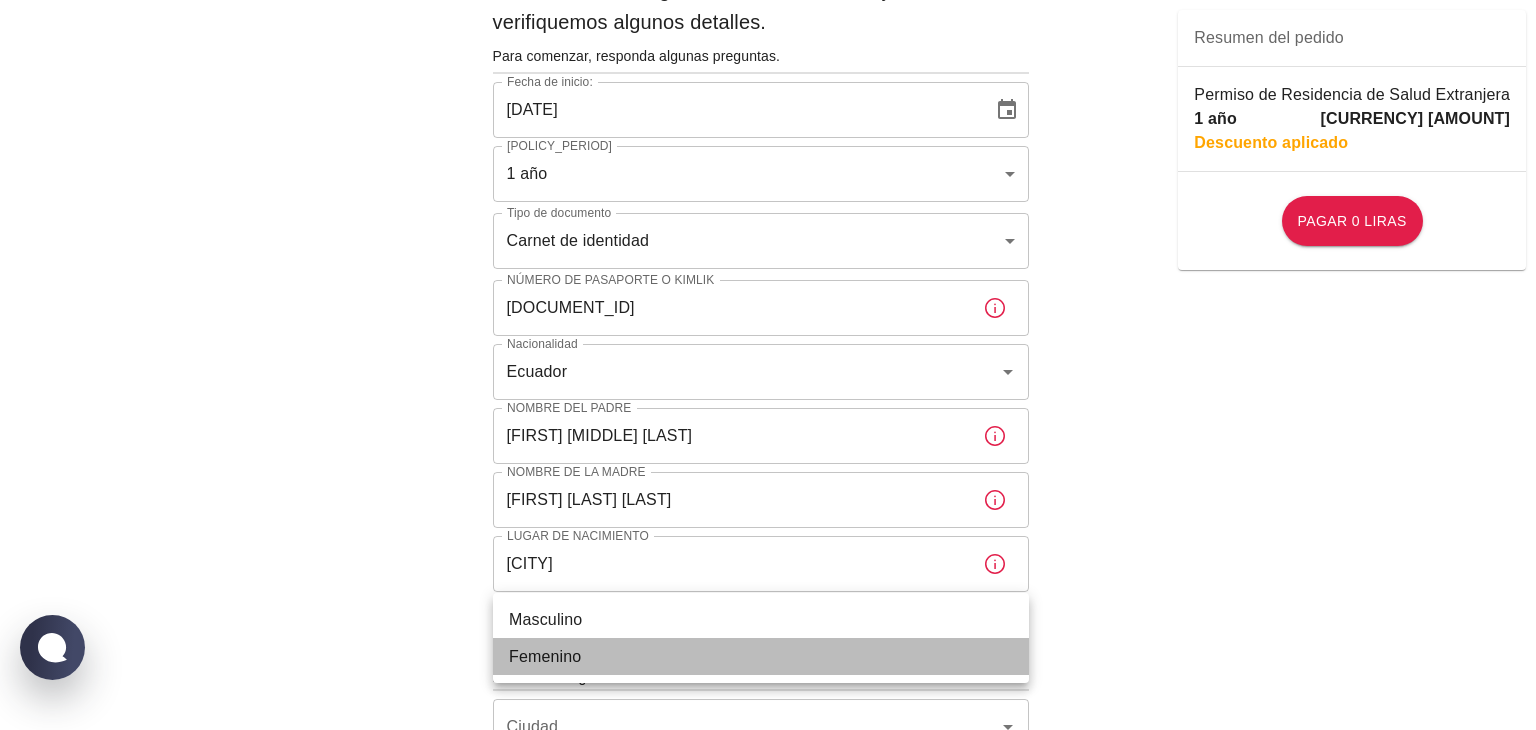 click on "[GENDER]" at bounding box center (761, 656) 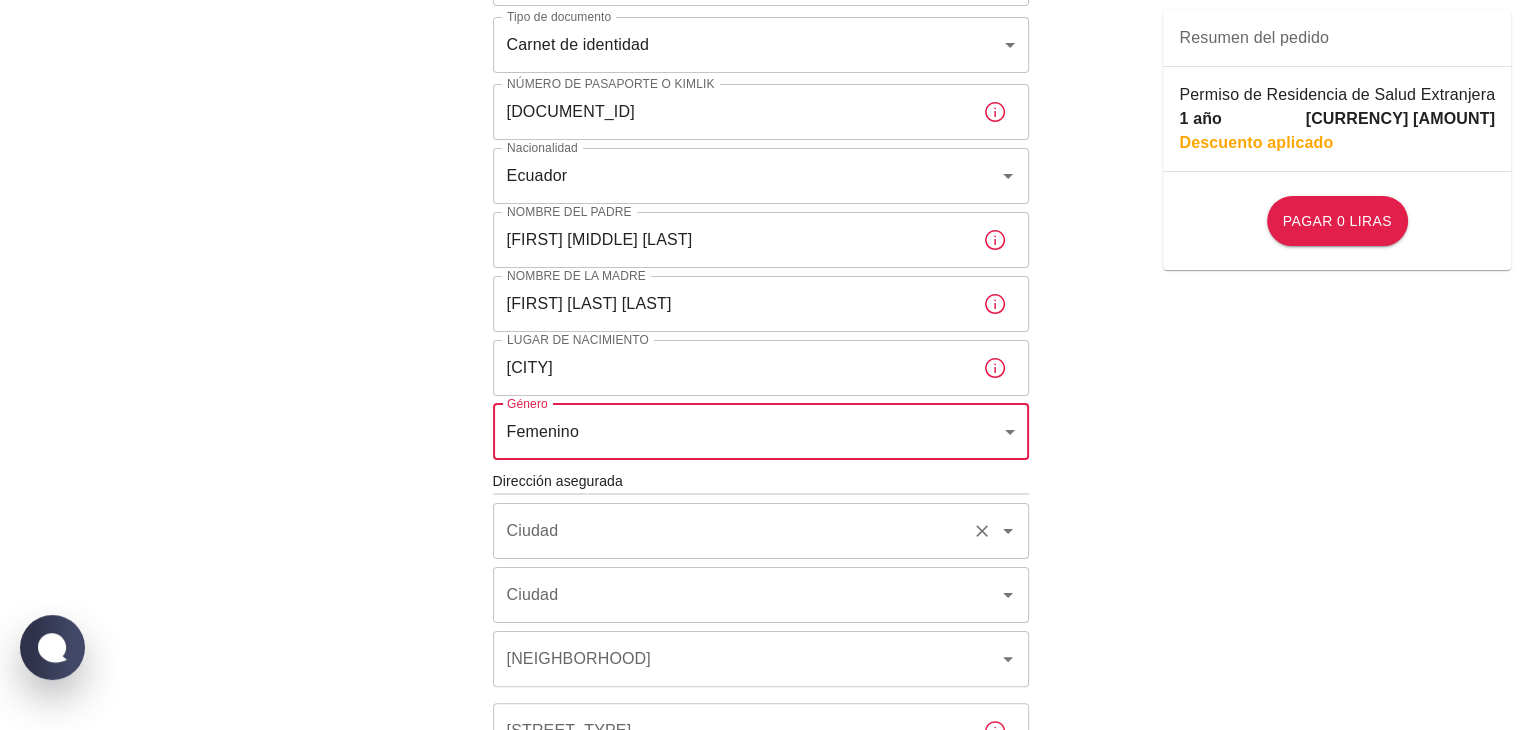 scroll, scrollTop: 300, scrollLeft: 0, axis: vertical 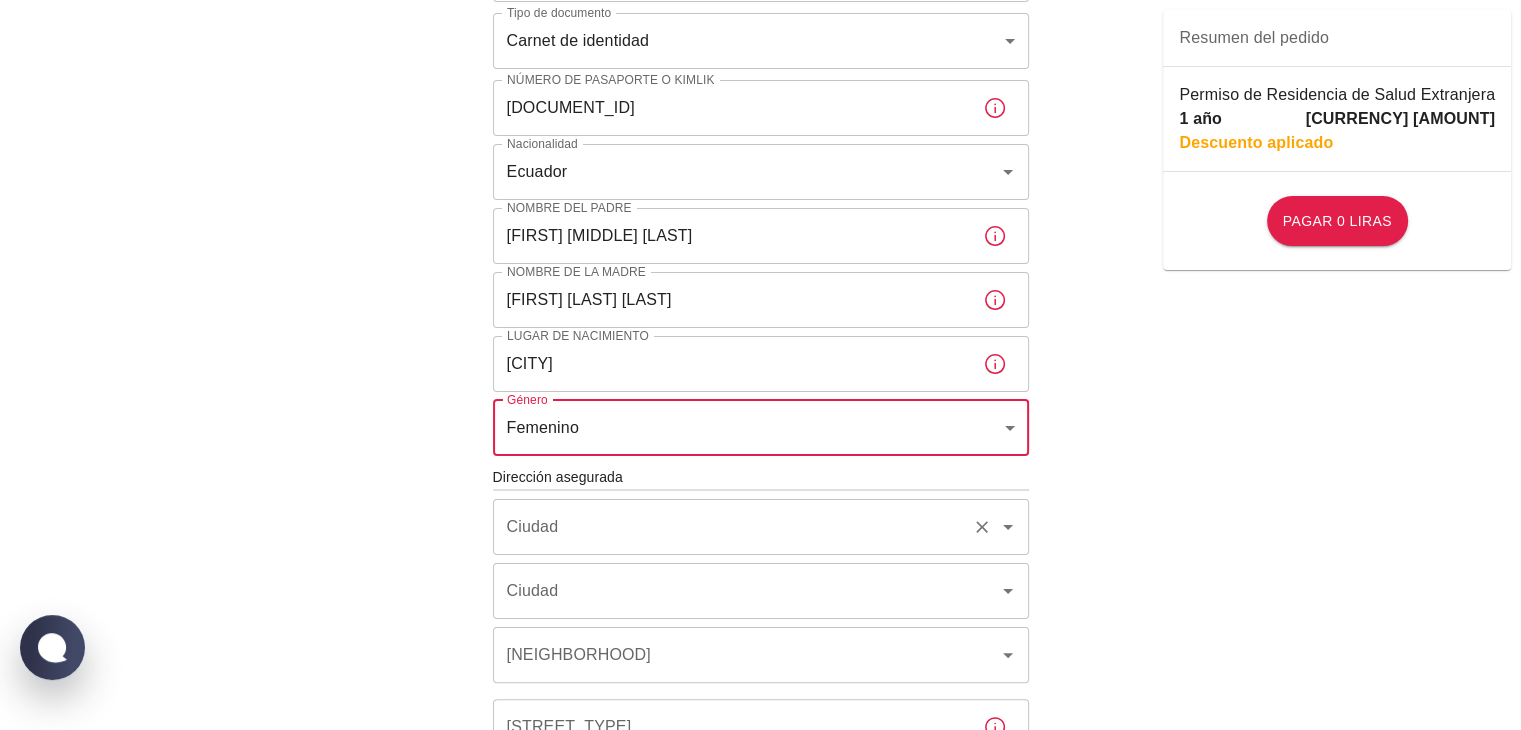click on "[CITY]" at bounding box center (733, 527) 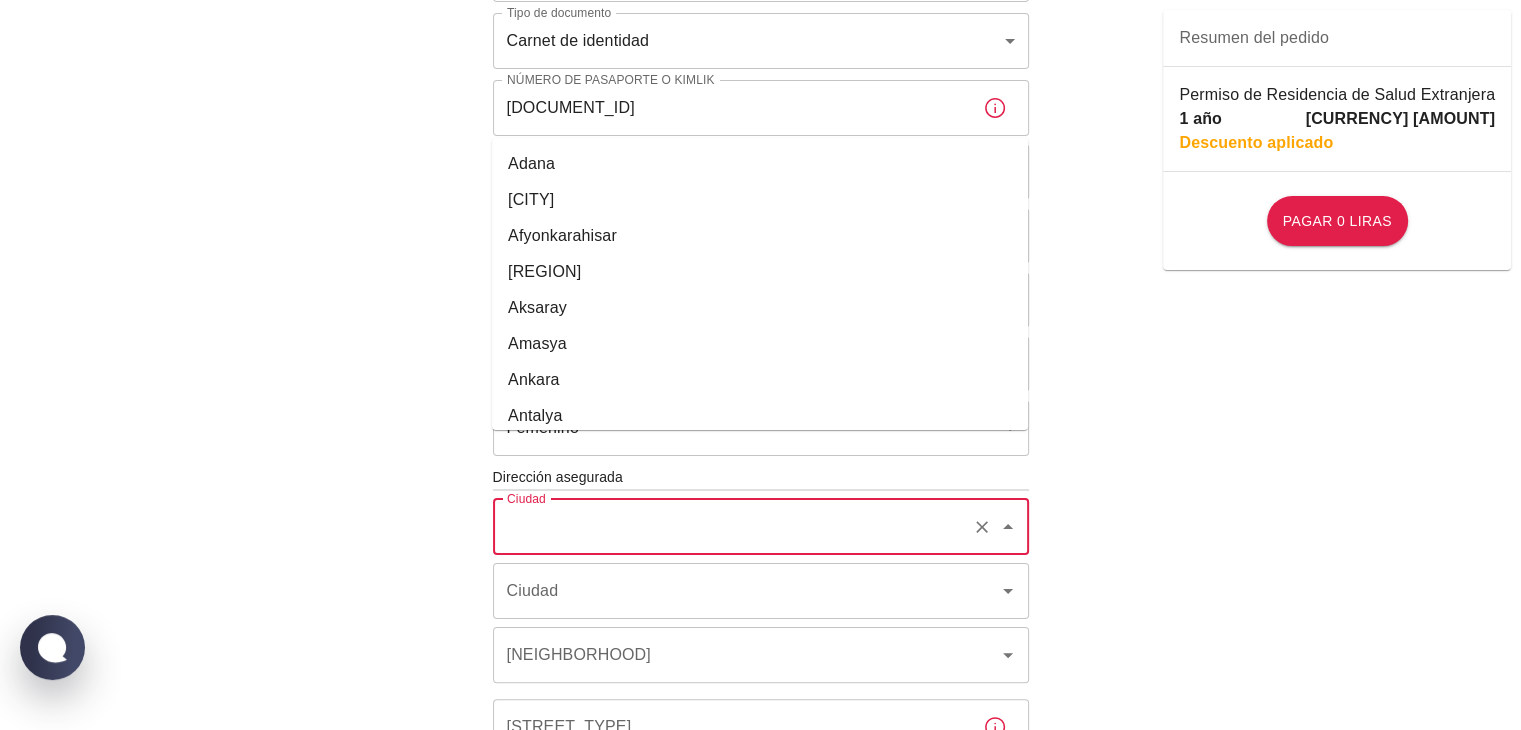 click on "Para solicitar el seguro médico en el extranjero, verifiquemos algunos detalles. Para comenzar, responda algunas preguntas. Fecha de inicio: 04/08/2025 Fecha de inicio: Período de la póliza 1 año b7343ef8-d55e-4554-96a8-76e30347e985 Período de la póliza Tipo de documento Carnet de identidad passport Tipo de documento Número de pasaporte o Kimlik A8769017 Número de pasaporte o Kimlik Nacionalidad Ecuador Nacionalidad Nombre del padre Rahul Isaias Alarcon Quintanilla Nombre del padre Nombre de la madre Mercy Yeli Ruiz Piloso Nombre de la madre Lugar de nacimiento Guaranda Lugar de nacimiento Género Femenino female Género Dirección asegurada Ciudad Ciudad Ciudad Ciudad Vecindario Vecindario Calle Calle Número de edificio Número de edificio Número de apartamento Número de apartamento Transferencia electrónica de fondos Tarjeta de crédito He leído y acepto la Política de Privacidad y el Acuerdo de Usuario He leído y acepto el Texto Aclaratorio Resumen del pedido 1 año 550 liras Pagar 0 liras" at bounding box center [760, 492] 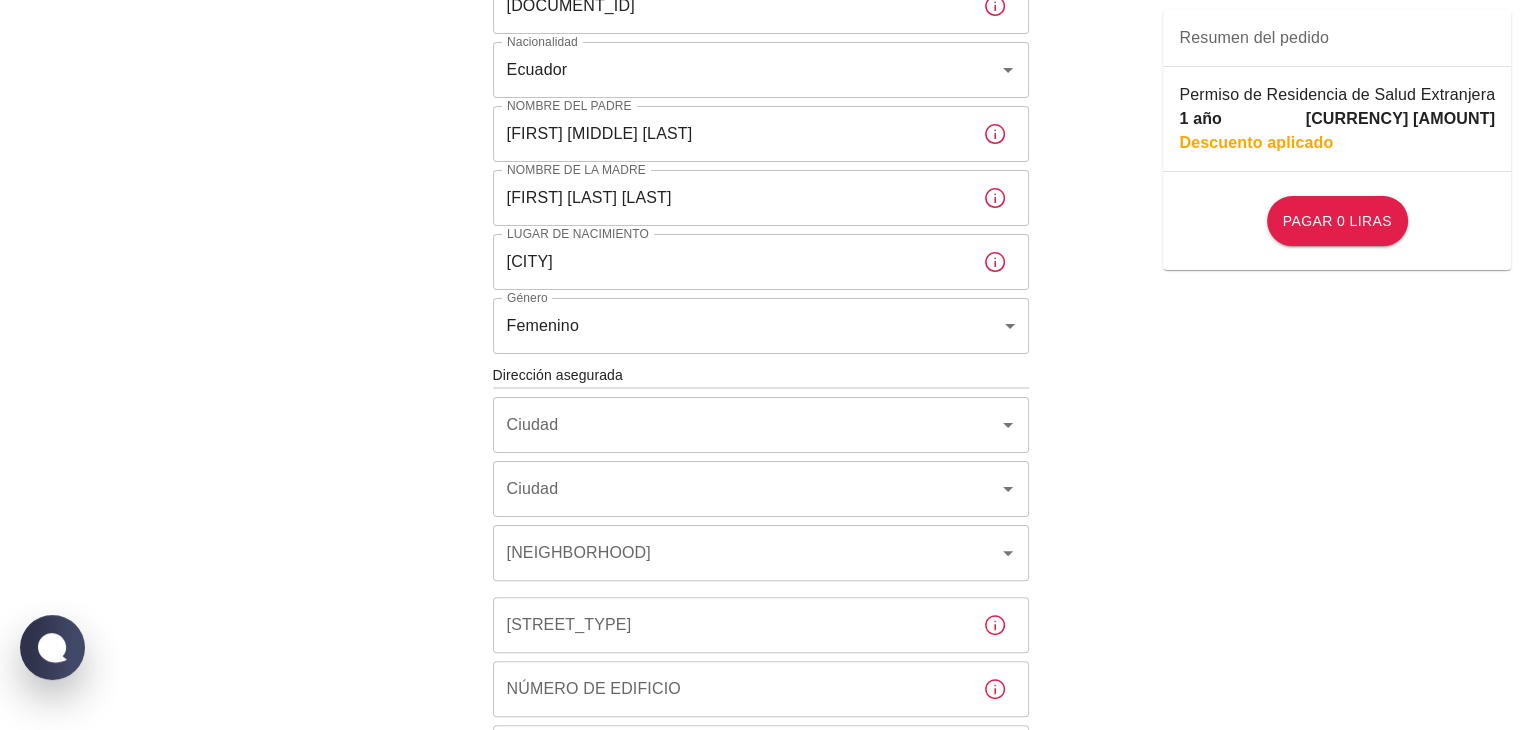 scroll, scrollTop: 400, scrollLeft: 0, axis: vertical 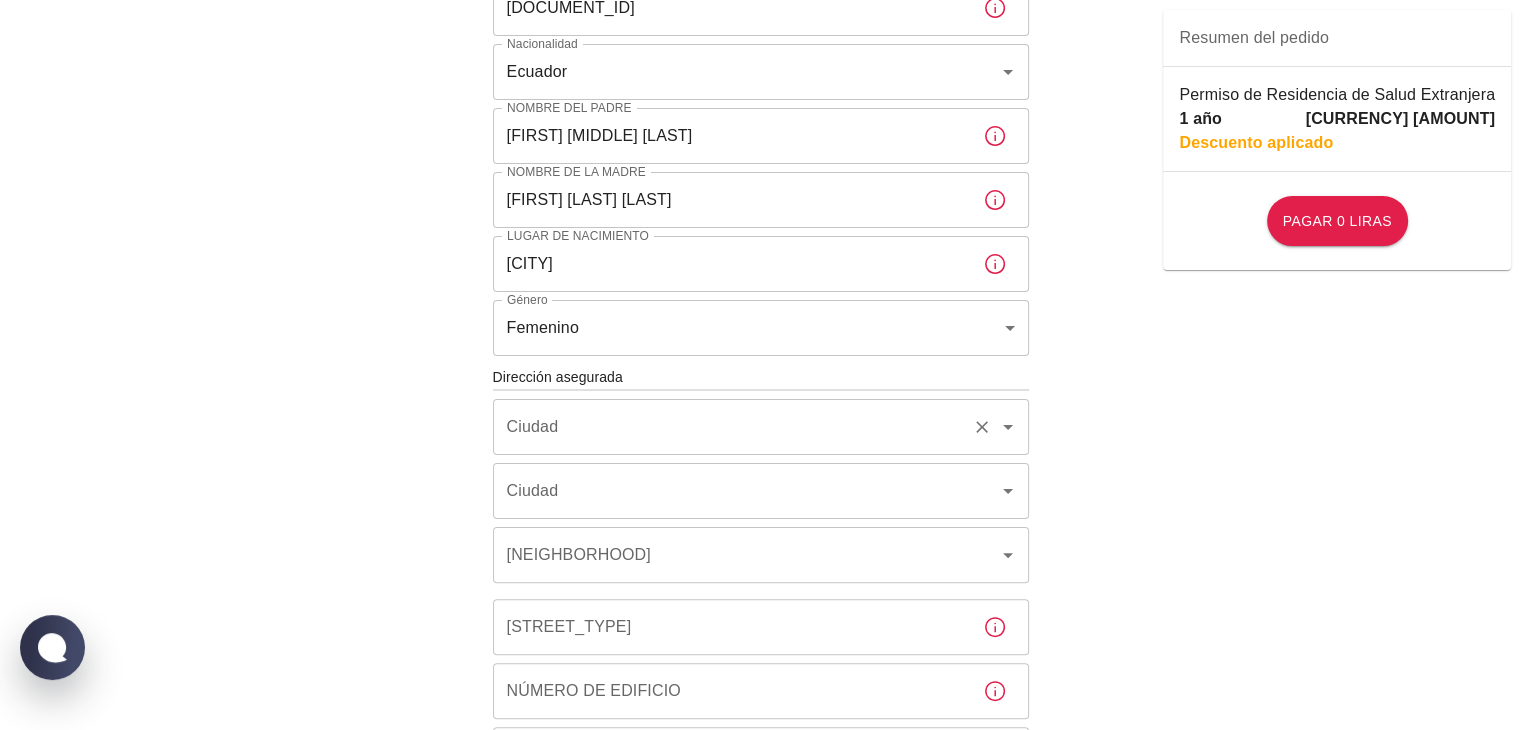 click on "[CITY]" at bounding box center (733, 427) 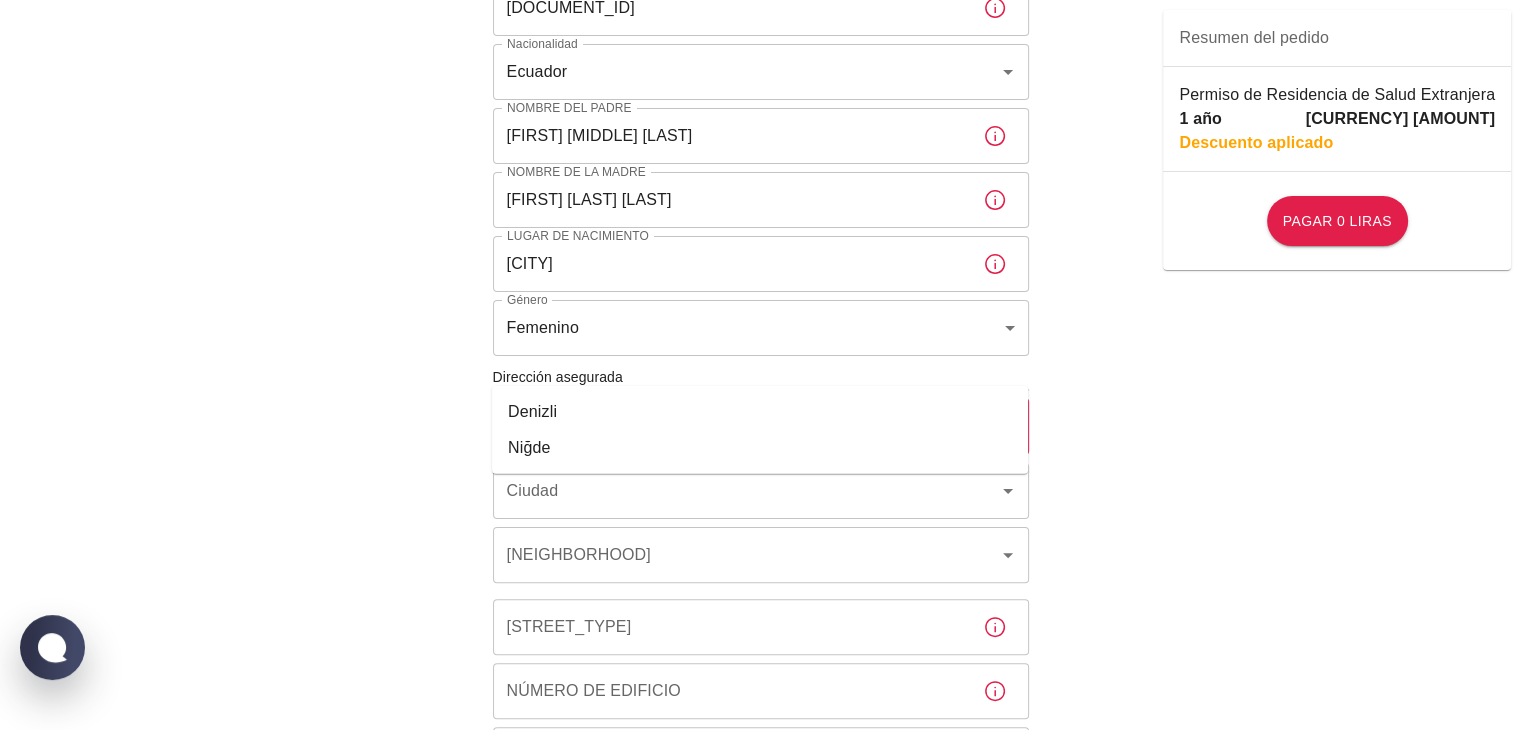 click on "Denizli" at bounding box center [760, 412] 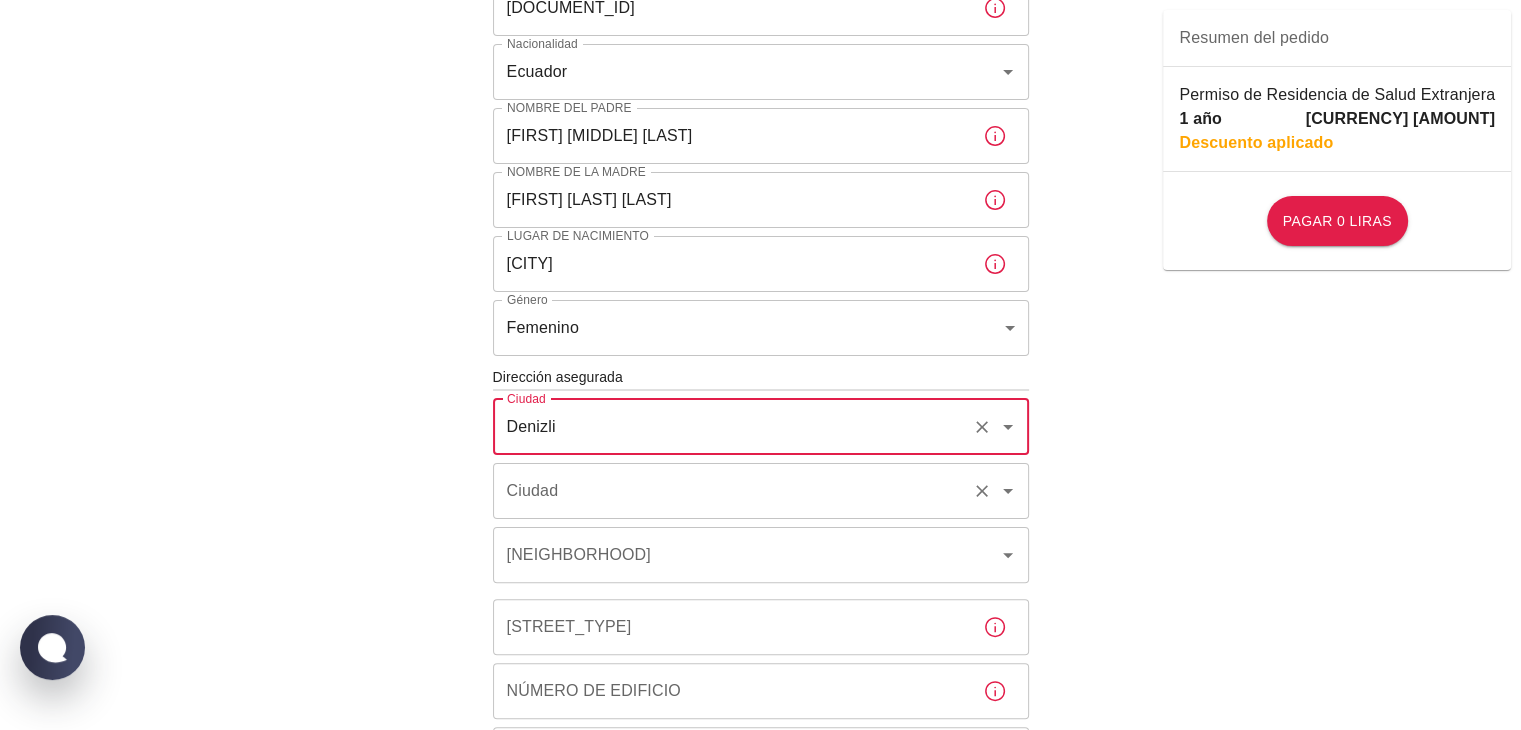 type on "Denizli" 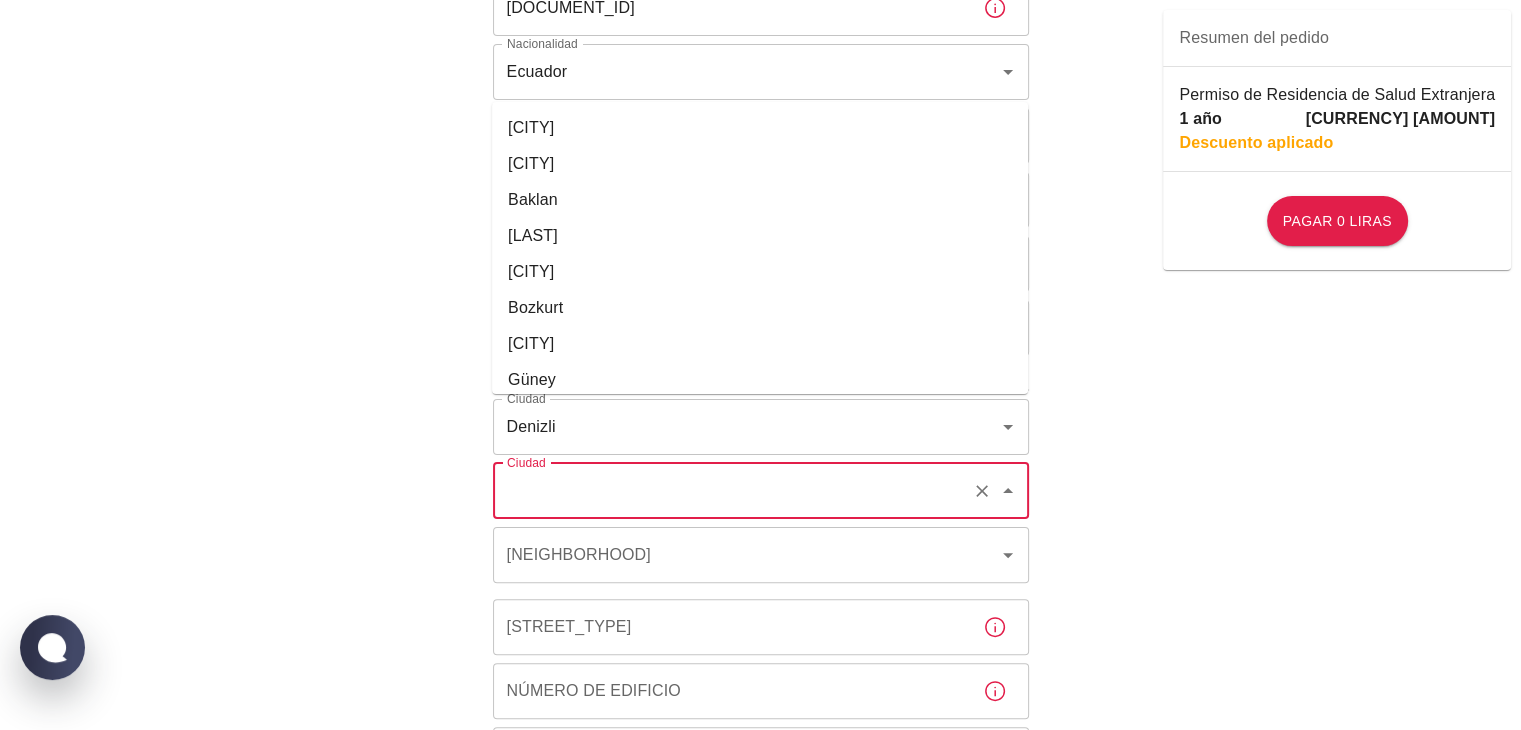 click on "[CITY]" at bounding box center [733, 491] 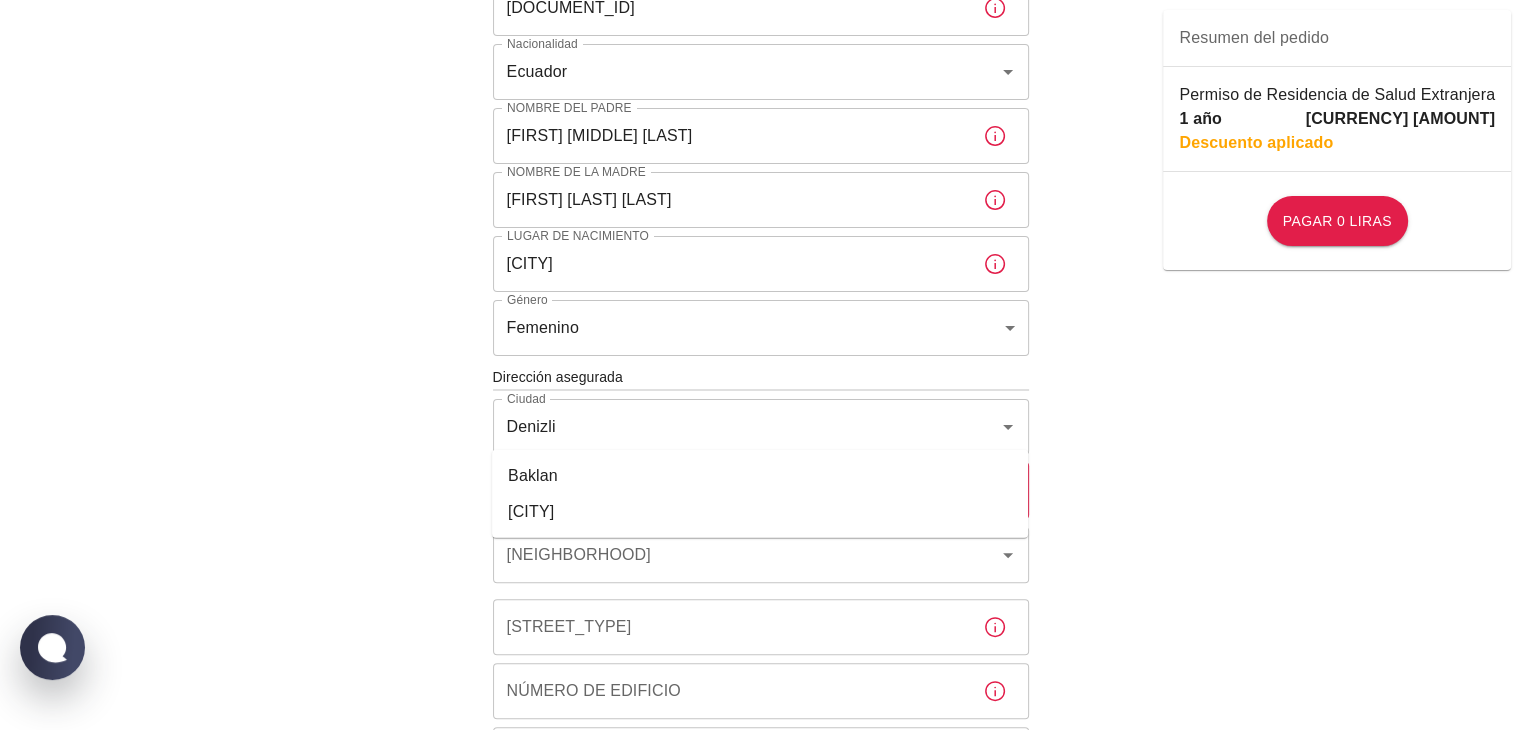 type on "a" 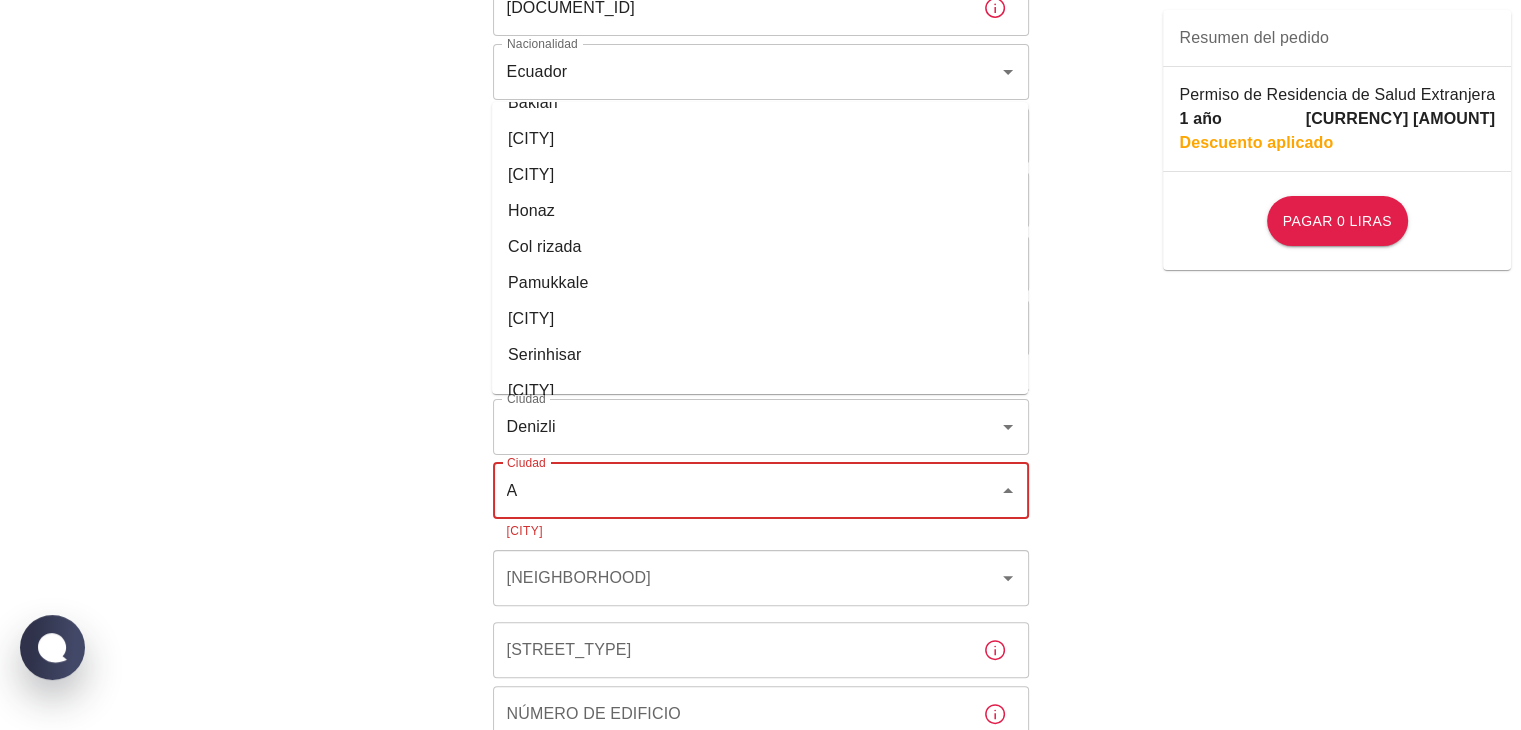 scroll, scrollTop: 100, scrollLeft: 0, axis: vertical 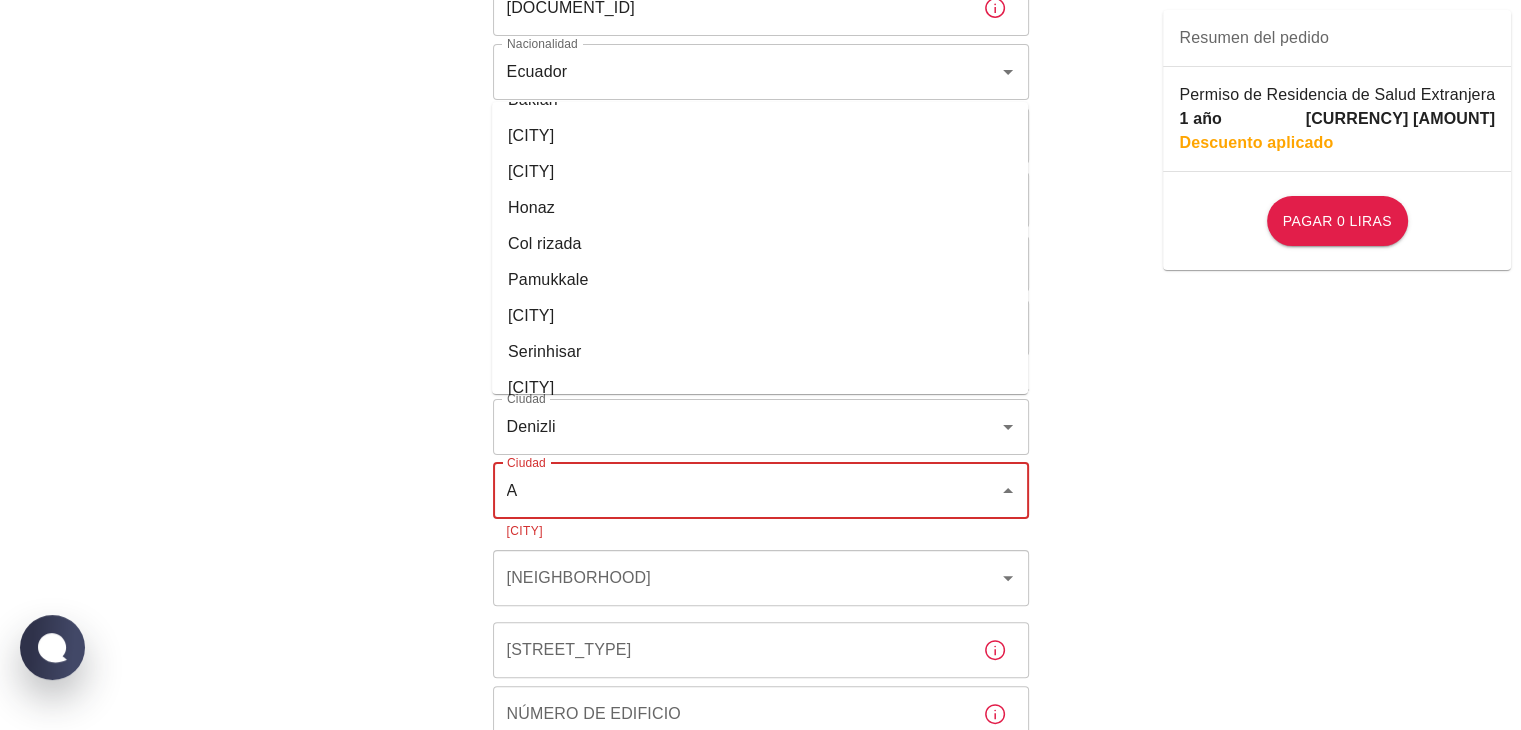 click on "[CITY]" at bounding box center [760, 280] 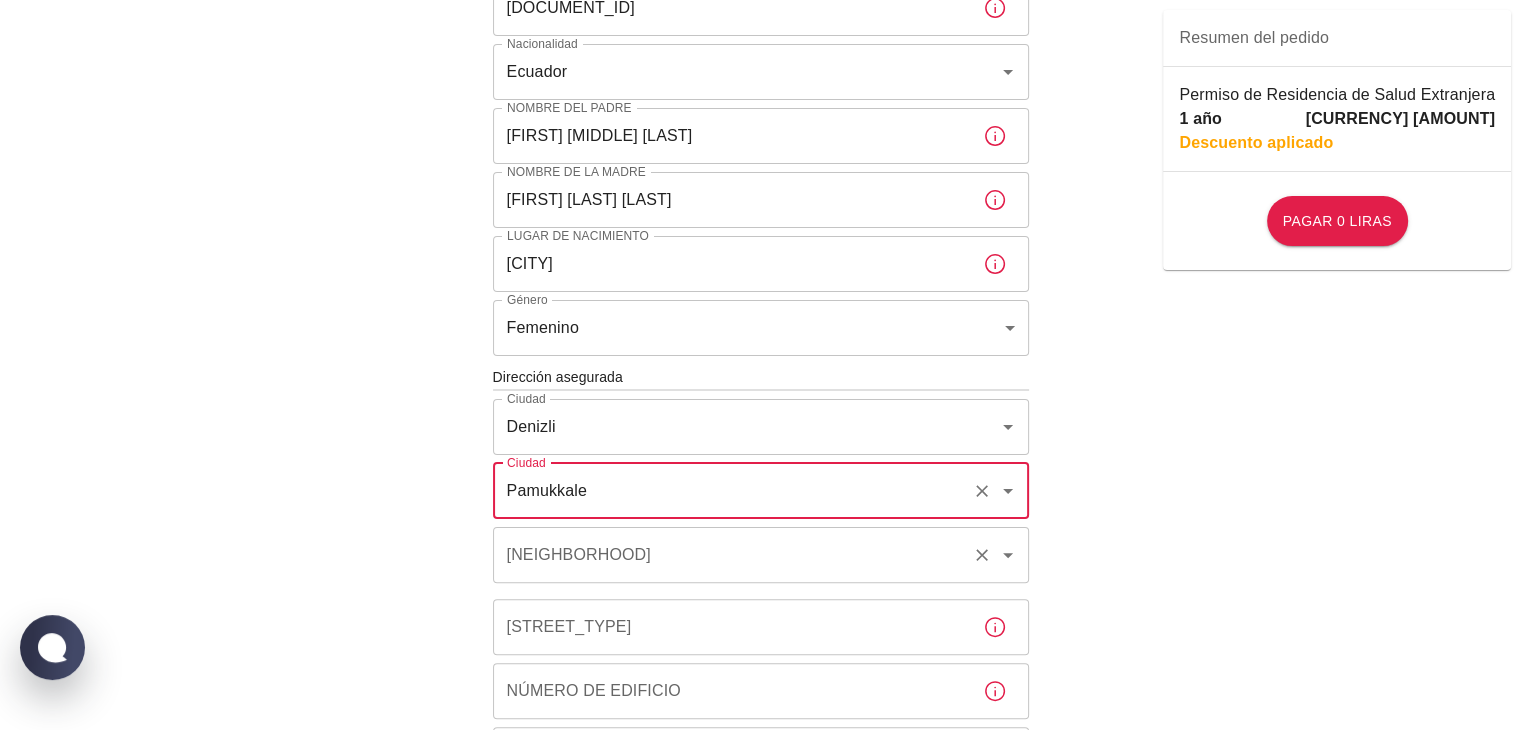 type on "[CITY]" 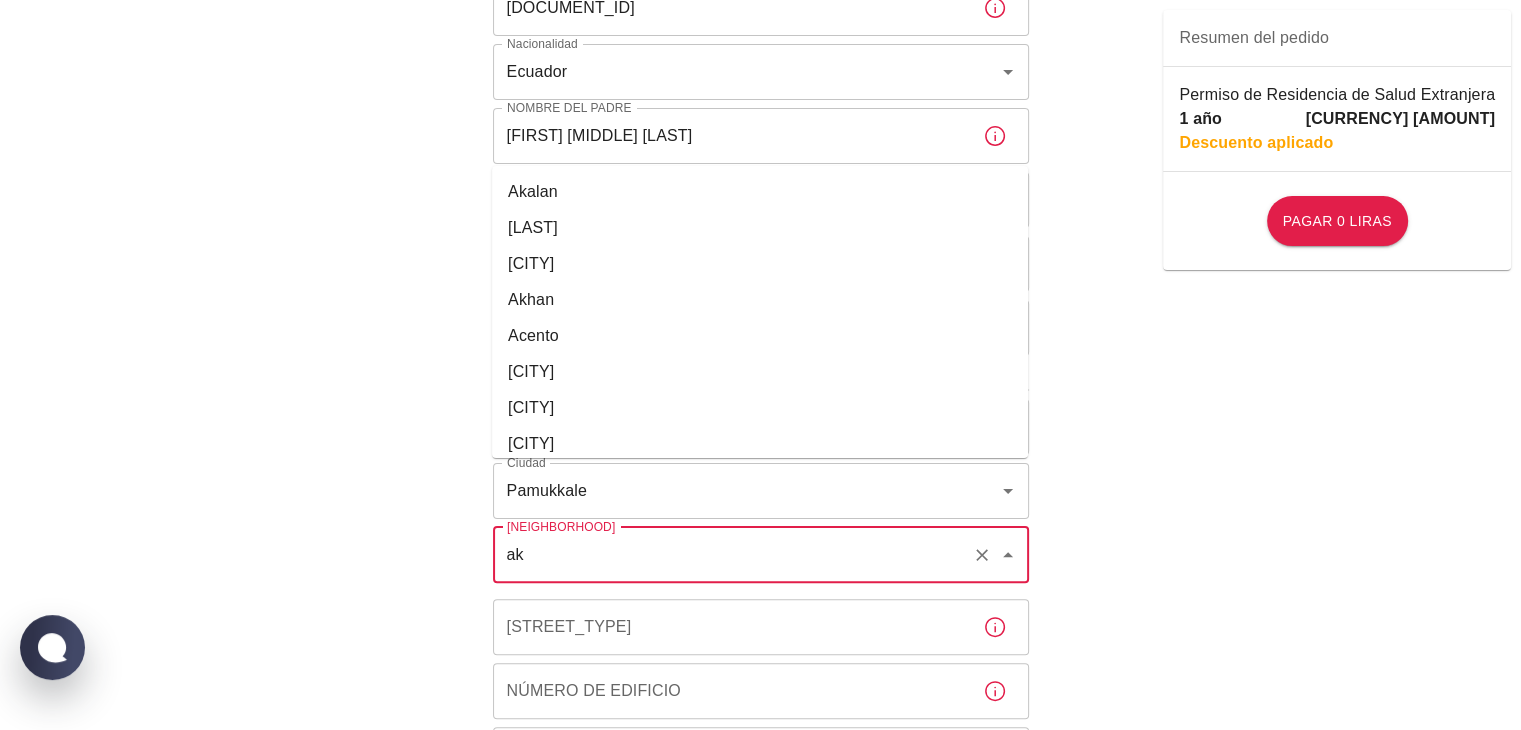 click on "[LAST]" at bounding box center (760, 408) 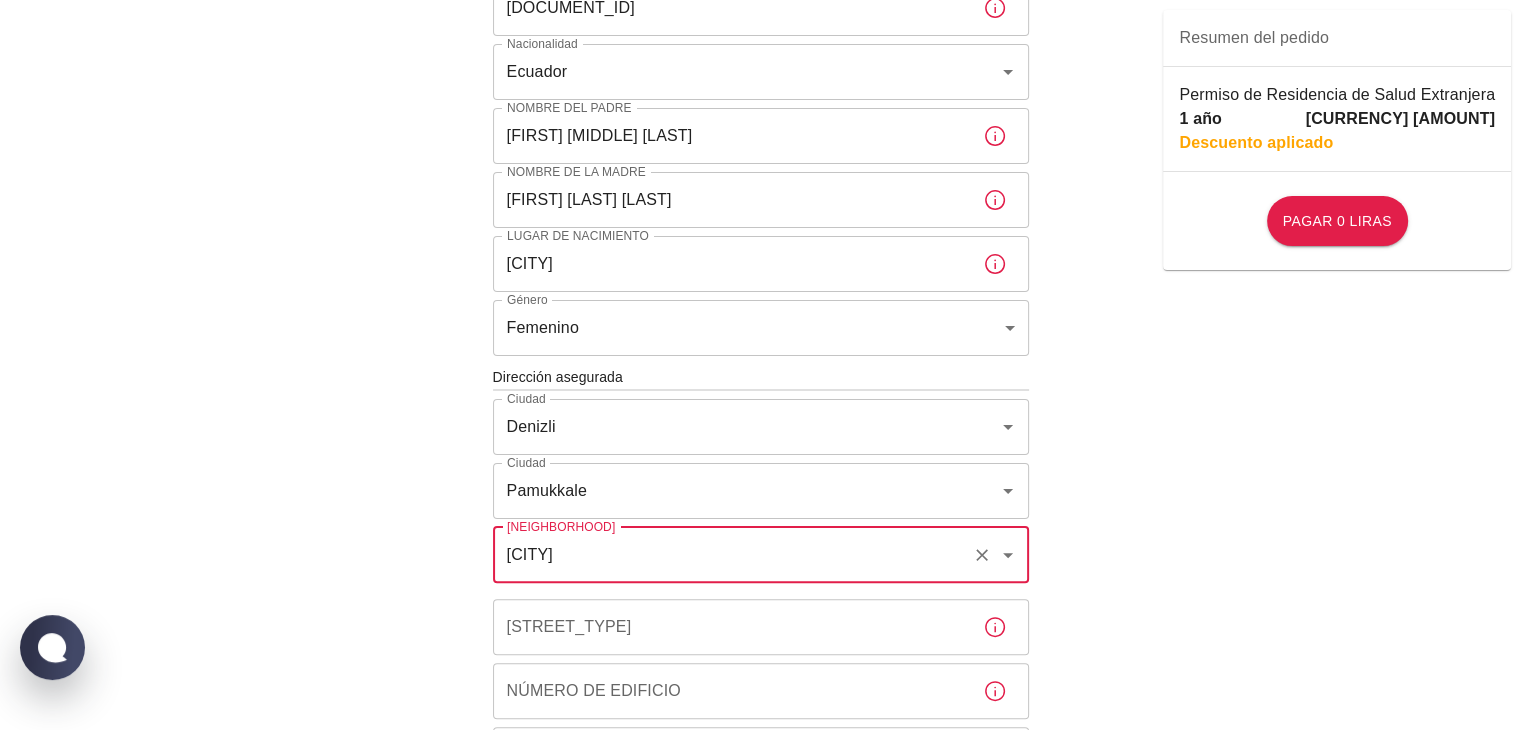 type on "[LAST]" 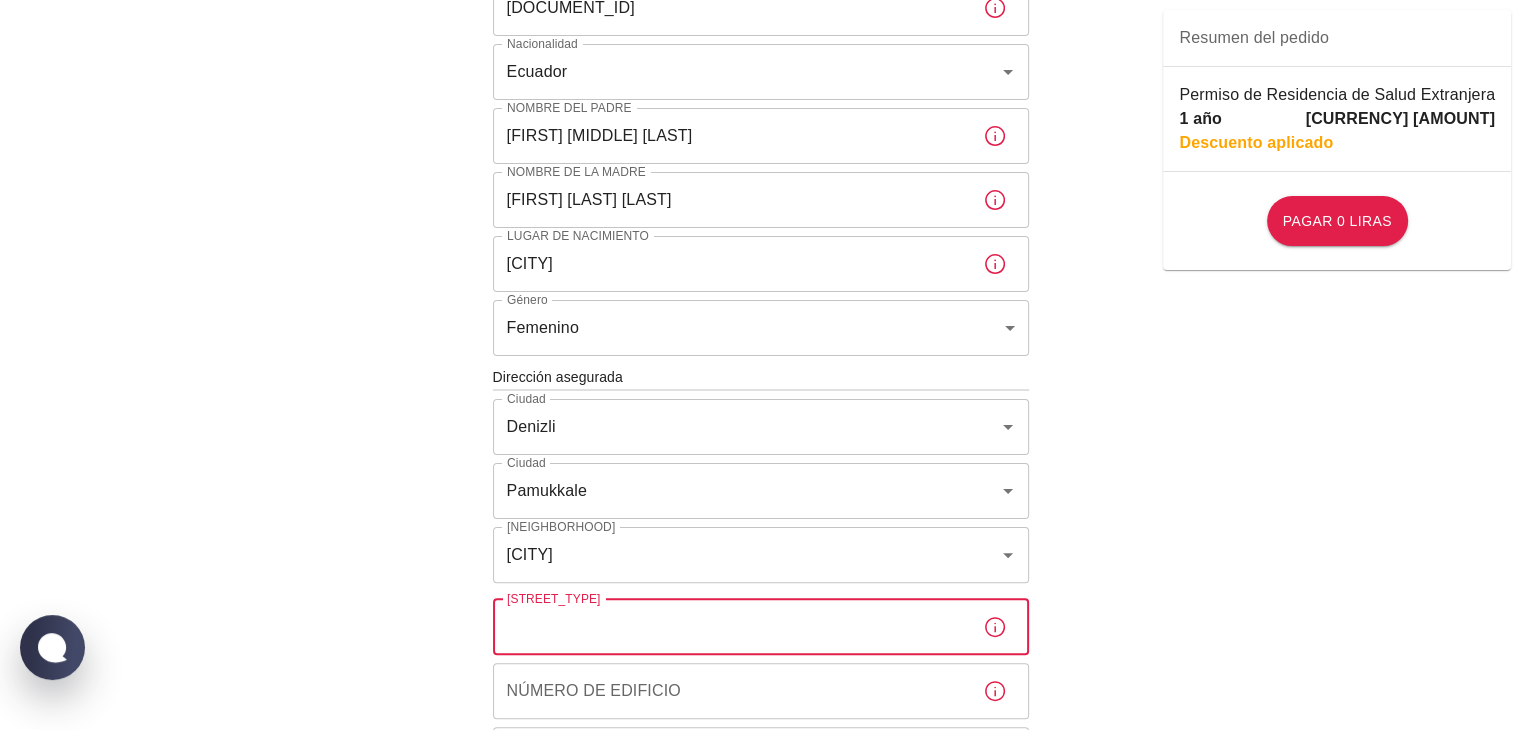 click on "Calle" at bounding box center (730, 627) 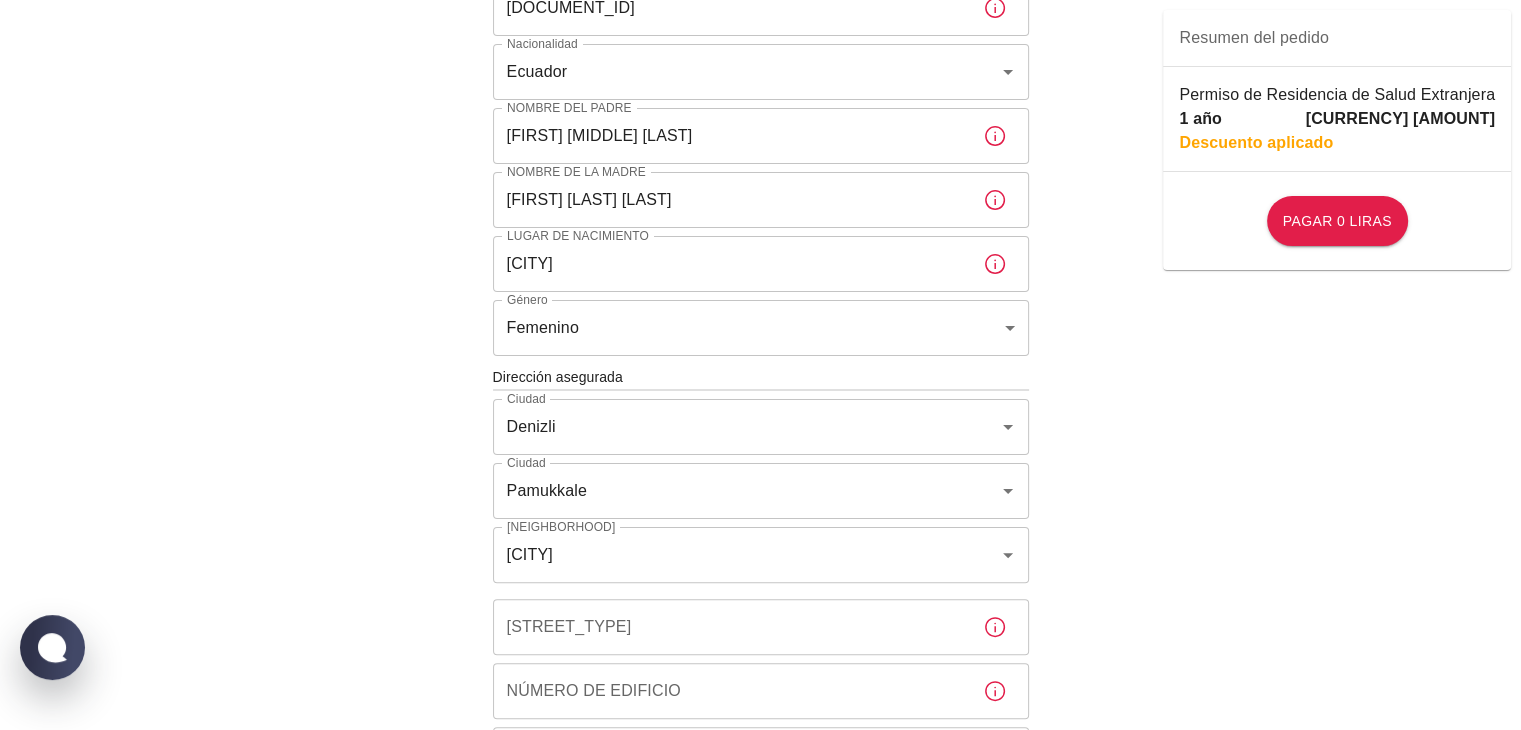 click on "Para solicitar el seguro médico en el extranjero, verifiquemos algunos detalles. Para comenzar, responda algunas preguntas. Fecha de inicio: 04/08/2025 Fecha de inicio: Período de la póliza 1 año b7343ef8-d55e-4554-96a8-76e30347e985 Período de la póliza Tipo de documento Carnet de identidad passport Tipo de documento Número de pasaporte o Kimlik A8769017 Número de pasaporte o Kimlik Nacionalidad Ecuador Nacionalidad Nombre del padre Rahul Isaias Alarcon Quintanilla Nombre del padre Nombre de la madre Mercy Yeli Ruiz Piloso Nombre de la madre Lugar de nacimiento Guaranda Lugar de nacimiento Género Femenino female Género Dirección asegurada Ciudad Denizli Ciudad Ciudad Pamukkale Ciudad Vecindario Akköy Vecindario Calle Calle Número de edificio Número de edificio Número de apartamento Número de apartamento Transferencia electrónica de fondos Tarjeta de crédito He leído y acepto la Política de Privacidad y el Acuerdo de Usuario He leído y acepto el Texto Aclaratorio Resumen del pedido 1 año" at bounding box center (760, 392) 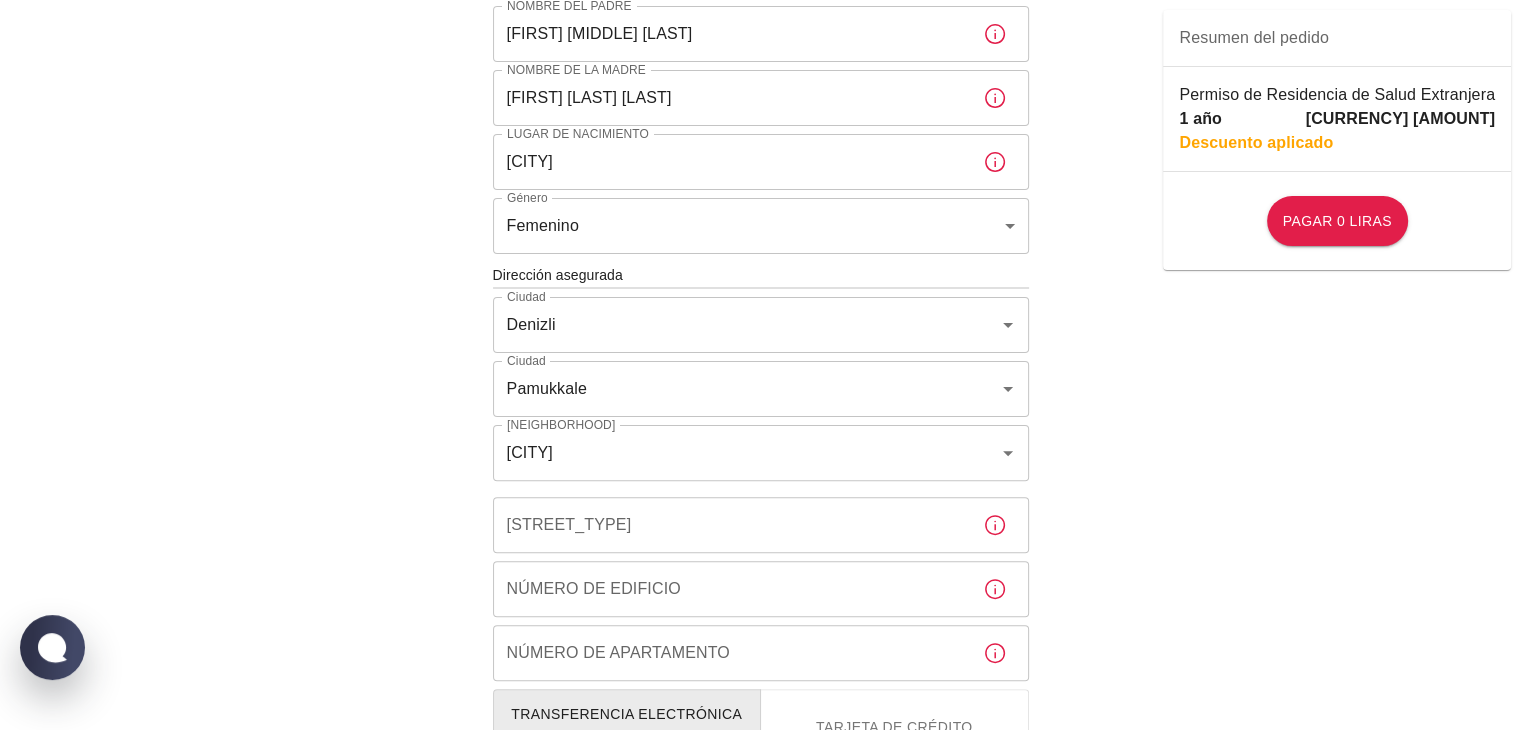 scroll, scrollTop: 500, scrollLeft: 0, axis: vertical 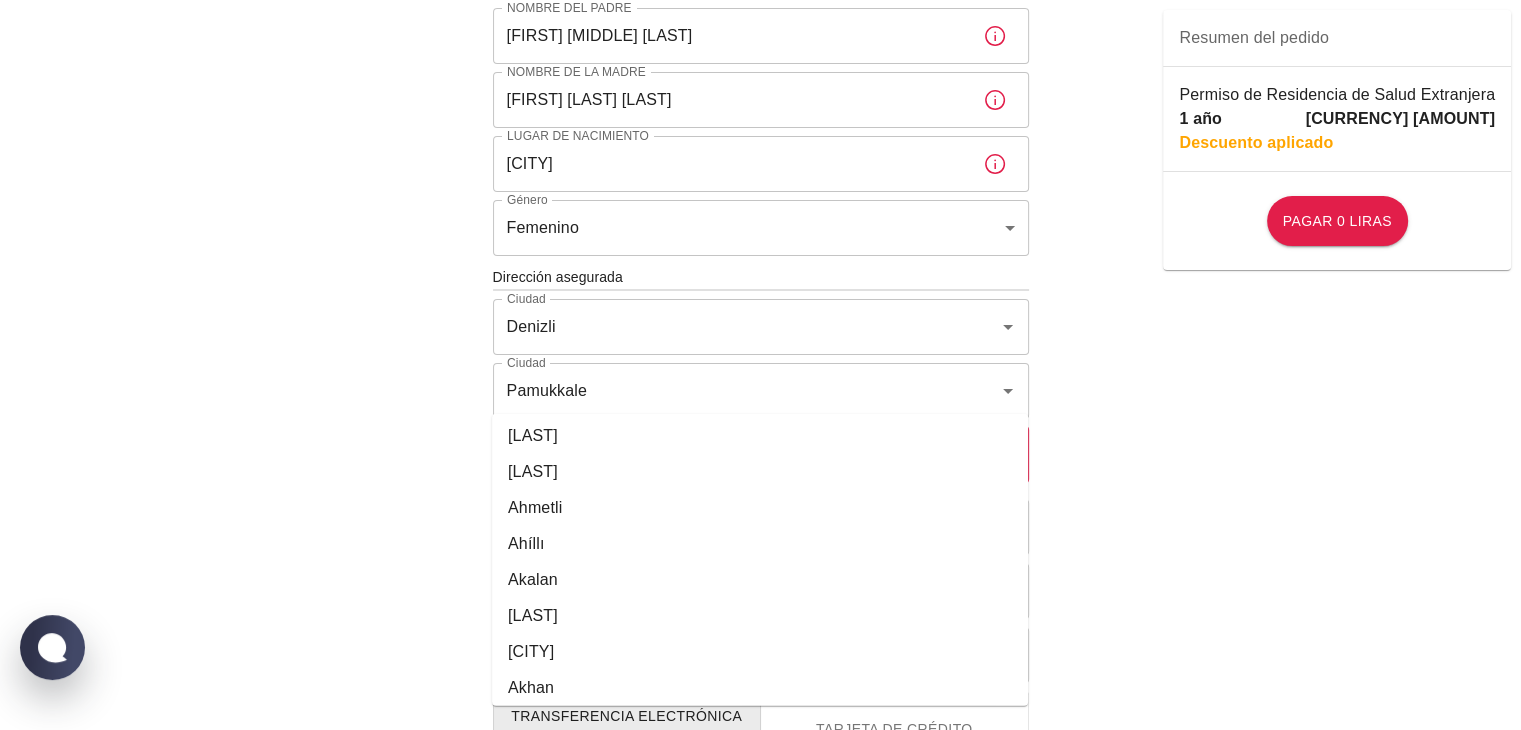 drag, startPoint x: 534, startPoint y: 389, endPoint x: 473, endPoint y: 392, distance: 61.073727 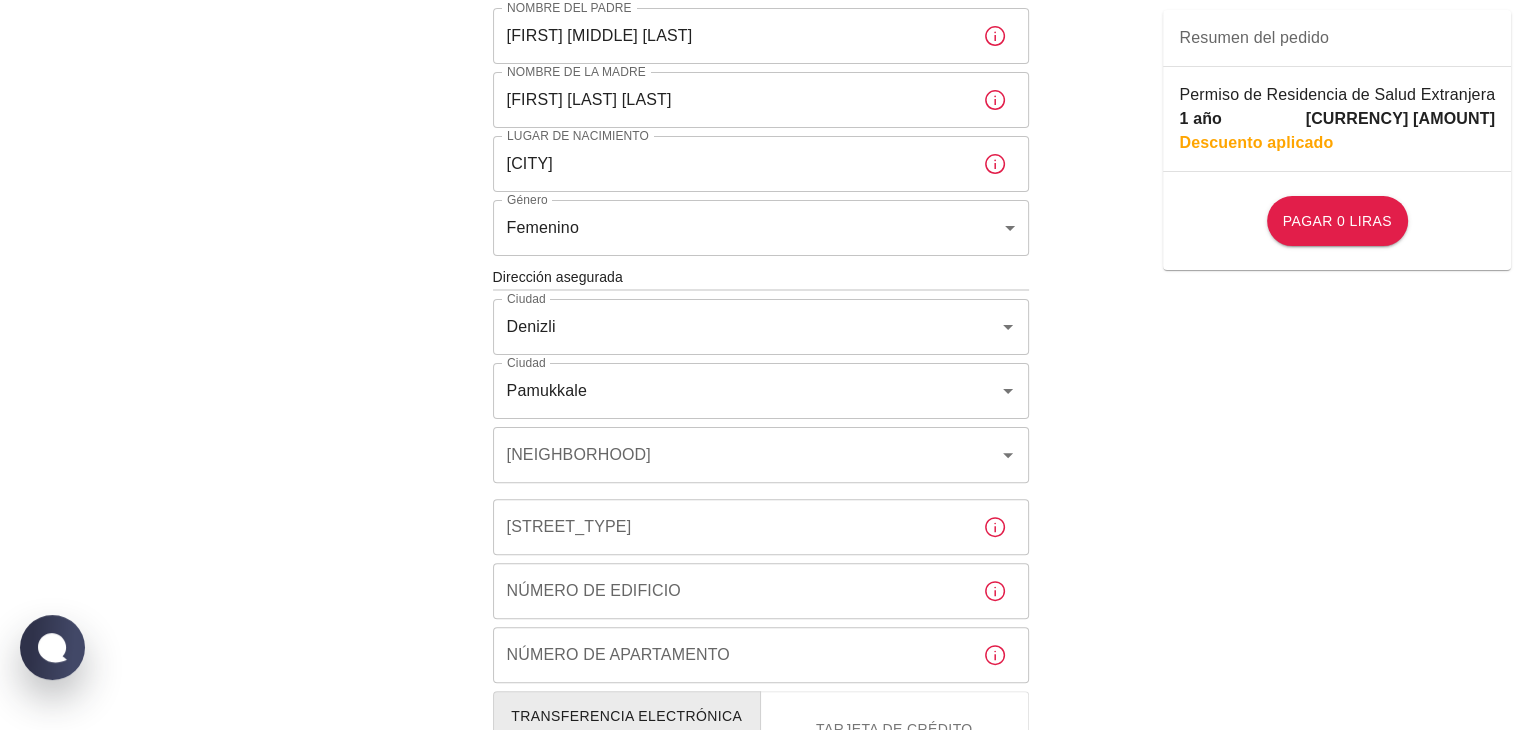 click on "Para solicitar el seguro médico en el extranjero, verifiquemos algunos detalles. Para comenzar, responda algunas preguntas. Fecha de inicio: 04/08/2025 Fecha de inicio: Período de la póliza 1 año b7343ef8-d55e-4554-96a8-76e30347e985 Período de la póliza Tipo de documento Carnet de identidad passport Tipo de documento Número de pasaporte o Kimlik A8769017 Número de pasaporte o Kimlik Nacionalidad Ecuador Nacionalidad Nombre del padre Rahul Isaias Alarcon Quintanilla Nombre del padre Nombre de la madre Mercy Yeli Ruiz Piloso Nombre de la madre Lugar de nacimiento Guaranda Lugar de nacimiento Género Femenino female Género Dirección asegurada Ciudad Denizli Ciudad Ciudad Pamukkale Ciudad Vecindario Vecindario Calle Calle Número de edificio Número de edificio Número de apartamento Número de apartamento Transferencia electrónica de fondos Tarjeta de crédito He leído y acepto la Política de Privacidad y el Acuerdo de Usuario He leído y acepto el Texto Aclaratorio Resumen del pedido 1 año" at bounding box center [760, 292] 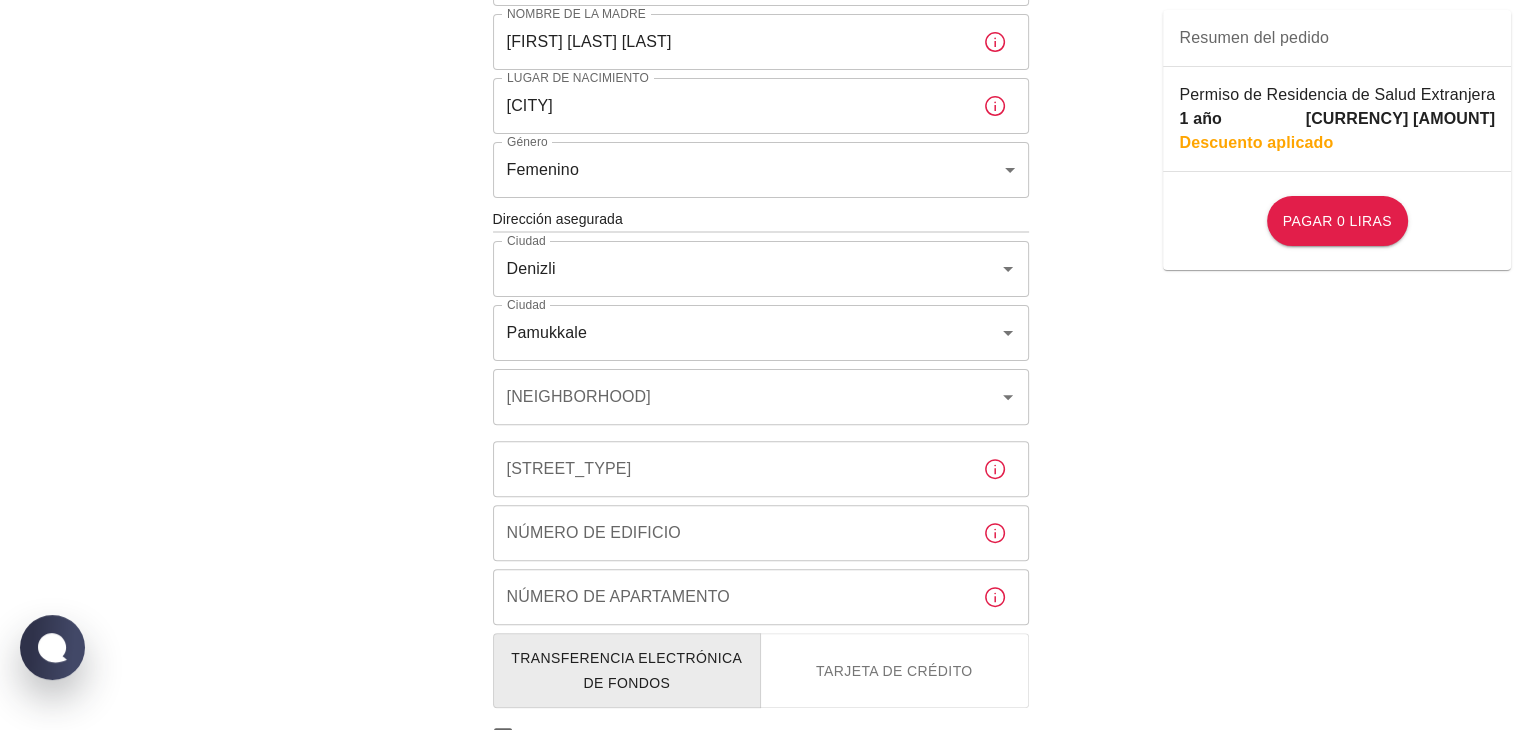 scroll, scrollTop: 556, scrollLeft: 0, axis: vertical 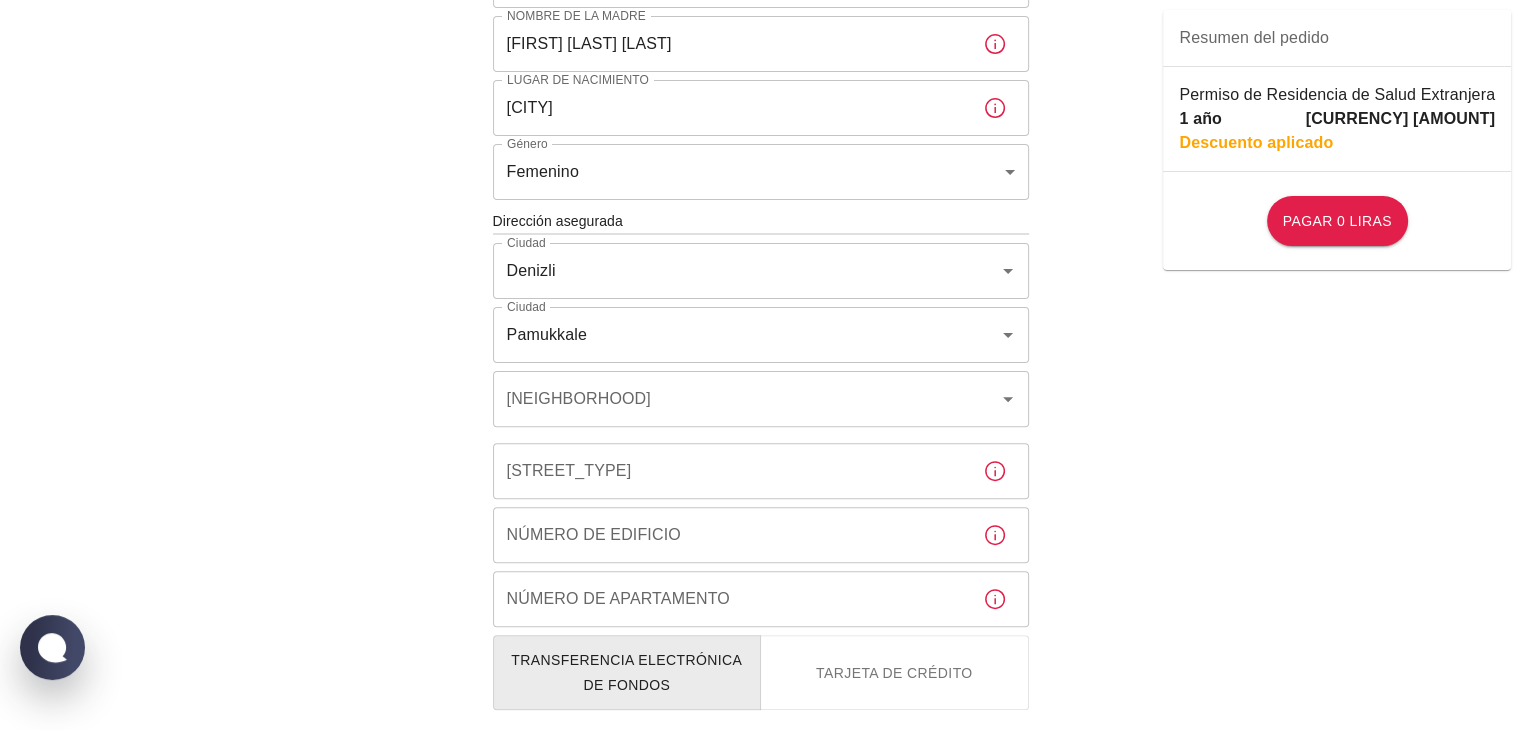 click on "[CITY]" at bounding box center [746, 399] 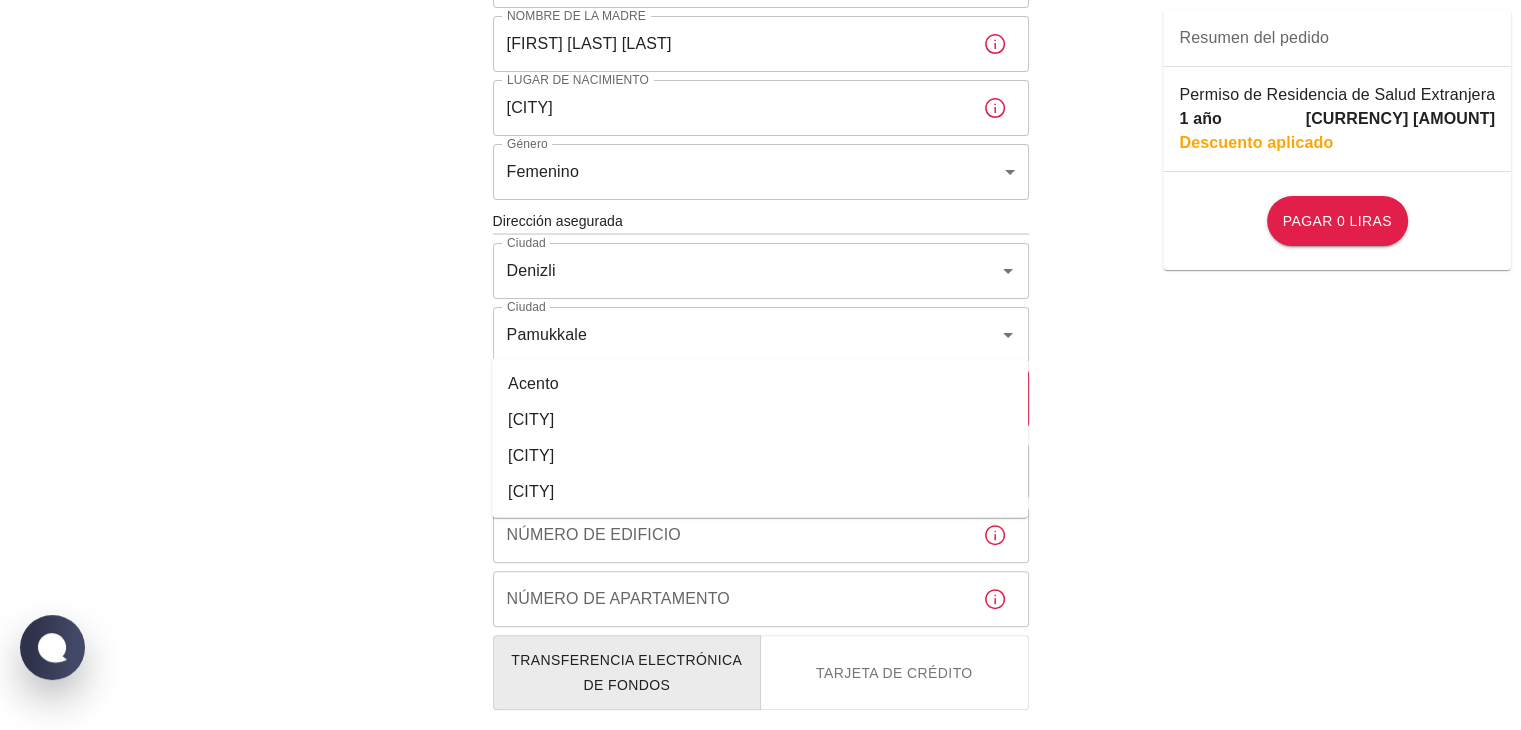 click on "[LAST]" at bounding box center (760, 456) 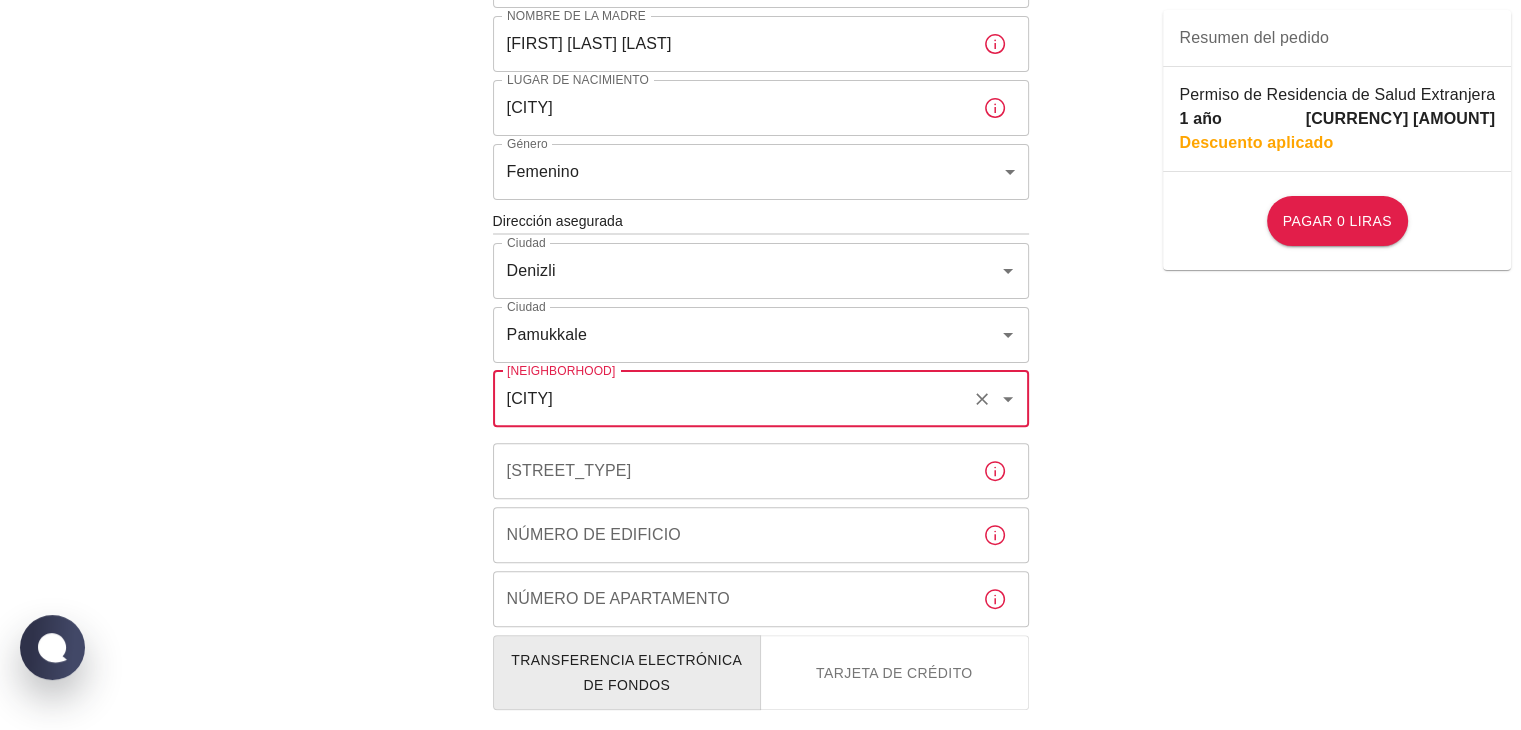 type on "[LAST]" 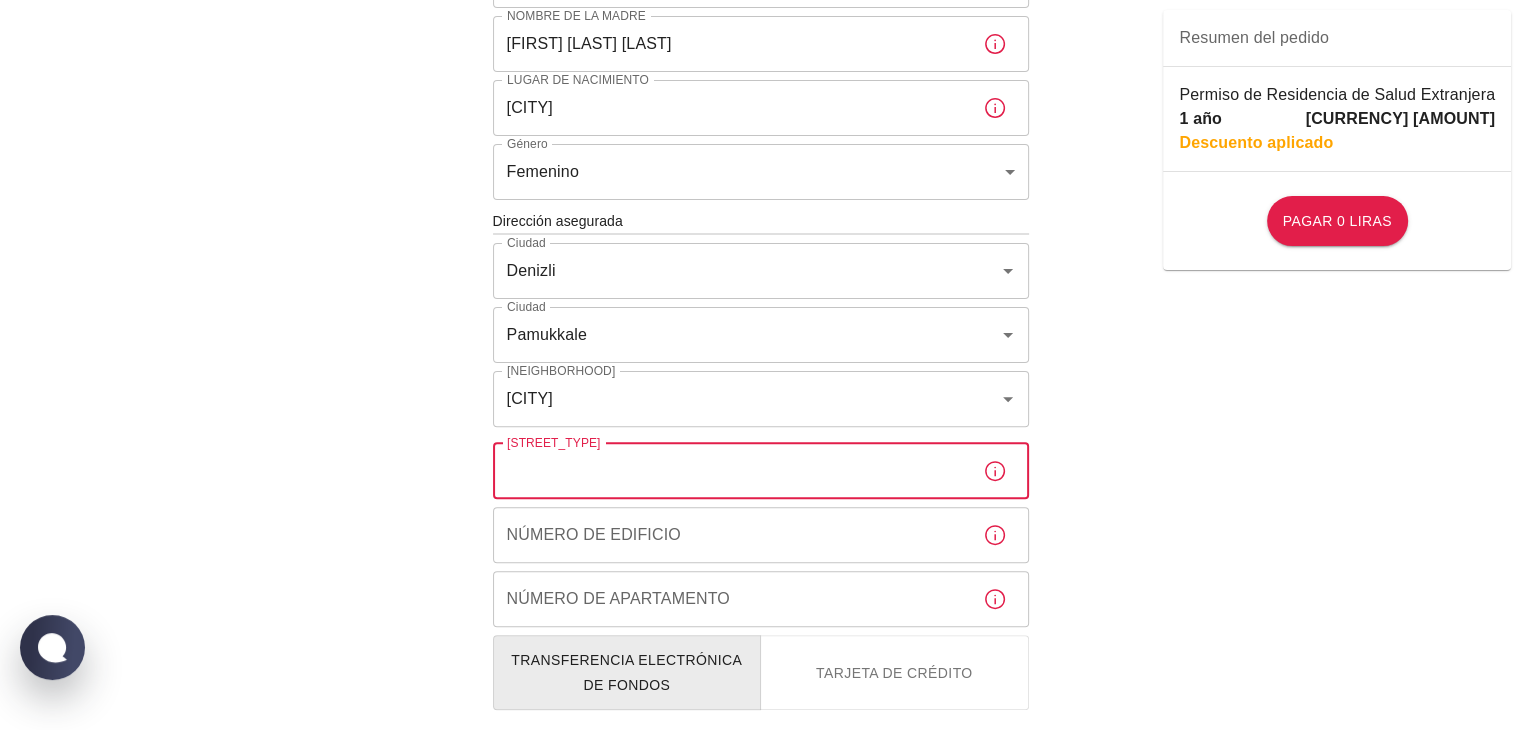 click on "Calle" at bounding box center (730, 471) 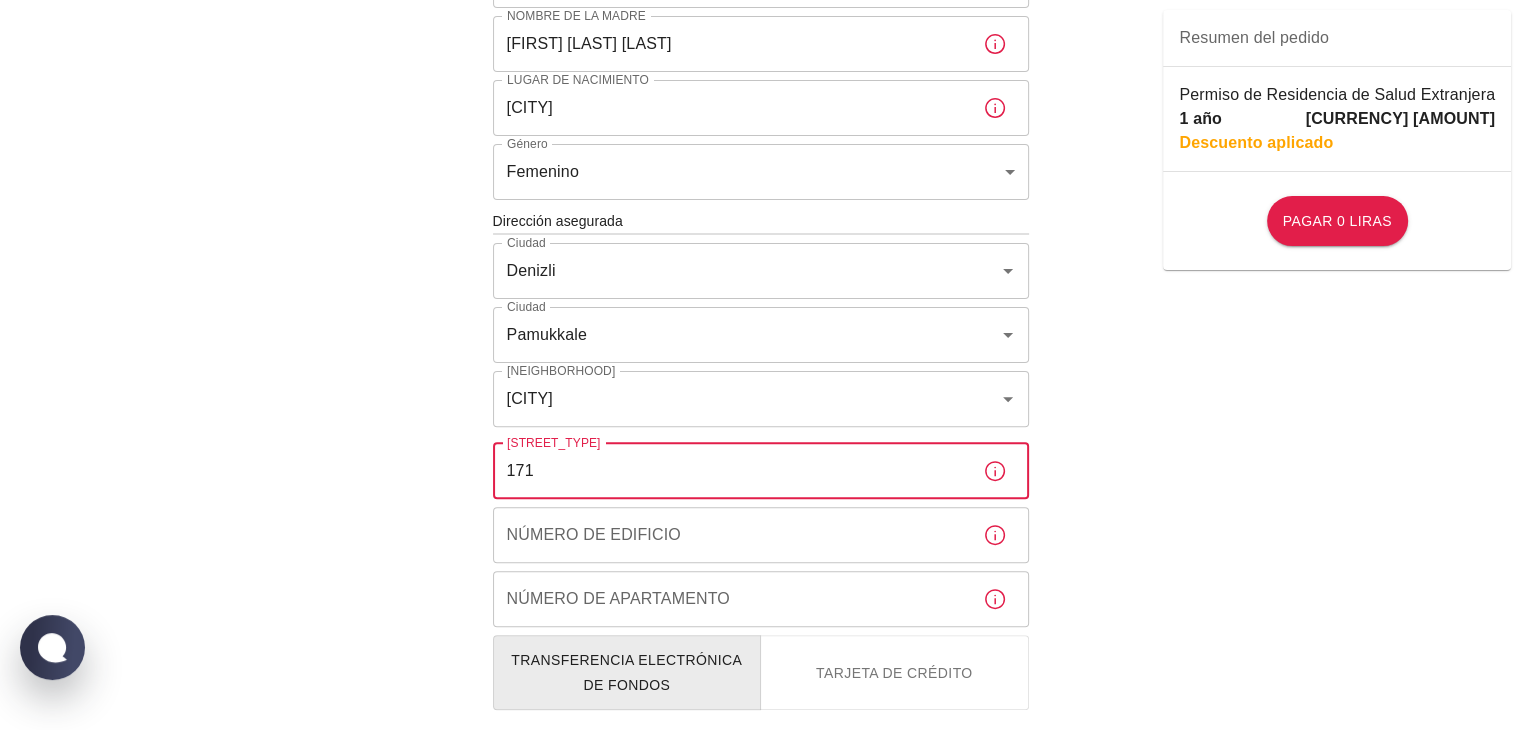 type on "171" 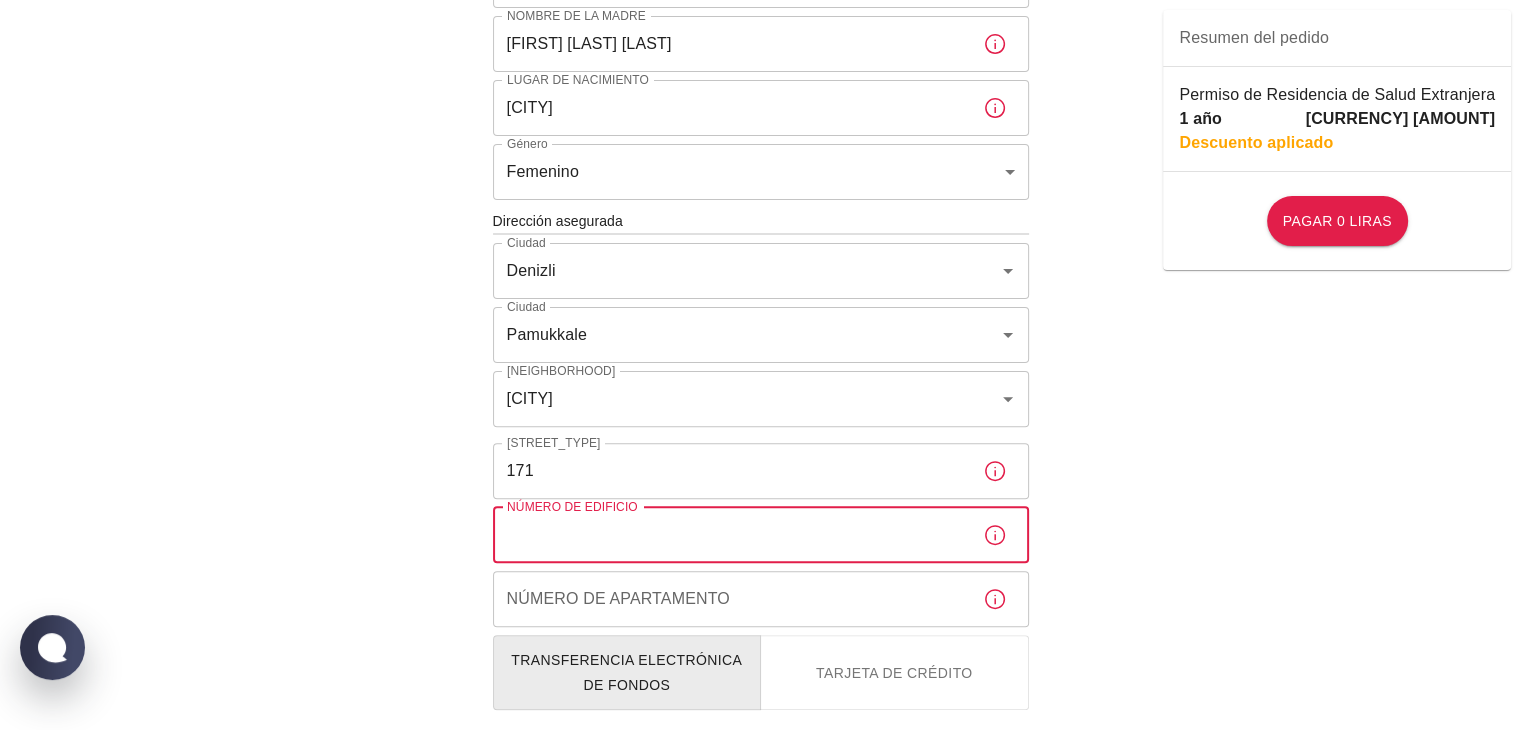 click on "Número de edificio" at bounding box center [730, 535] 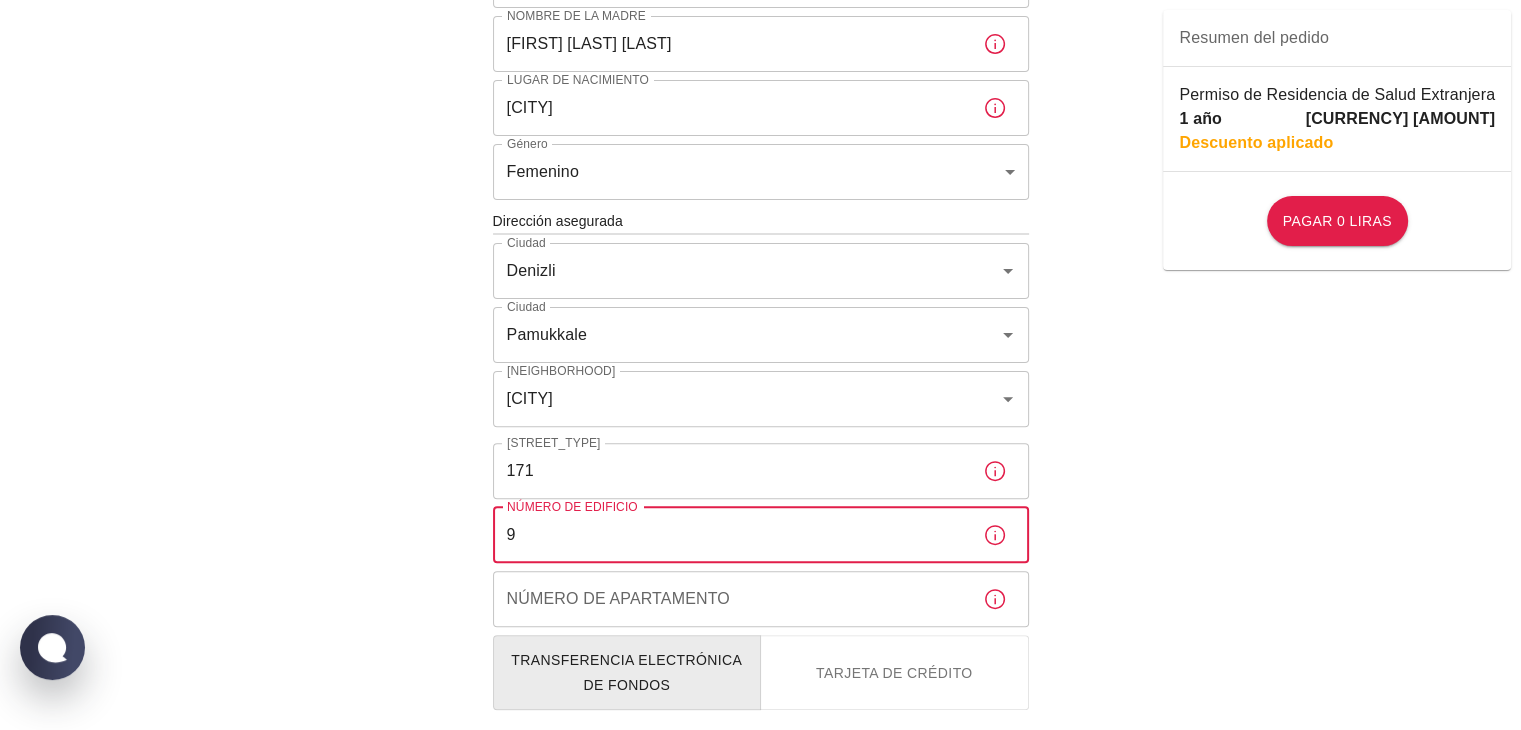 type on "9" 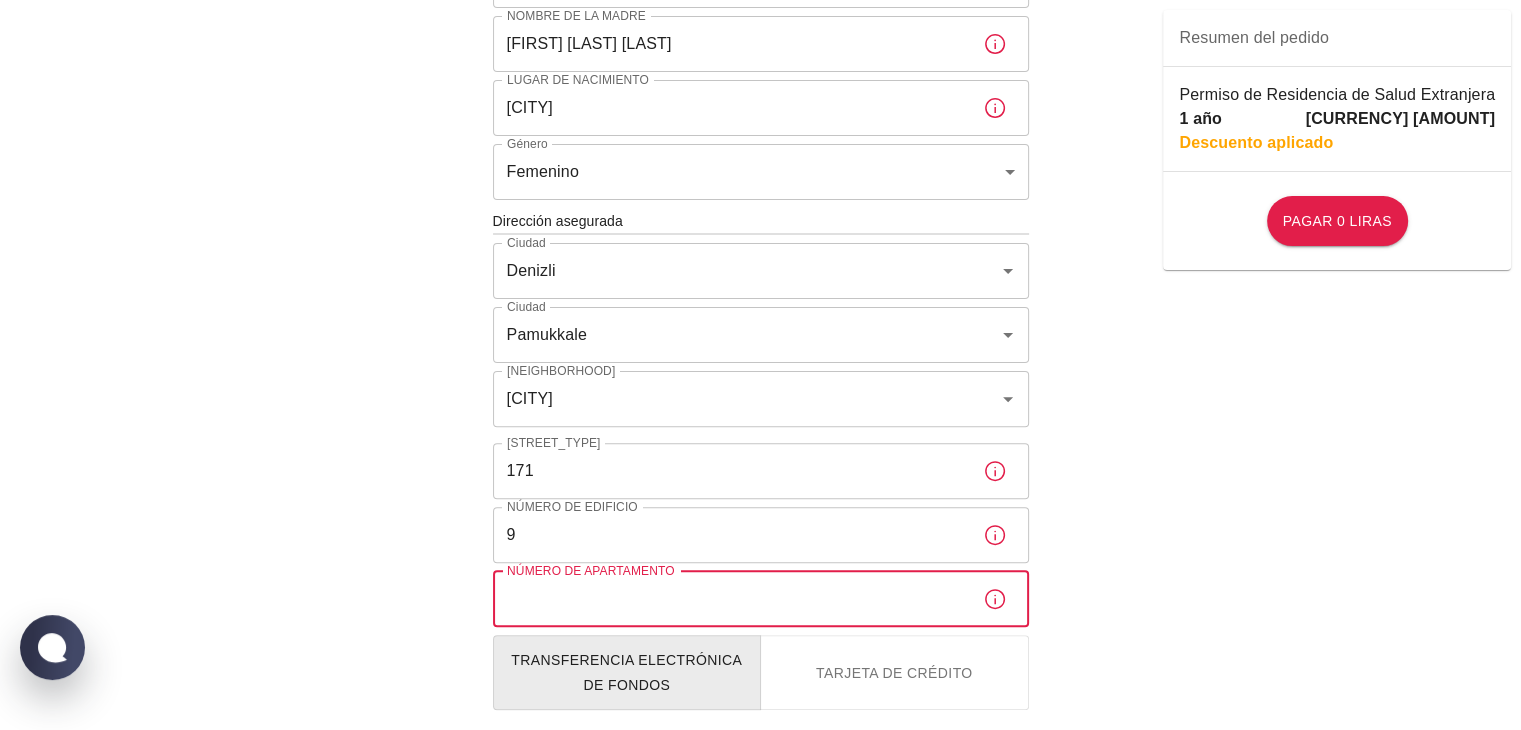 click on "Número de apartamento" at bounding box center (730, 599) 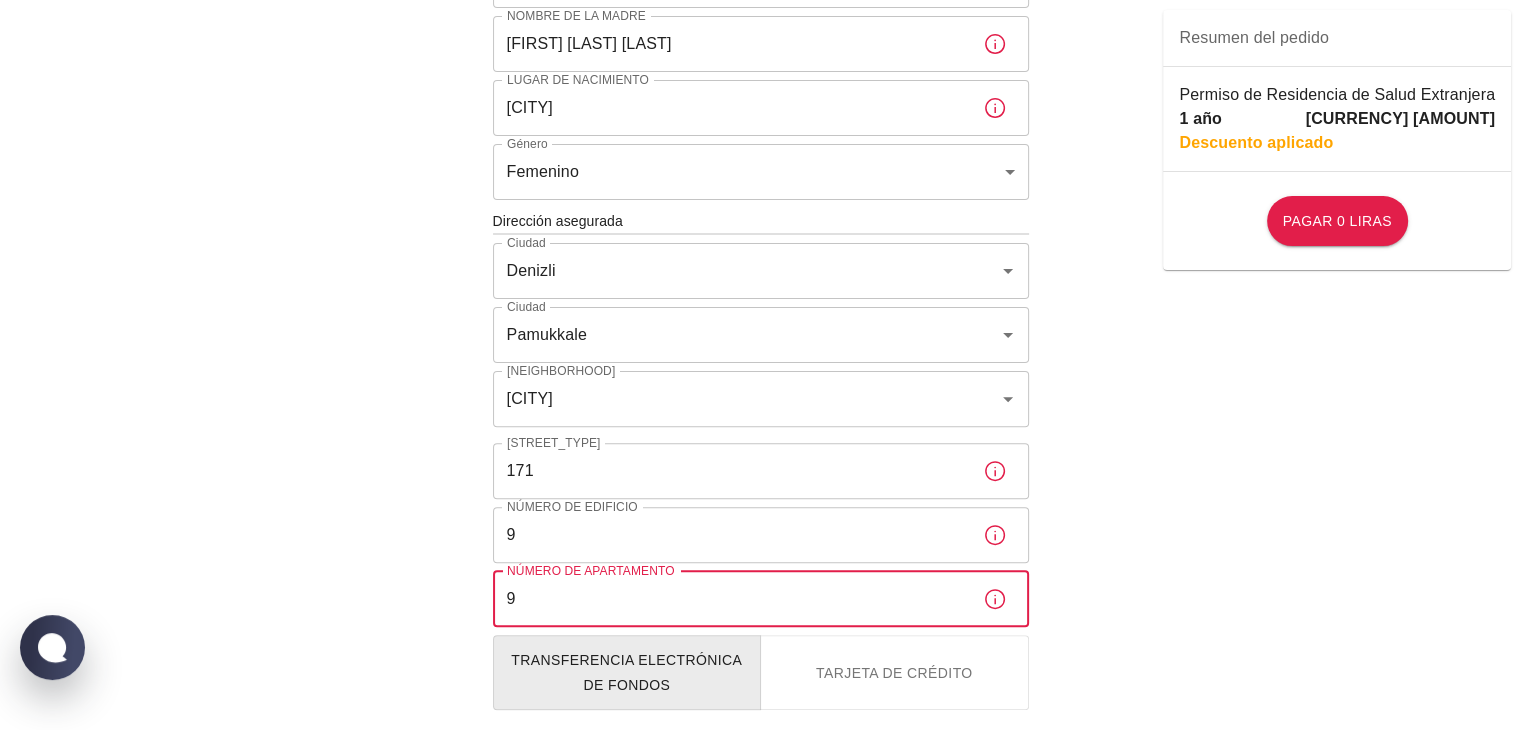 type on "9" 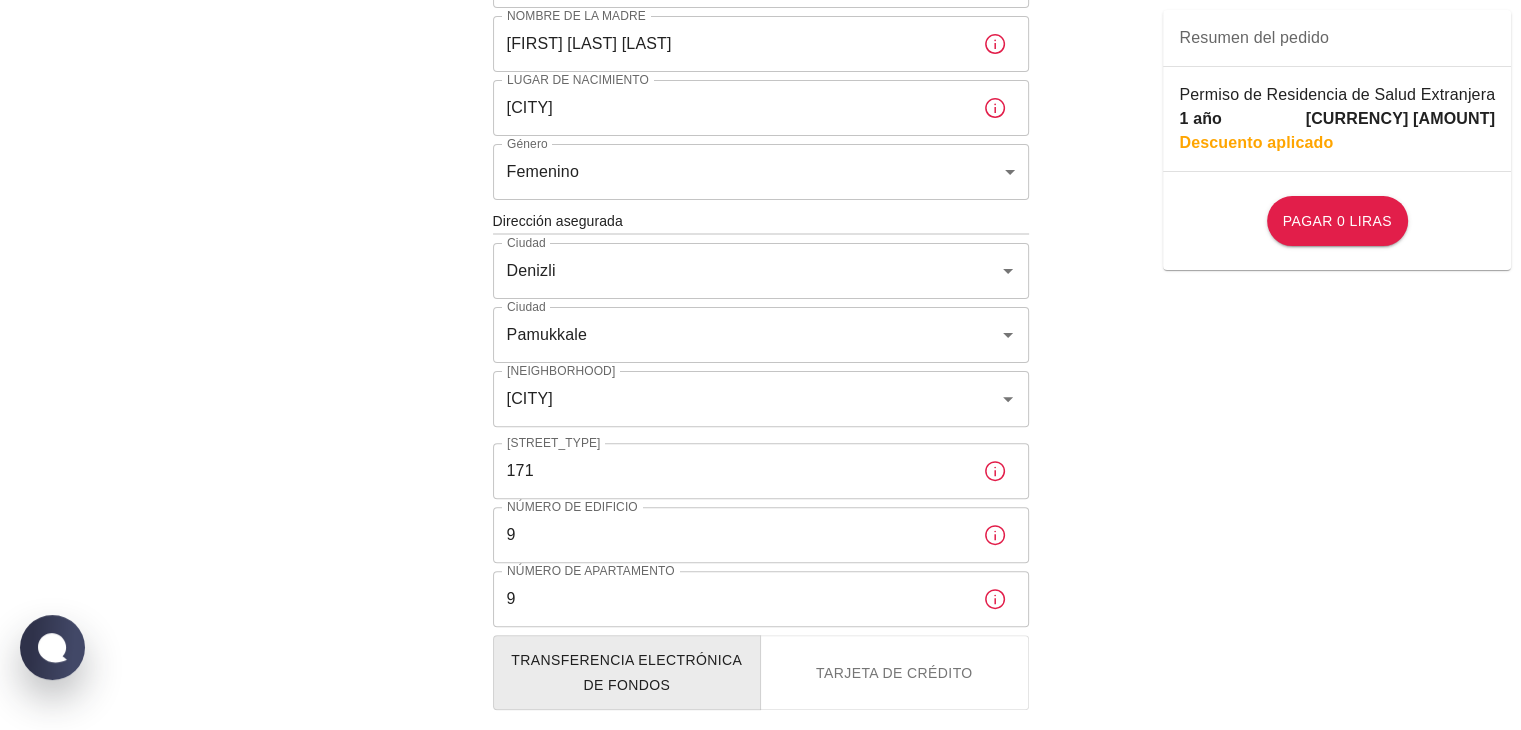 click on "Para solicitar el seguro médico en el extranjero, verifiquemos algunos detalles. Para comenzar, responda algunas preguntas. Fecha de inicio: 04/08/2025 Fecha de inicio: Período de la póliza 1 año b7343ef8-d55e-4554-96a8-76e30347e985 Período de la póliza Tipo de documento Carnet de identidad passport Tipo de documento Número de pasaporte o Kimlik A8769017 Número de pasaporte o Kimlik Nacionalidad Ecuador Nacionalidad Nombre del padre Rahul Isaias Alarcon Quintanilla Nombre del padre Nombre de la madre Mercy Yeli Ruiz Piloso Nombre de la madre Lugar de nacimiento Guaranda Lugar de nacimiento Género Femenino female Género Dirección asegurada Ciudad Denizli Ciudad Ciudad Pamukkale Ciudad Vecindario Akköy Vecindario Calle 171 Calle Número de edificio 9 Número de edificio Número de apartamento 9 Número de apartamento Transferencia electrónica de fondos Tarjeta de crédito He leído y acepto la Política de Privacidad y el Acuerdo de Usuario He leído y acepto el Texto Aclaratorio Resumen del pedido" at bounding box center (760, 236) 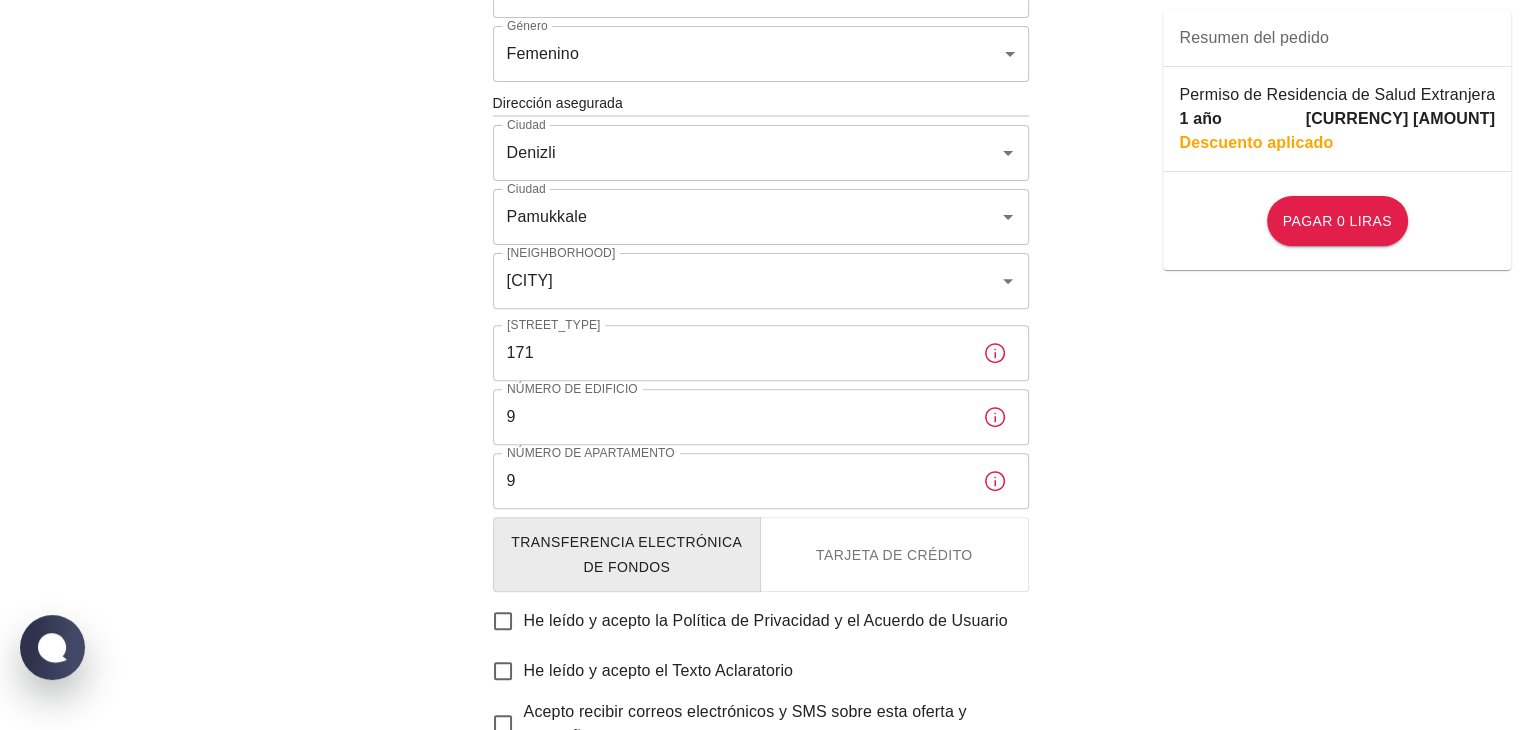 scroll, scrollTop: 679, scrollLeft: 0, axis: vertical 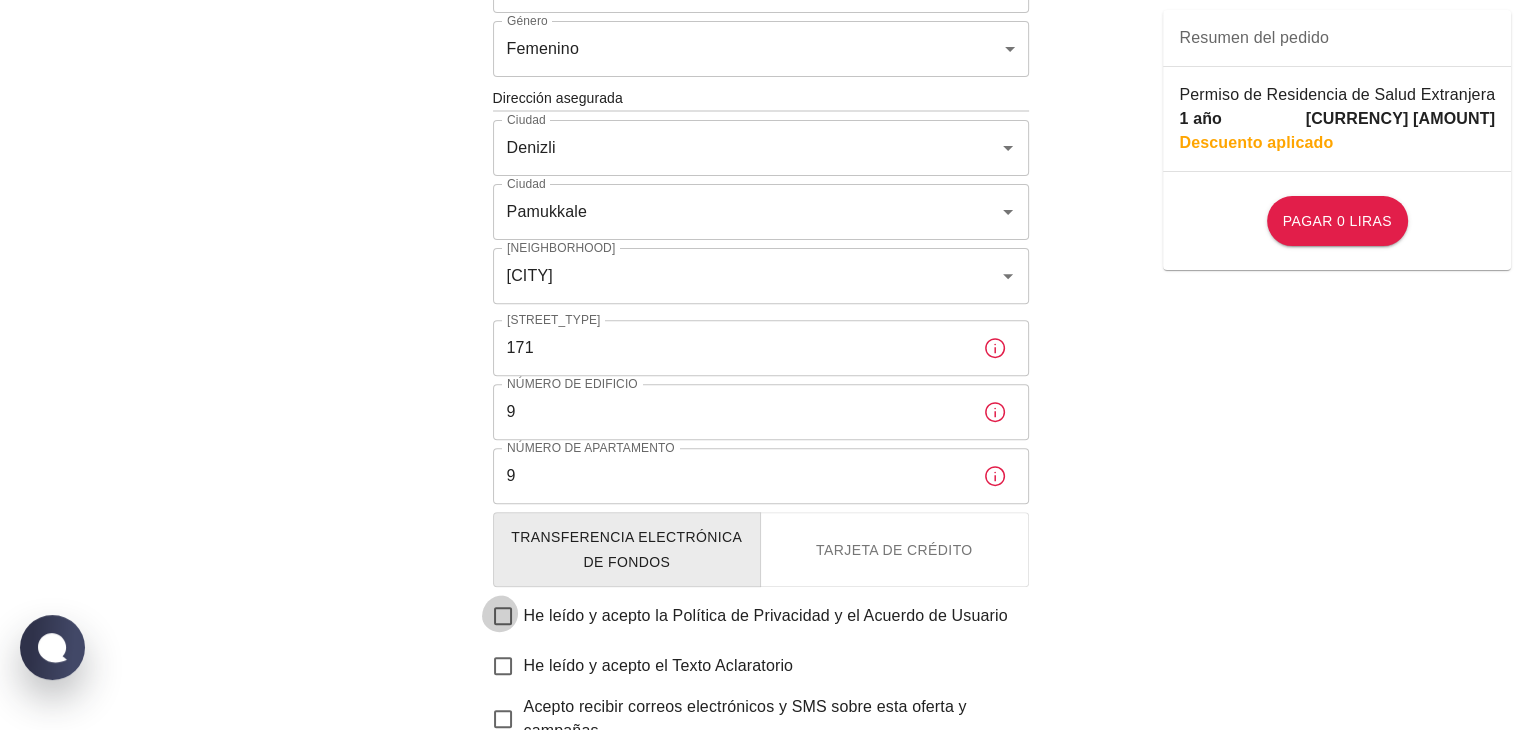 click on "He leído y acepto la Política de Privacidad y el Acuerdo de Usuario" at bounding box center (503, 616) 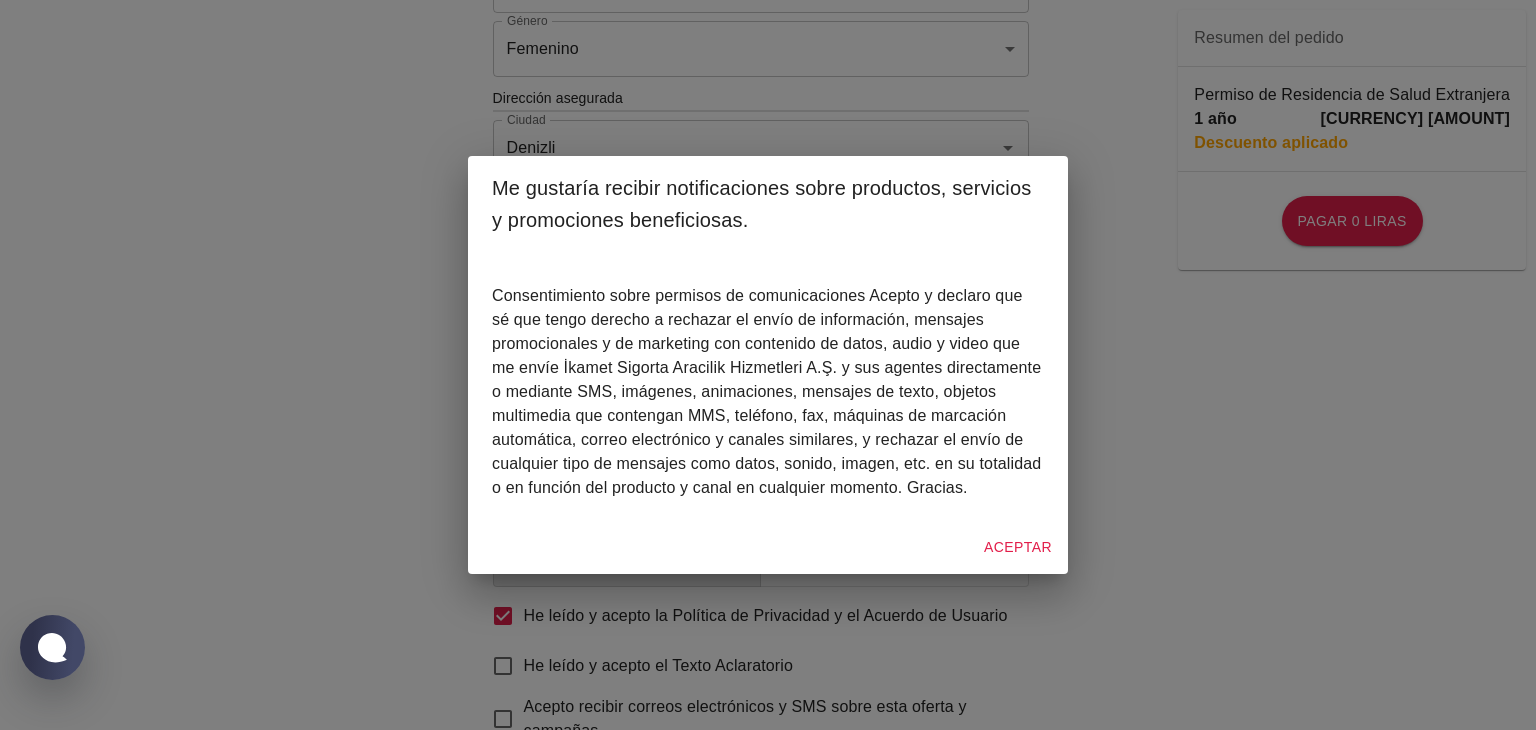 click on "Aceptar" at bounding box center (1018, 547) 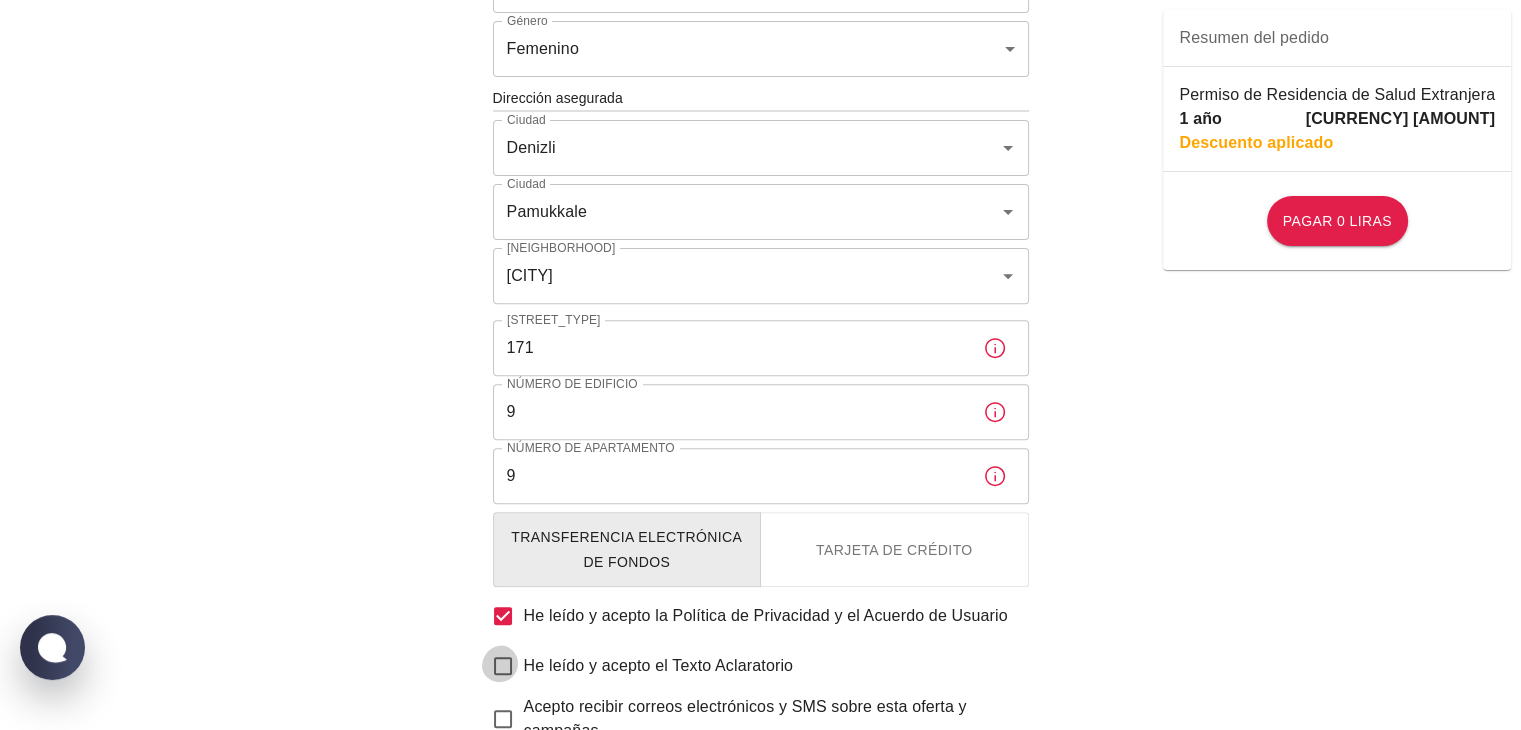 click on "He leído y acepto el Texto Aclaratorio" at bounding box center (503, 666) 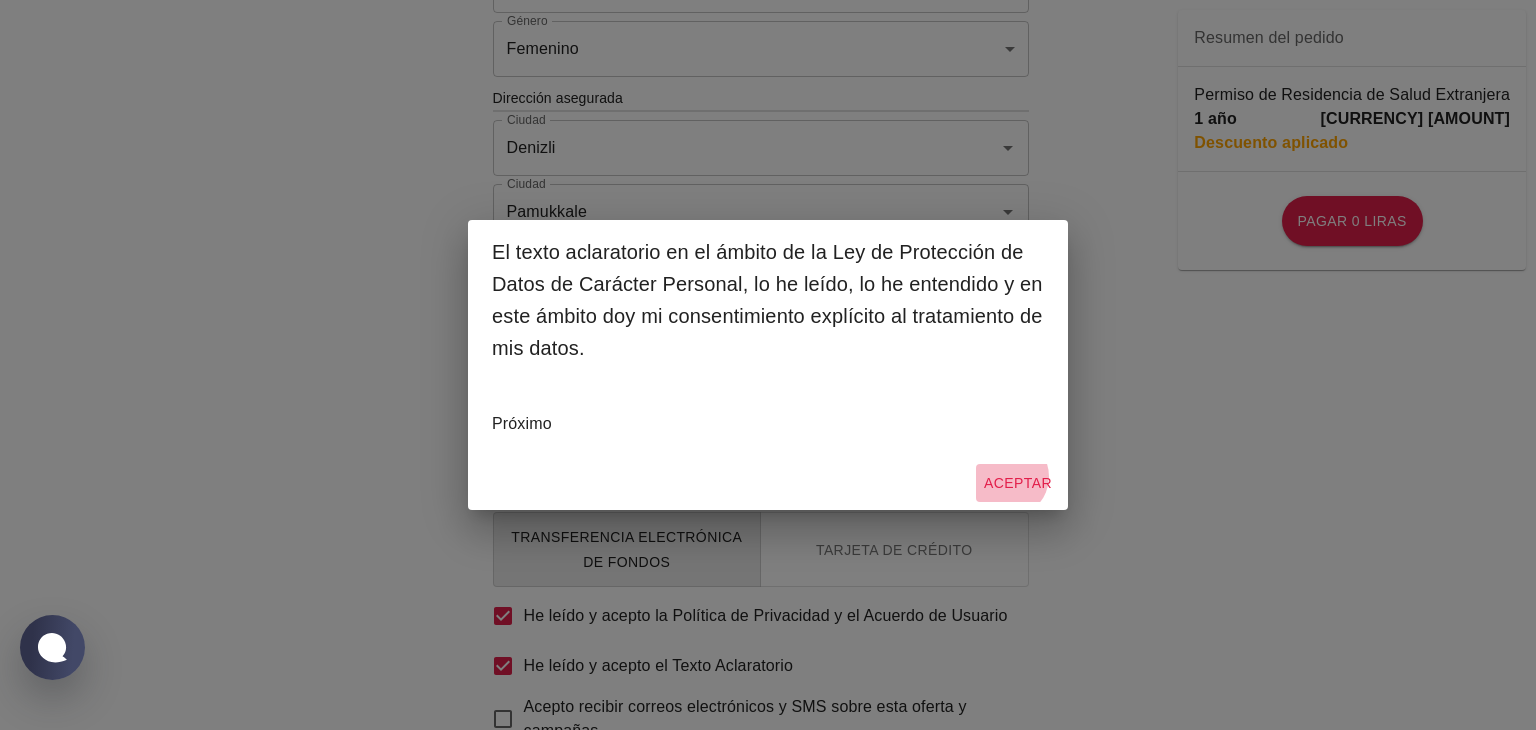 click on "Aceptar" at bounding box center [1018, 483] 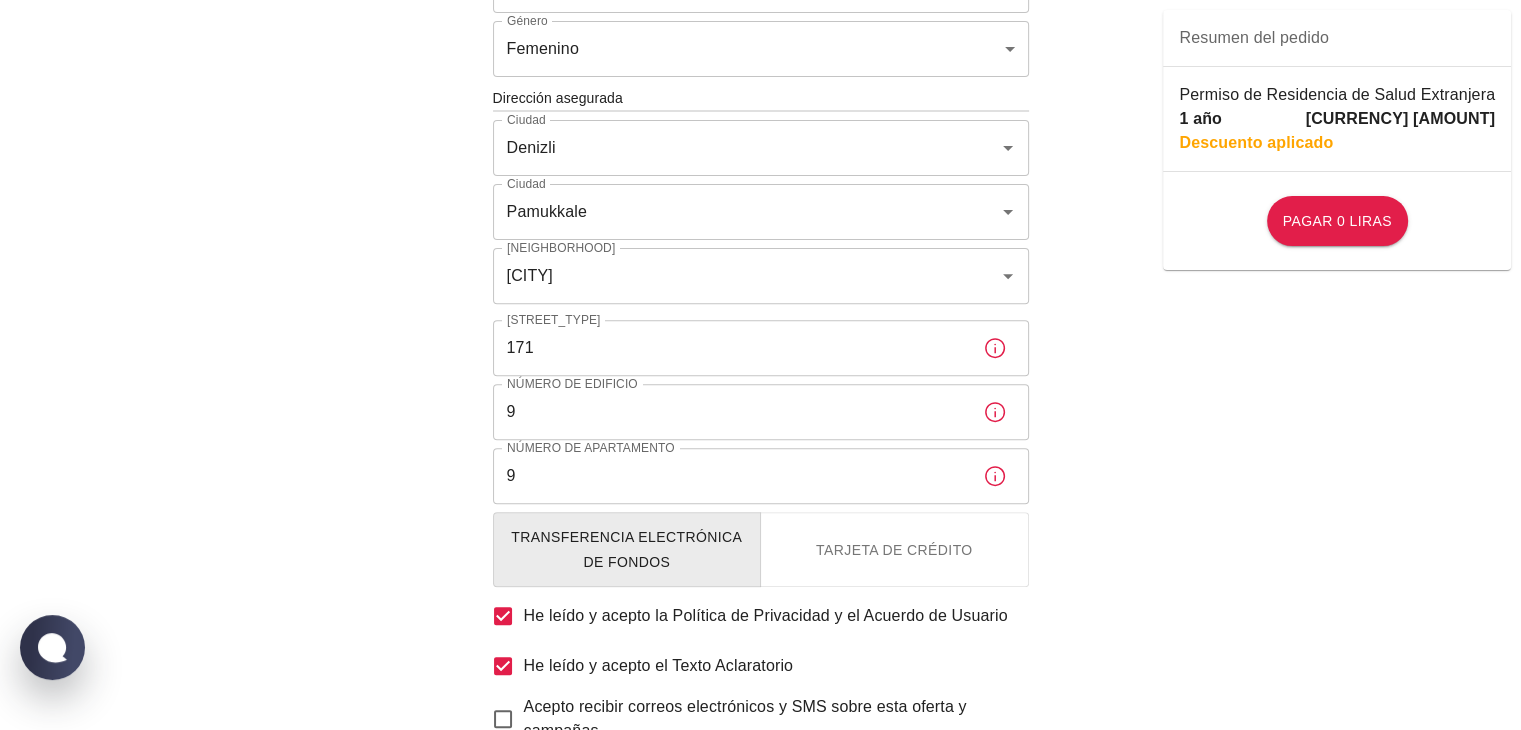 click on "Acepto recibir correos electrónicos y SMS sobre esta oferta y campañas." at bounding box center (503, 719) 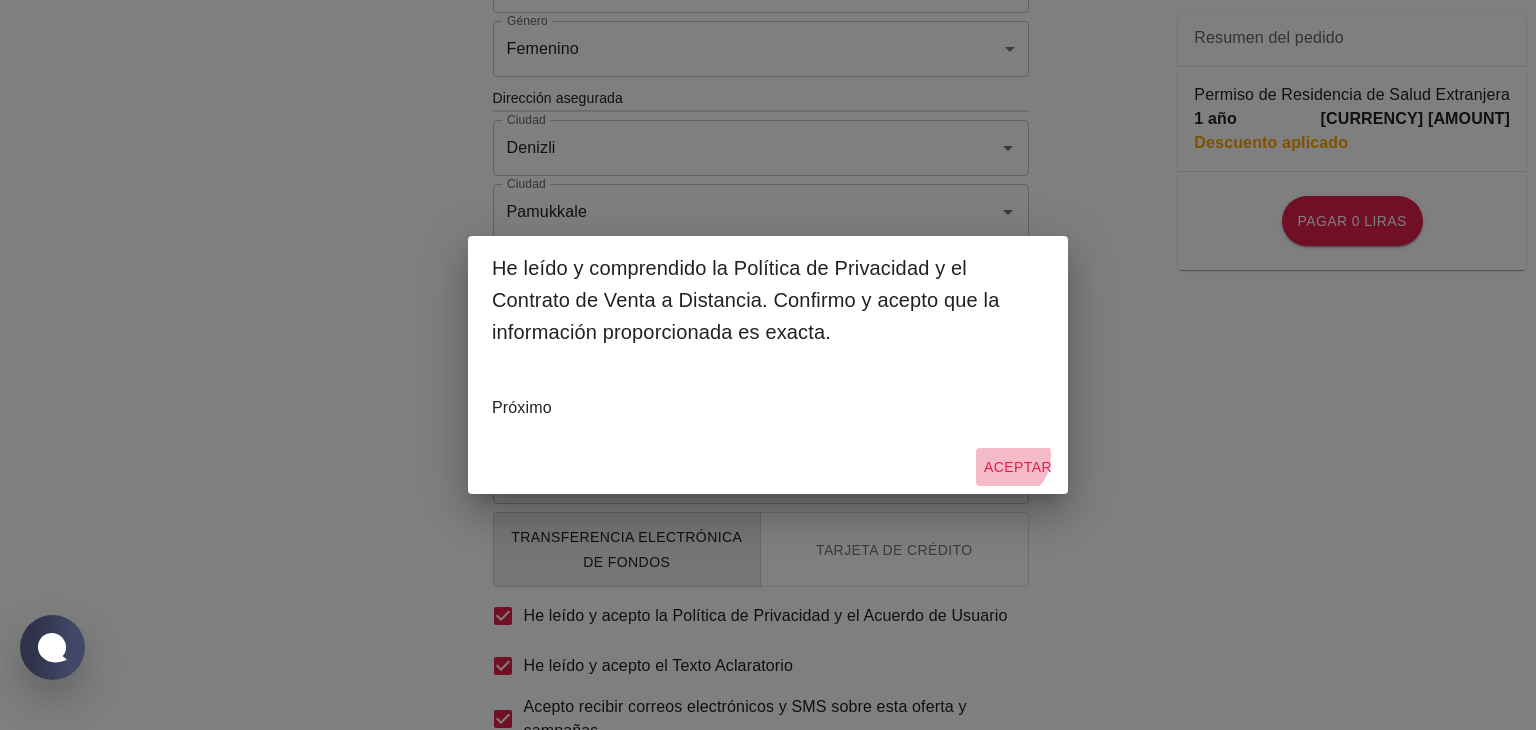 click on "Aceptar" at bounding box center [1018, 467] 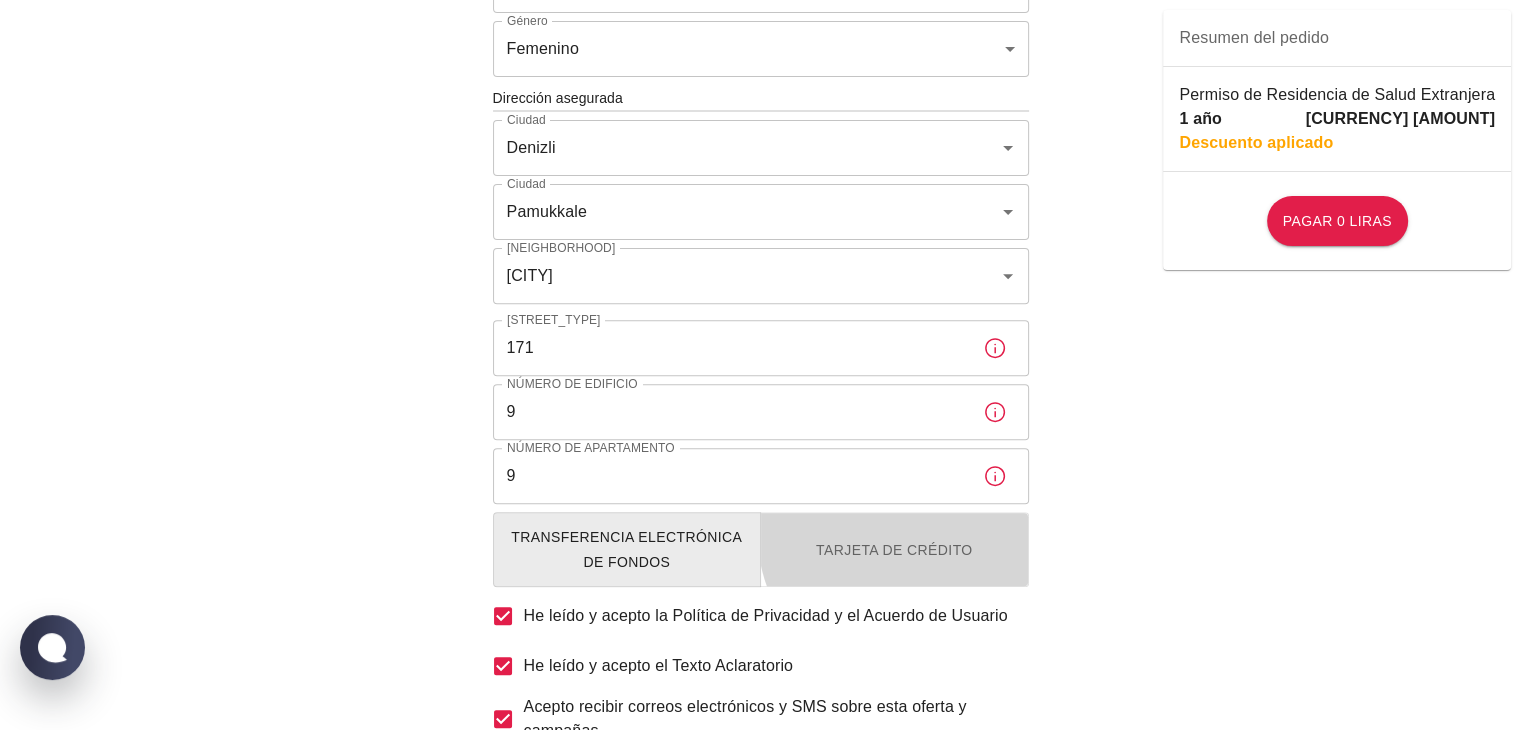 click on "Tarjeta de crédito" at bounding box center [894, 550] 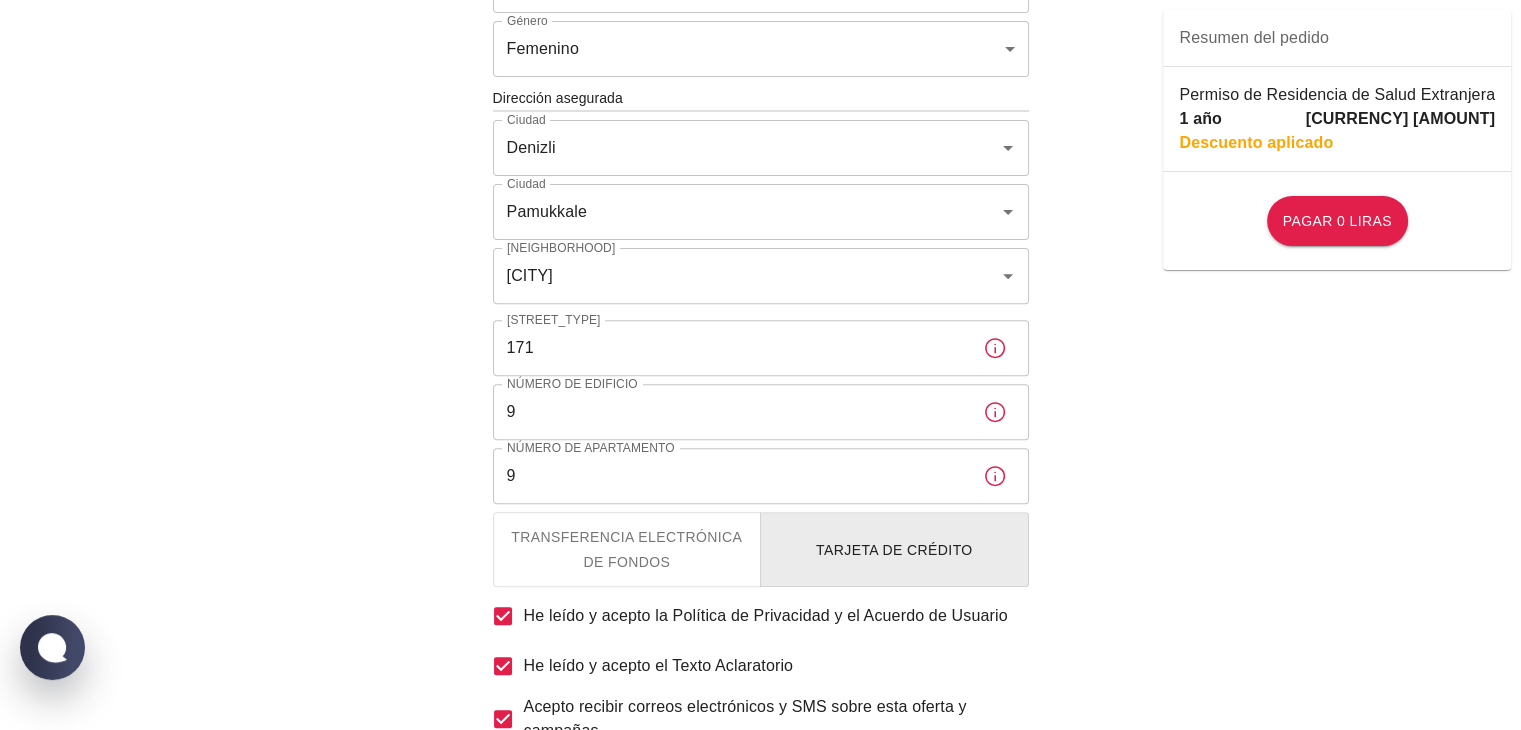 scroll, scrollTop: 720, scrollLeft: 0, axis: vertical 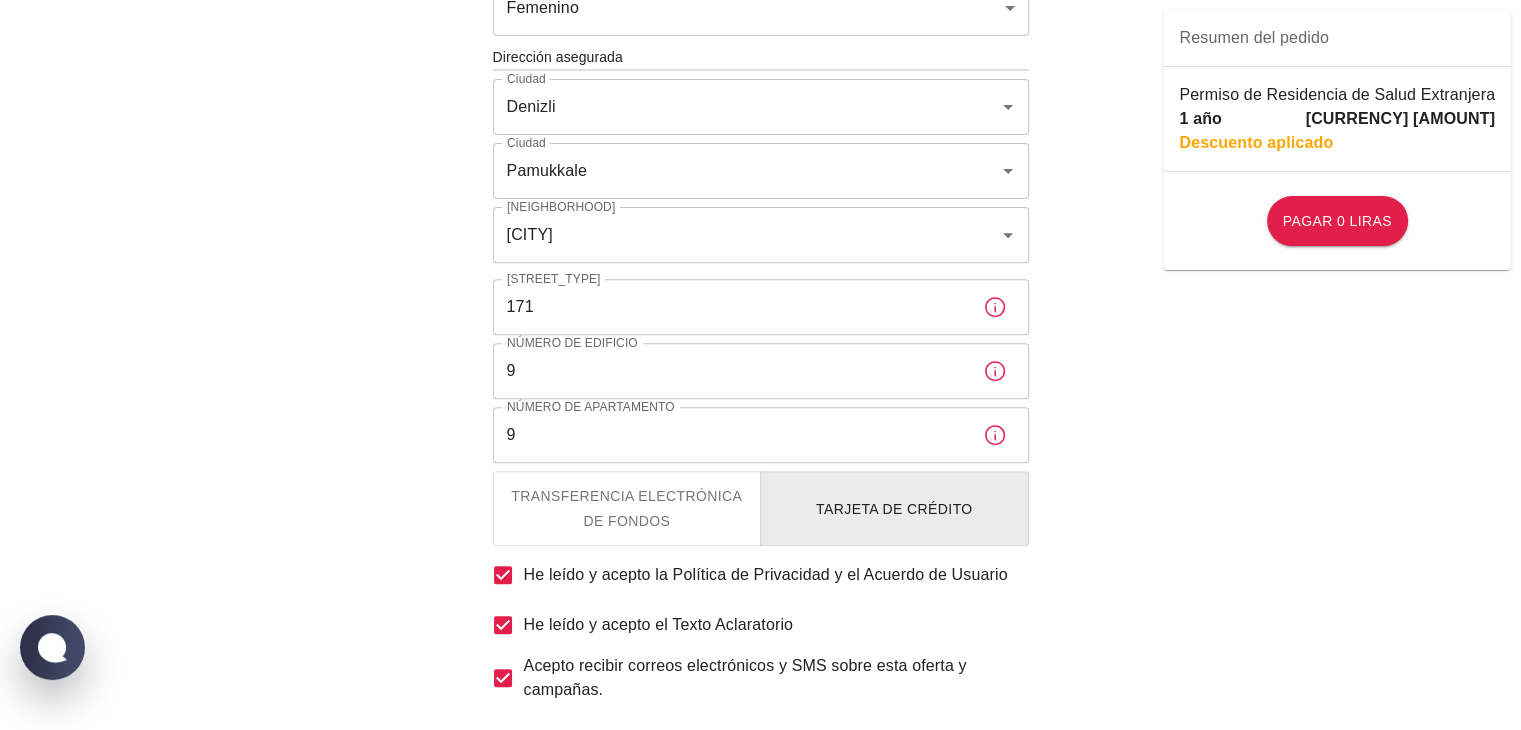 click on "Pagar 0 liras" at bounding box center [761, 775] 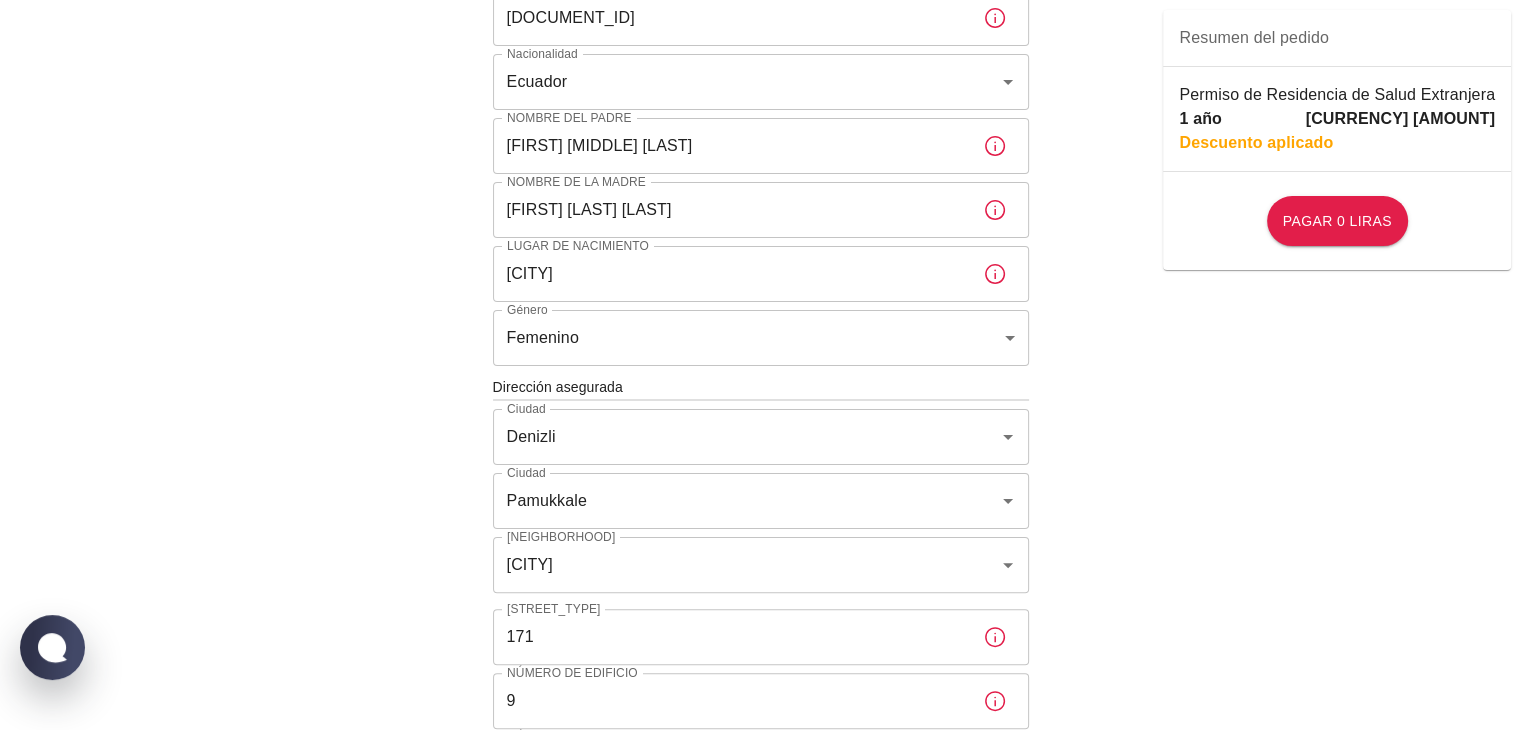 scroll, scrollTop: 720, scrollLeft: 0, axis: vertical 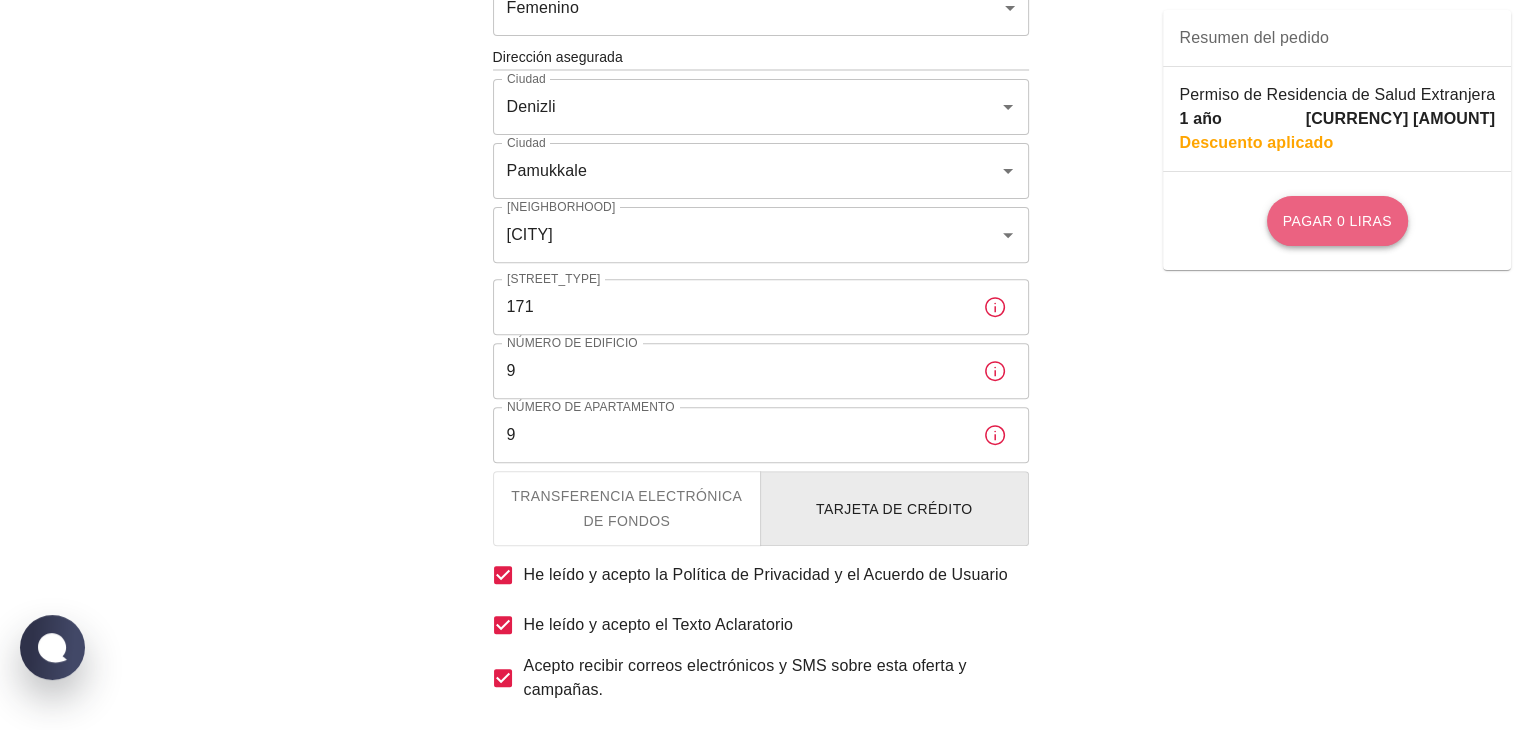 click on "Pagar 0 liras" at bounding box center [1337, 221] 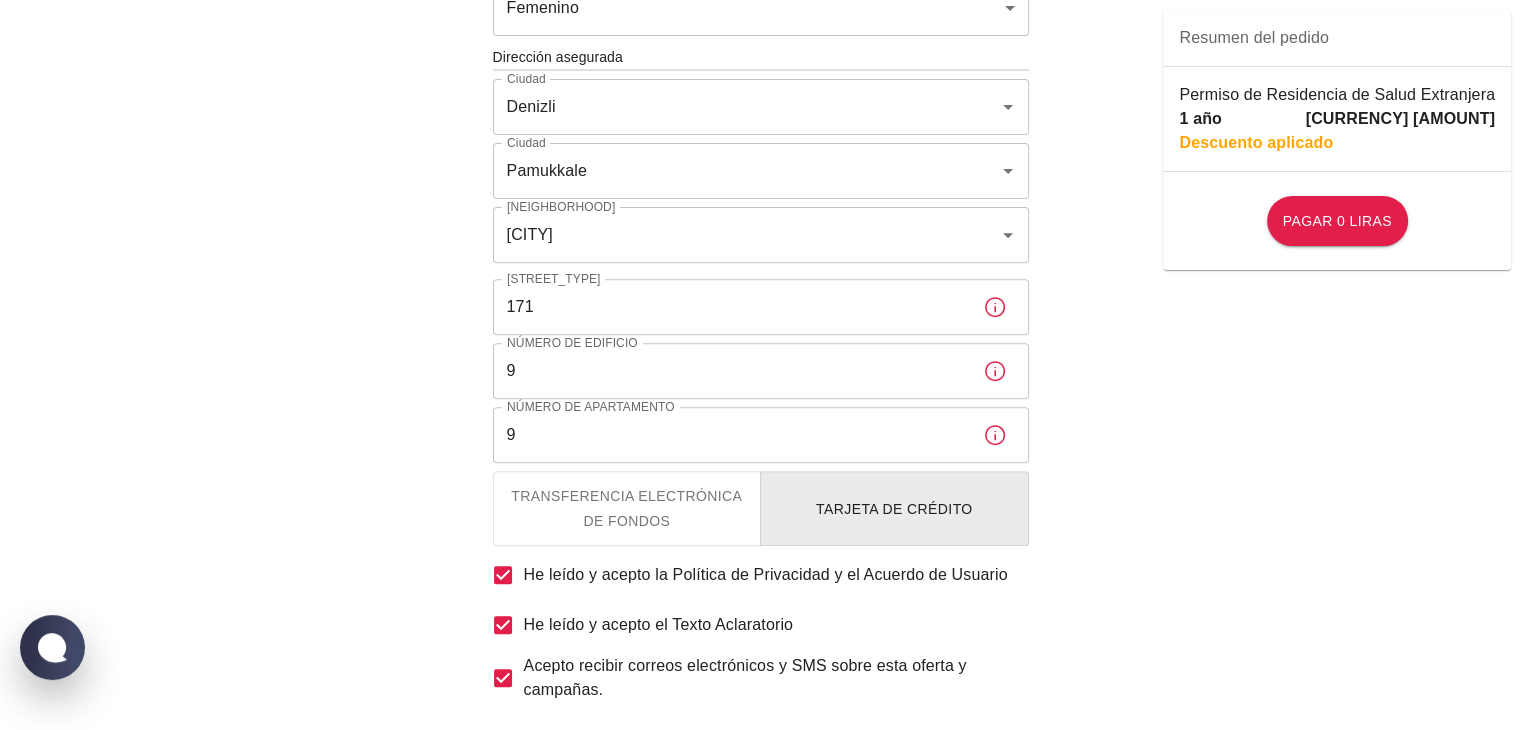 click on "Transferencia electrónica de fondos" at bounding box center [627, 508] 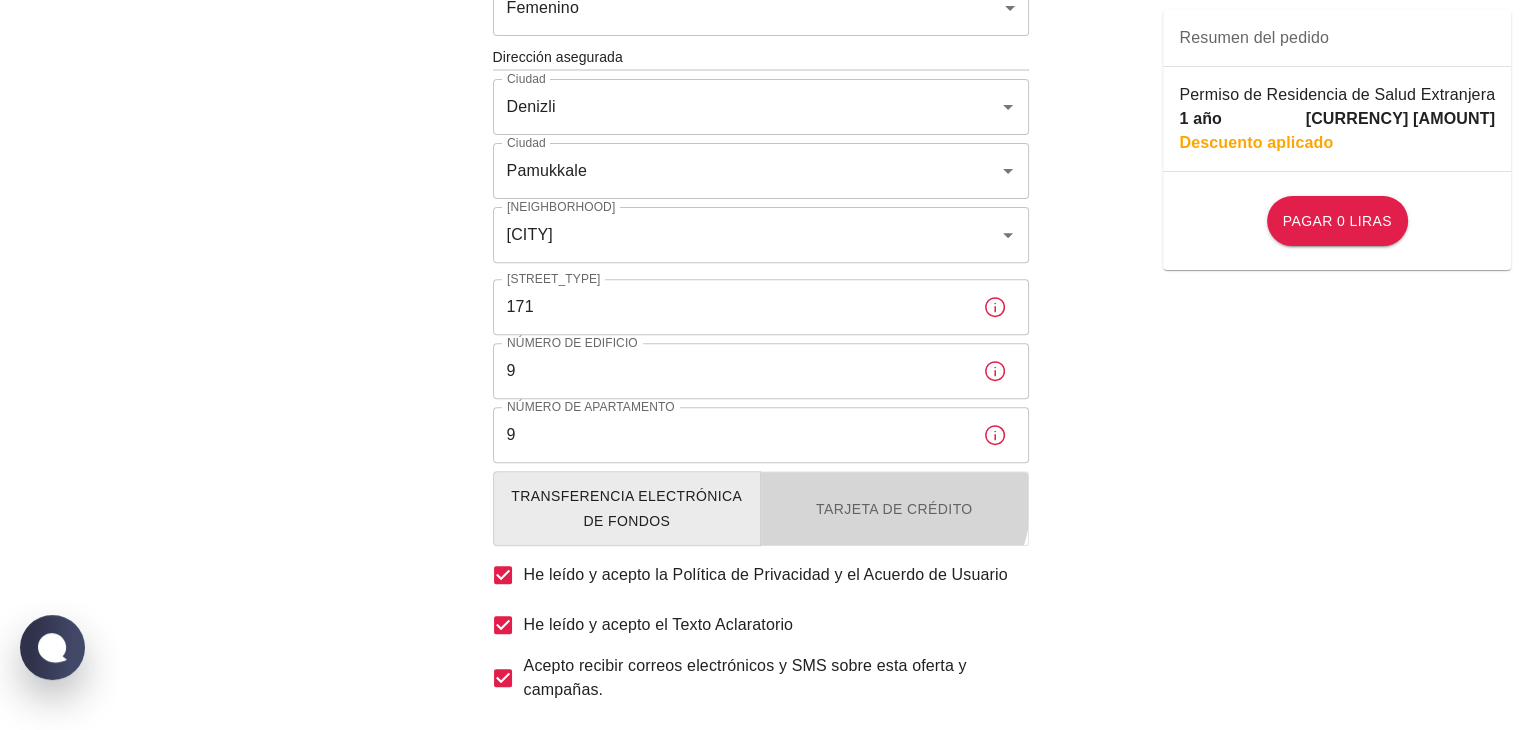 click on "Tarjeta de crédito" at bounding box center (894, 509) 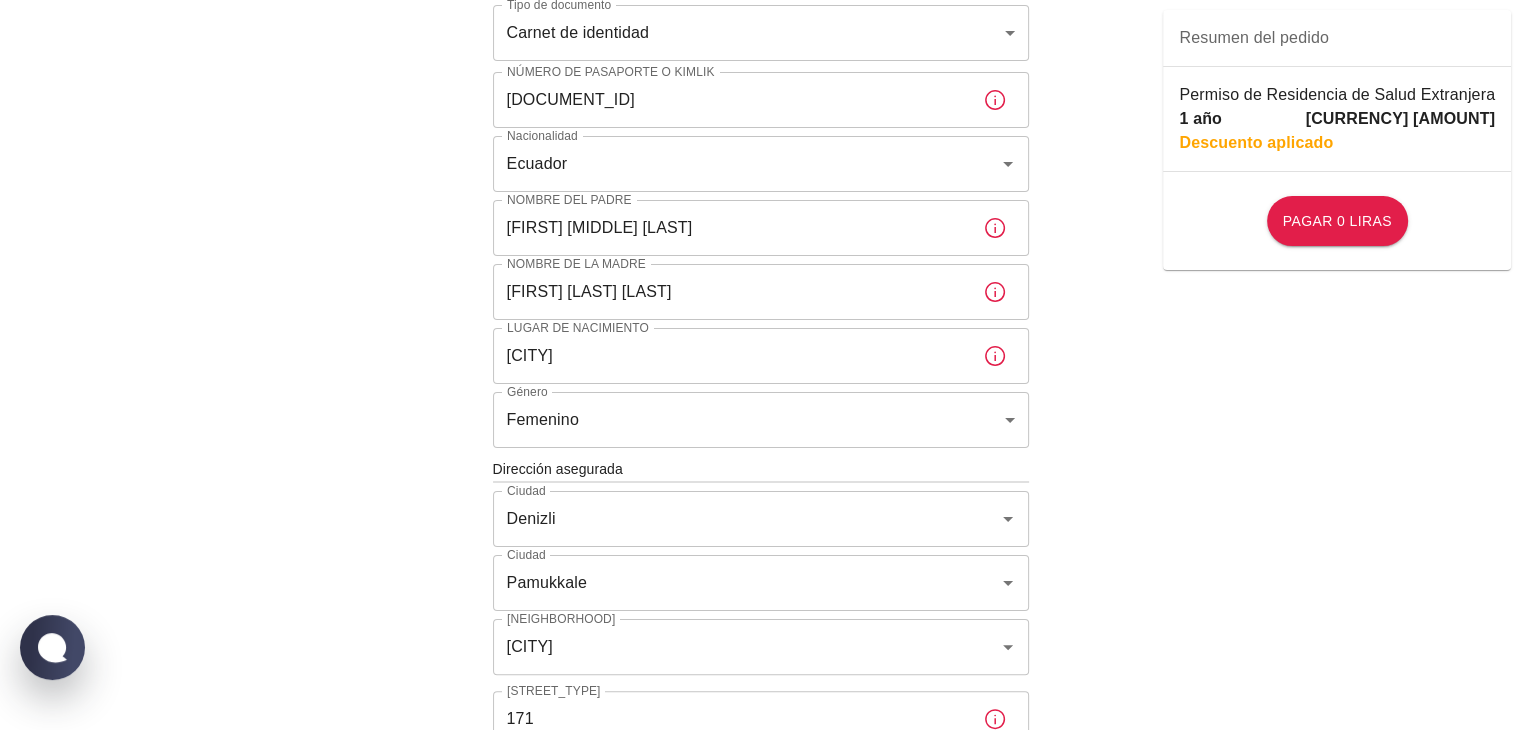 scroll, scrollTop: 285, scrollLeft: 0, axis: vertical 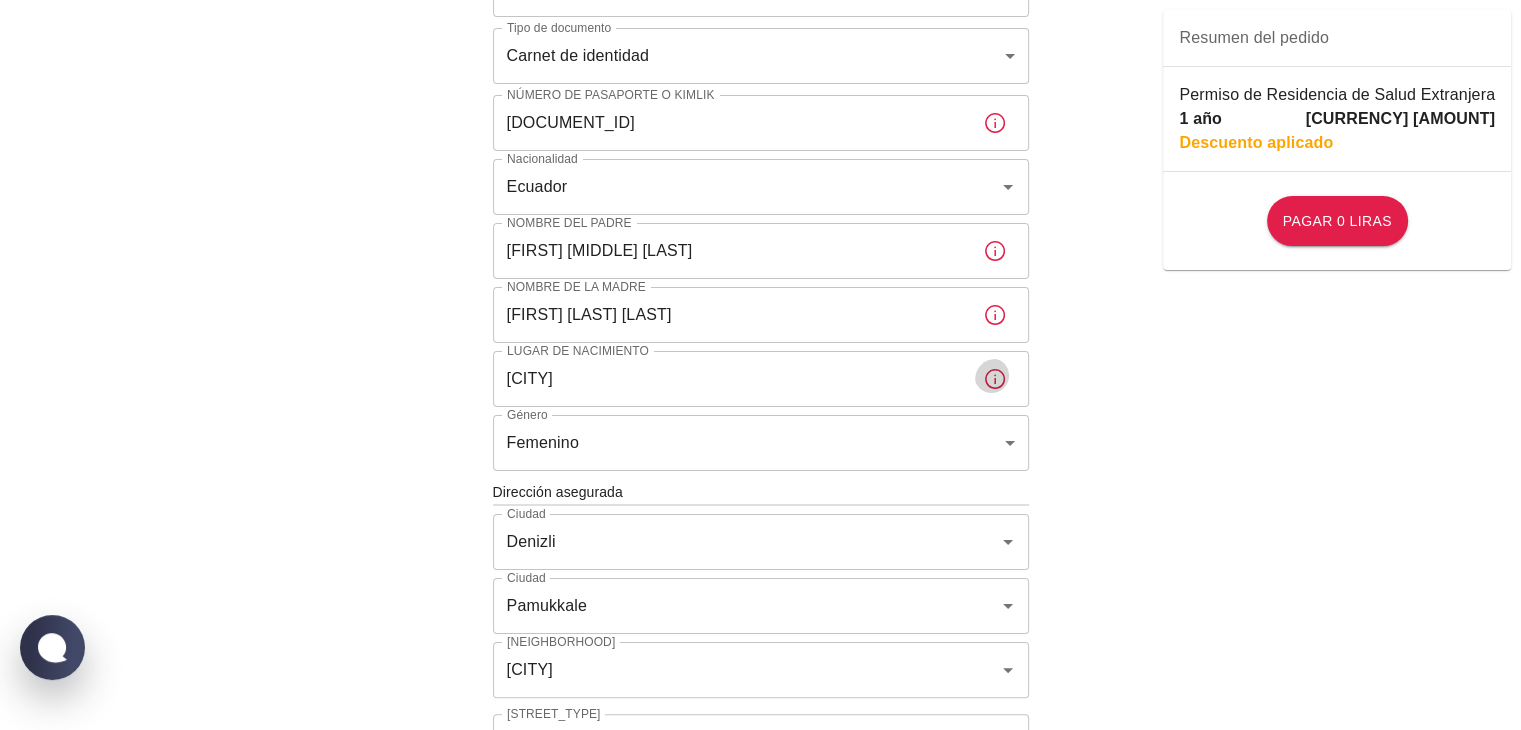 click 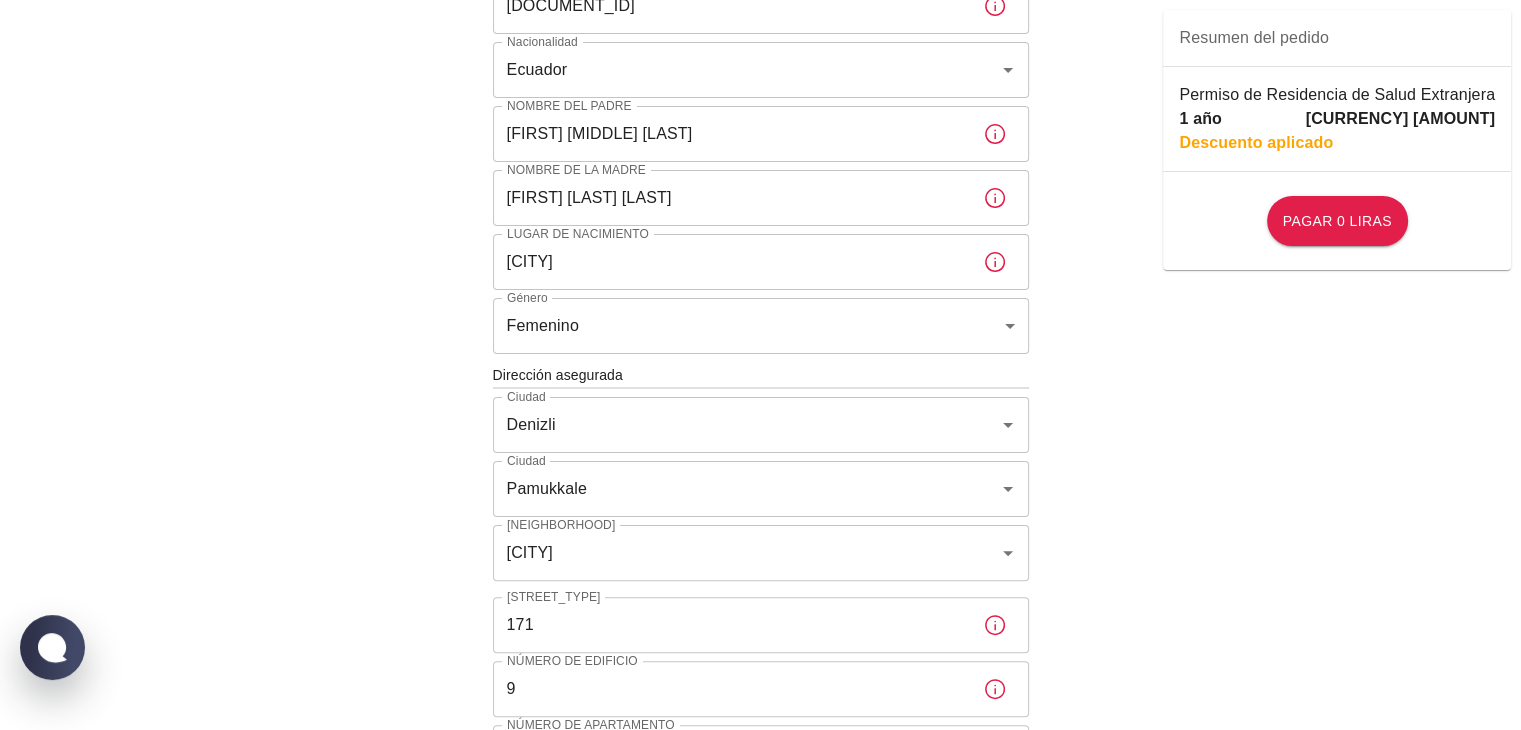 scroll, scrollTop: 720, scrollLeft: 0, axis: vertical 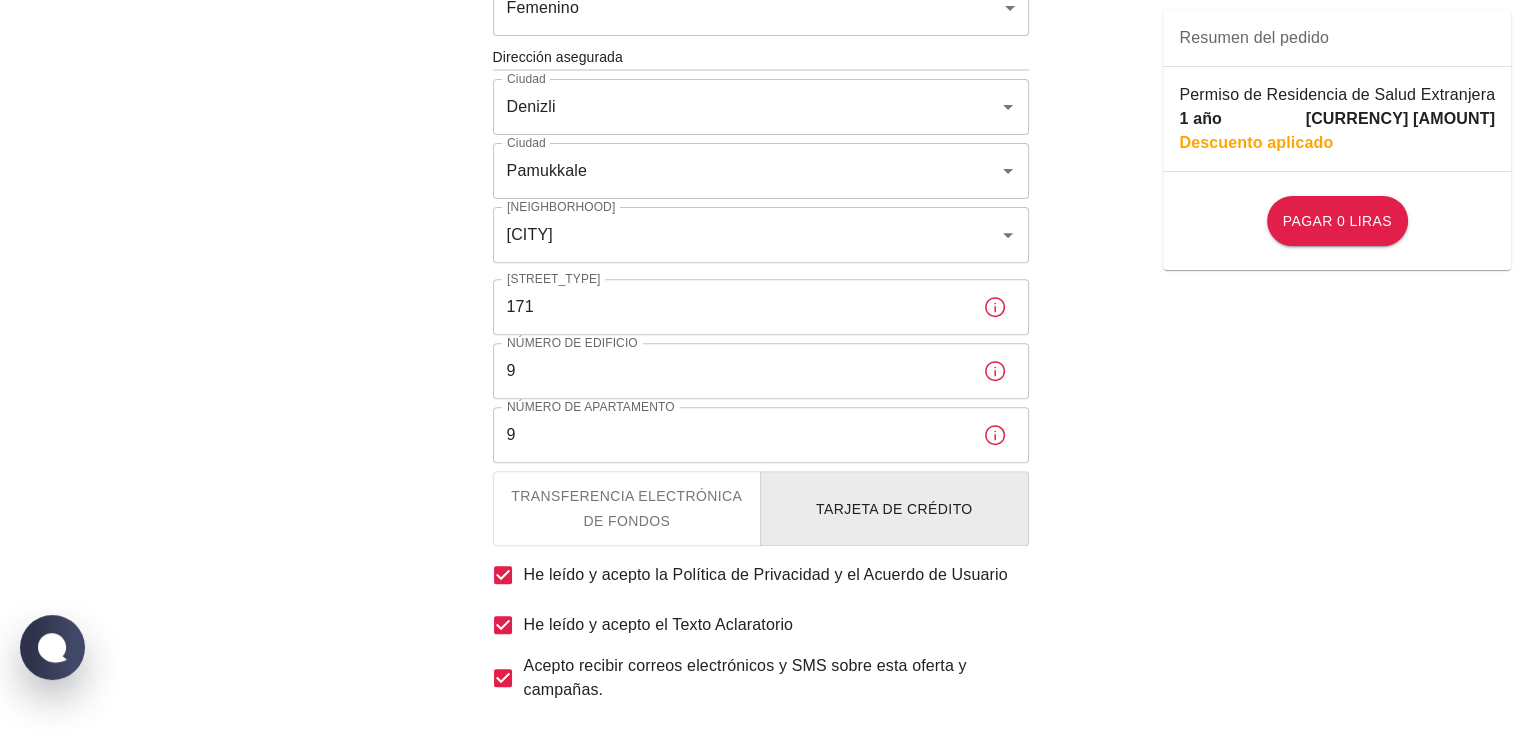 click on "Pagar 0 liras" at bounding box center [760, 775] 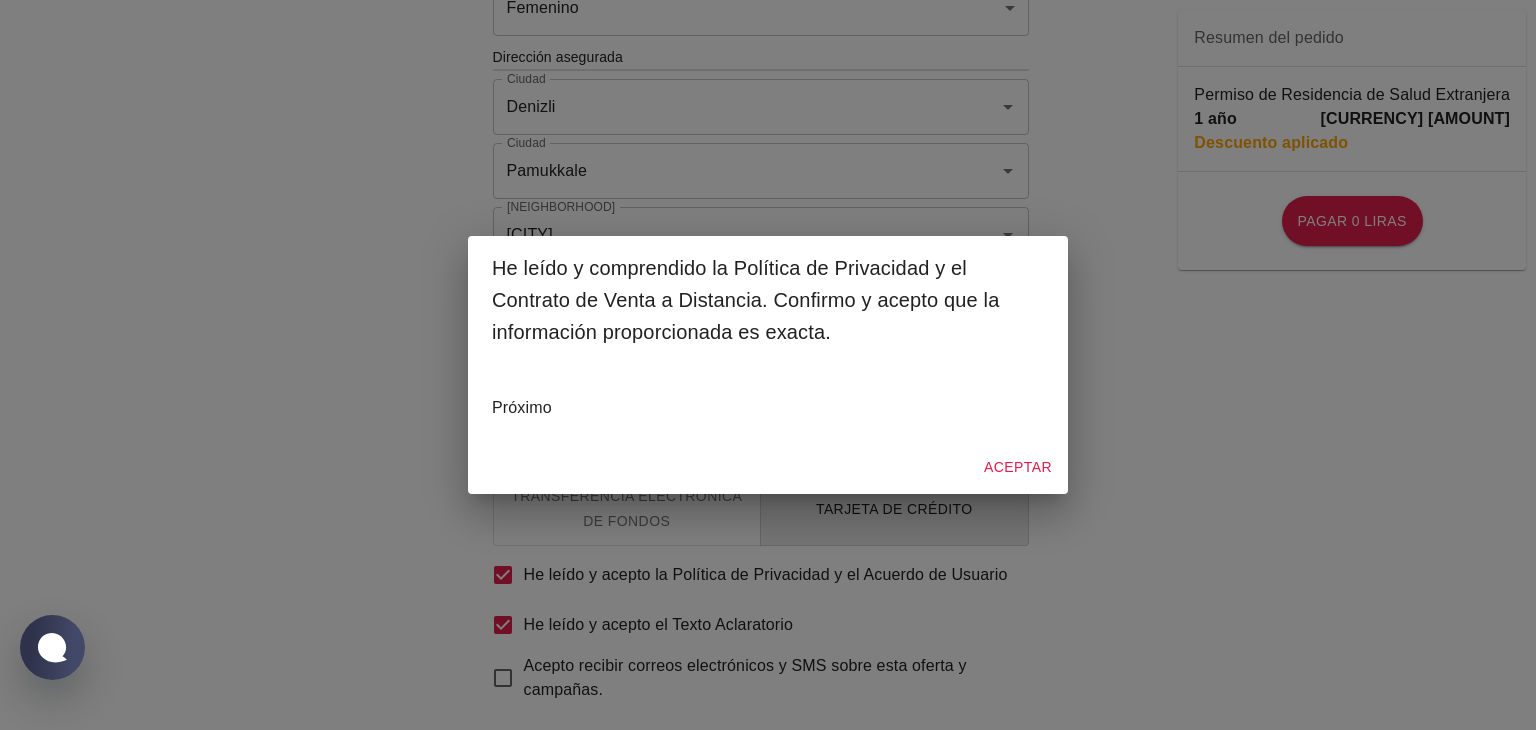 drag, startPoint x: 654, startPoint y: 573, endPoint x: 1010, endPoint y: 449, distance: 376.97745 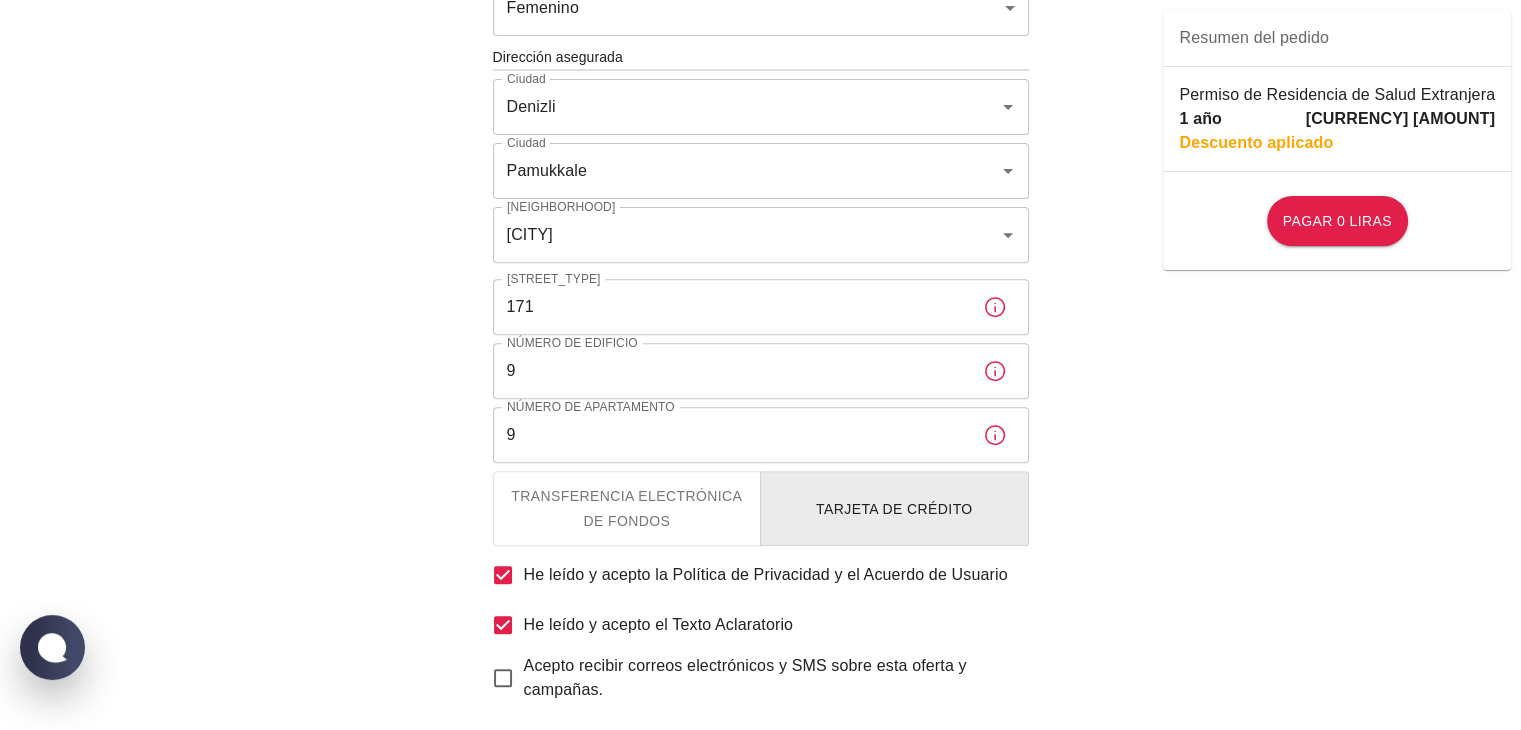 click on "Pagar 0 liras" at bounding box center (760, 775) 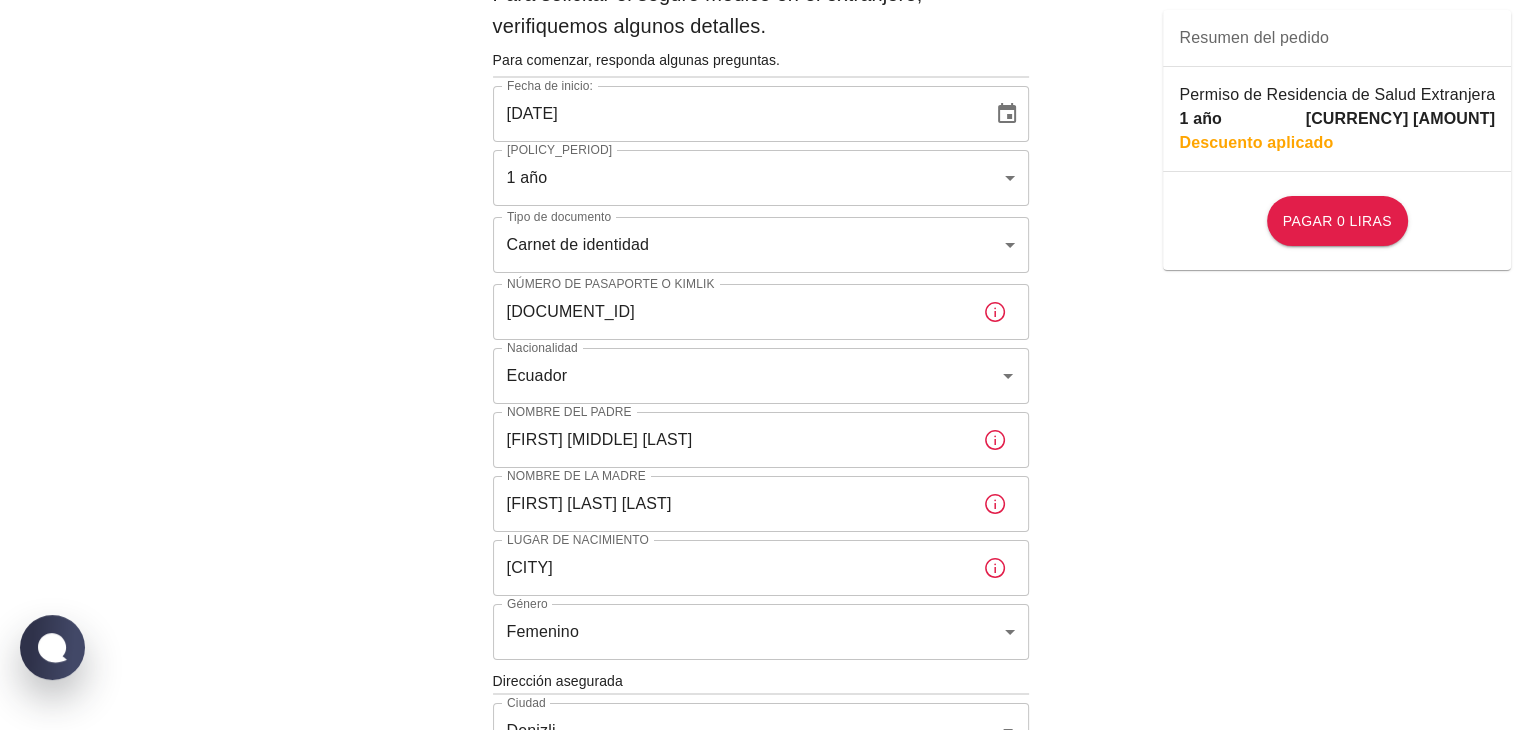 scroll, scrollTop: 0, scrollLeft: 0, axis: both 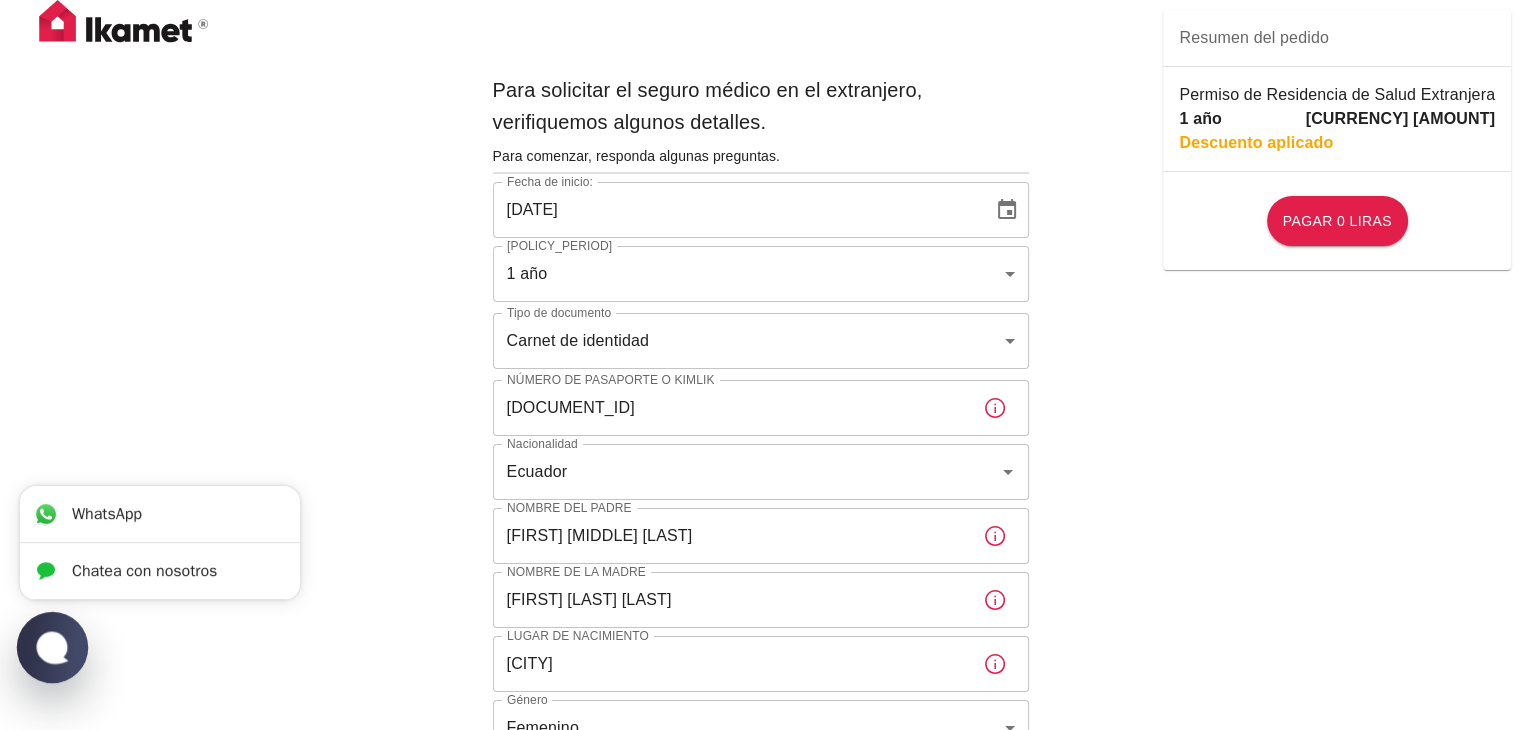 click 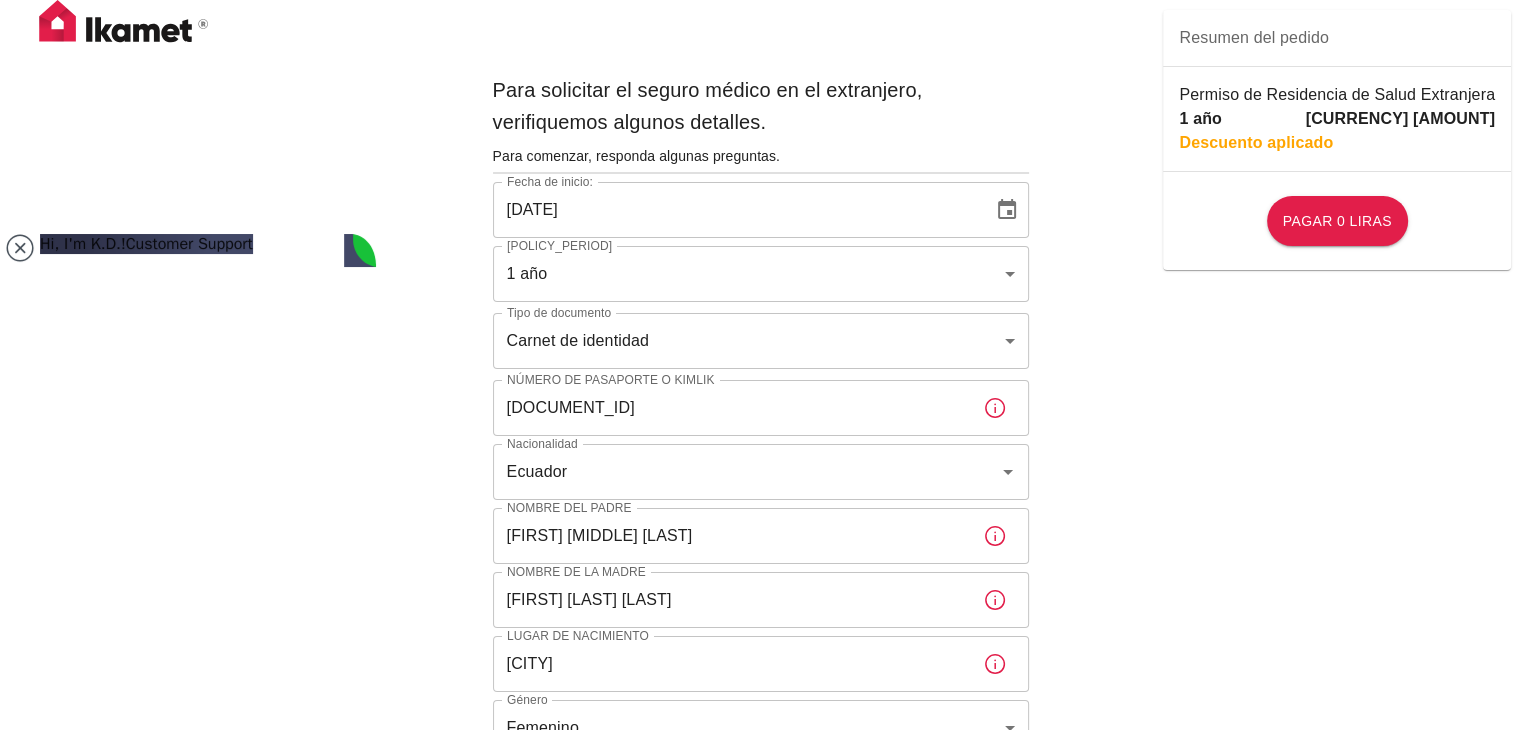 click on "Para solicitar el seguro médico en el extranjero, verifiquemos algunos detalles. Para comenzar, responda algunas preguntas. Fecha de inicio: 04/08/2025 Fecha de inicio: Período de la póliza 1 año b7343ef8-d55e-4554-96a8-76e30347e985 Período de la póliza Tipo de documento Carnet de identidad passport Tipo de documento Número de pasaporte o Kimlik A8769017 Número de pasaporte o Kimlik Nacionalidad Ecuador Nacionalidad Nombre del padre Rahul Isaias Alarcon Quintanilla Nombre del padre Nombre de la madre Mercy Yeli Ruiz Piloso Nombre de la madre Lugar de nacimiento Guaranda Lugar de nacimiento Género Femenino female Género Dirección asegurada Ciudad Denizli Ciudad Ciudad Pamukkale Ciudad Vecindario Akköy Vecindario Calle 171 Calle Número de edificio 9 Número de edificio Número de apartamento 9 Número de apartamento Transferencia electrónica de fondos Tarjeta de crédito He leído y acepto la Política de Privacidad y el Acuerdo de Usuario He leído y acepto el Texto Aclaratorio Resumen del pedido" at bounding box center [760, 792] 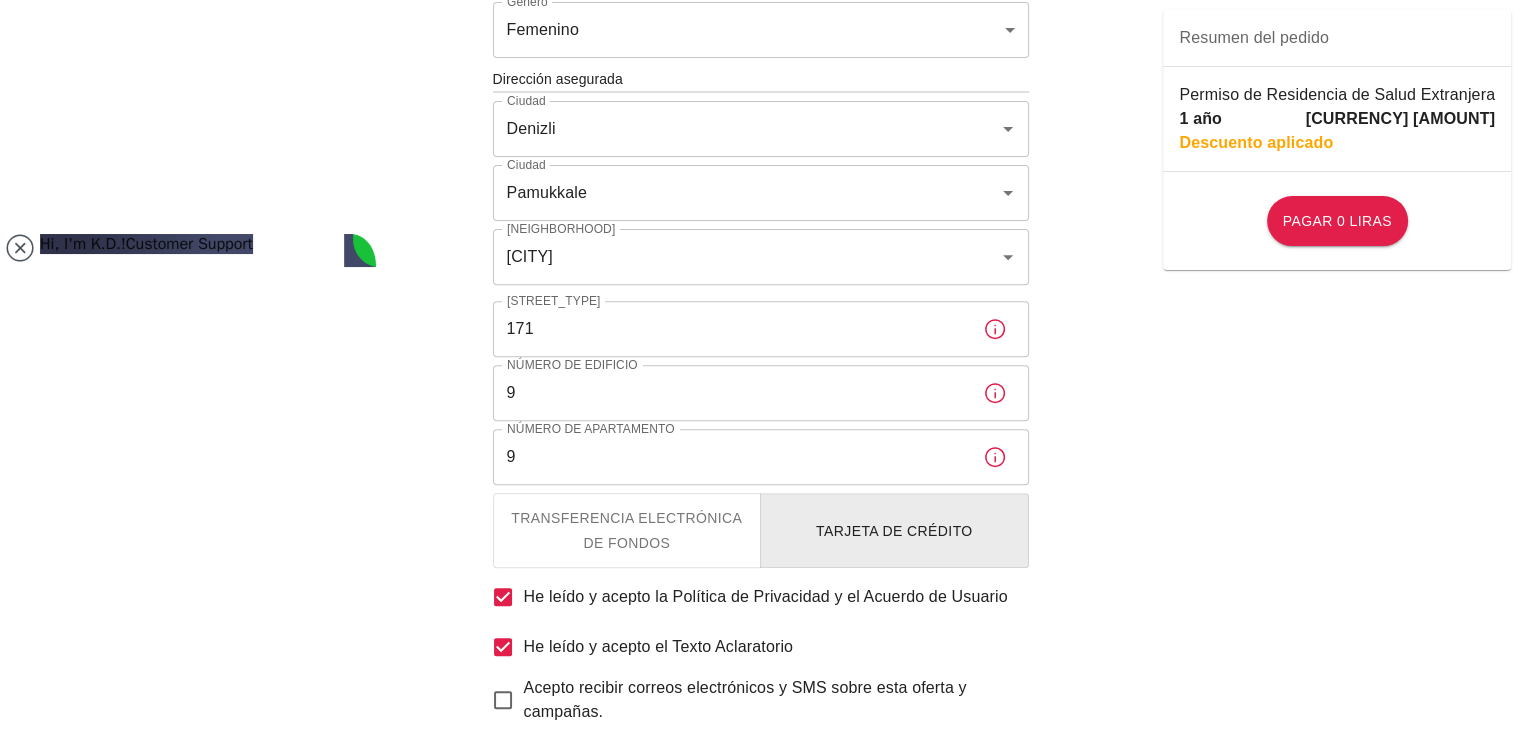 scroll, scrollTop: 720, scrollLeft: 0, axis: vertical 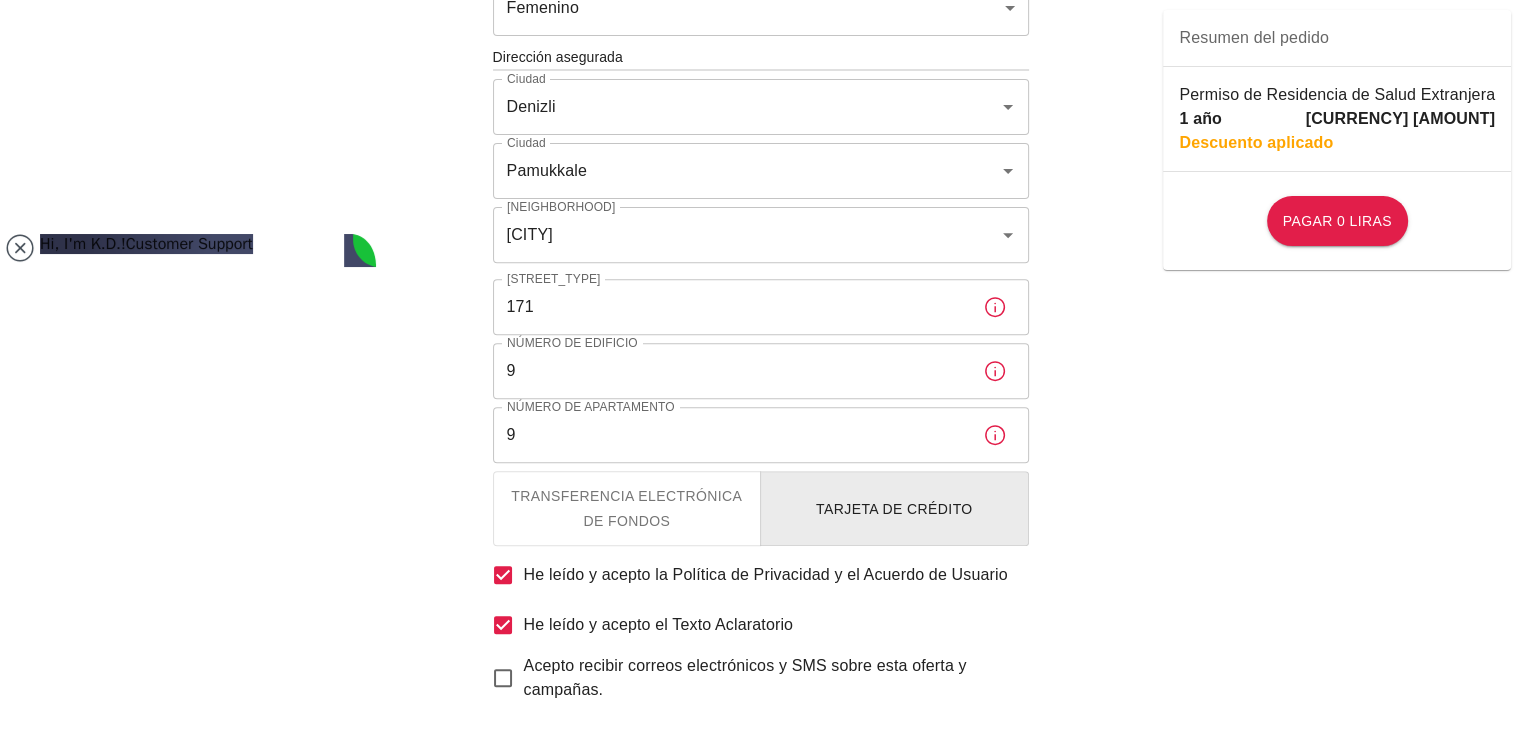 click on "Pagar 0 liras" at bounding box center (761, 775) 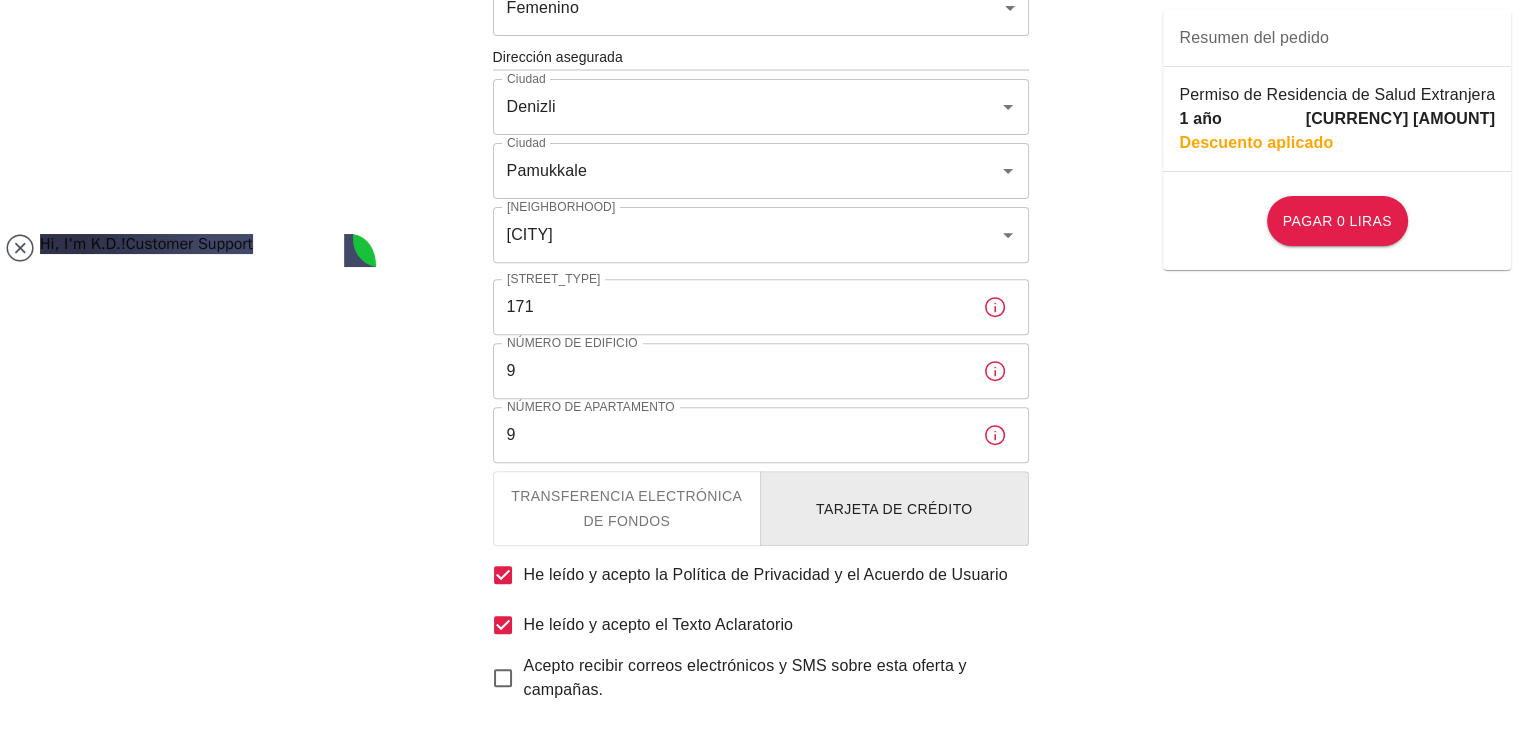 click on "Pagar 0 liras" at bounding box center (761, 775) 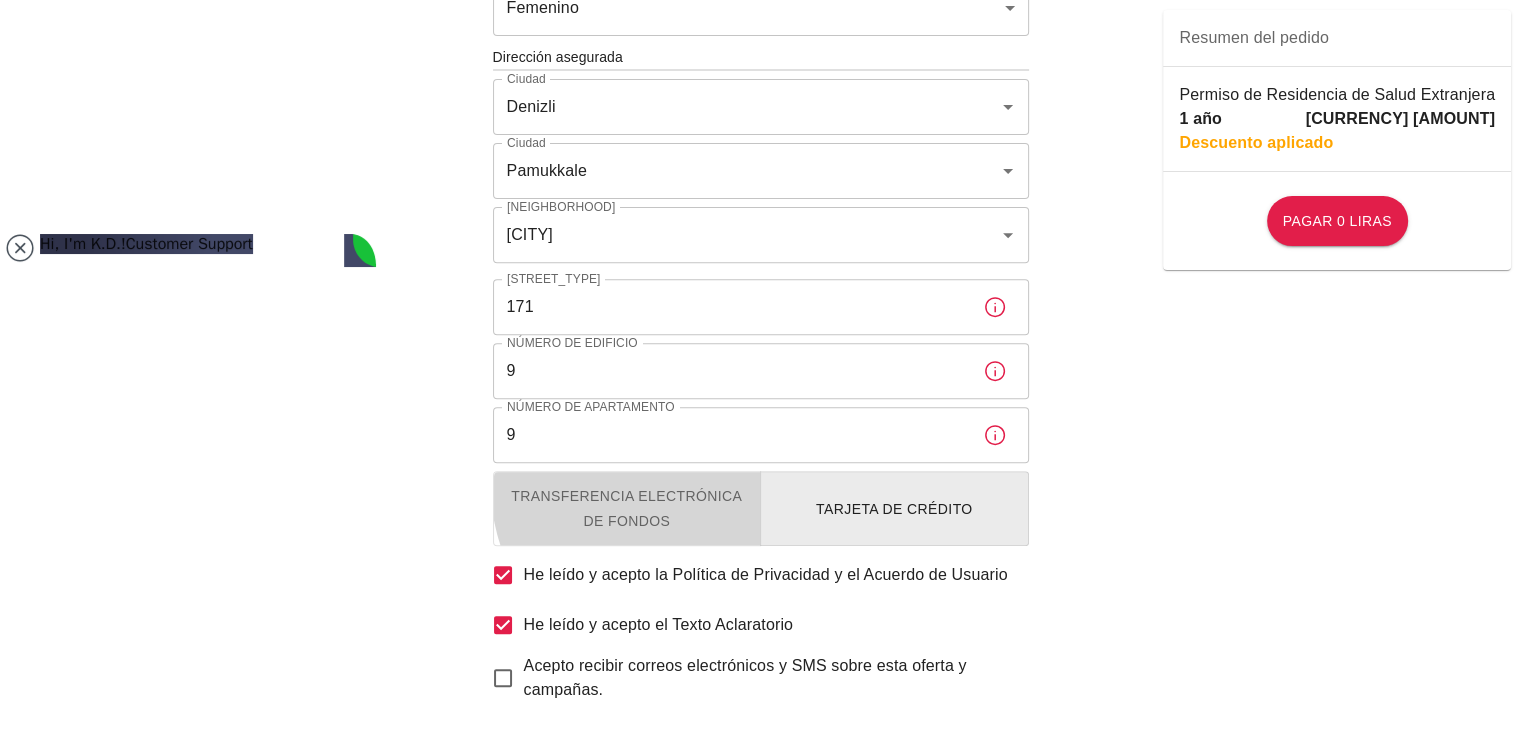 click on "Transferencia electrónica de fondos" at bounding box center [626, 509] 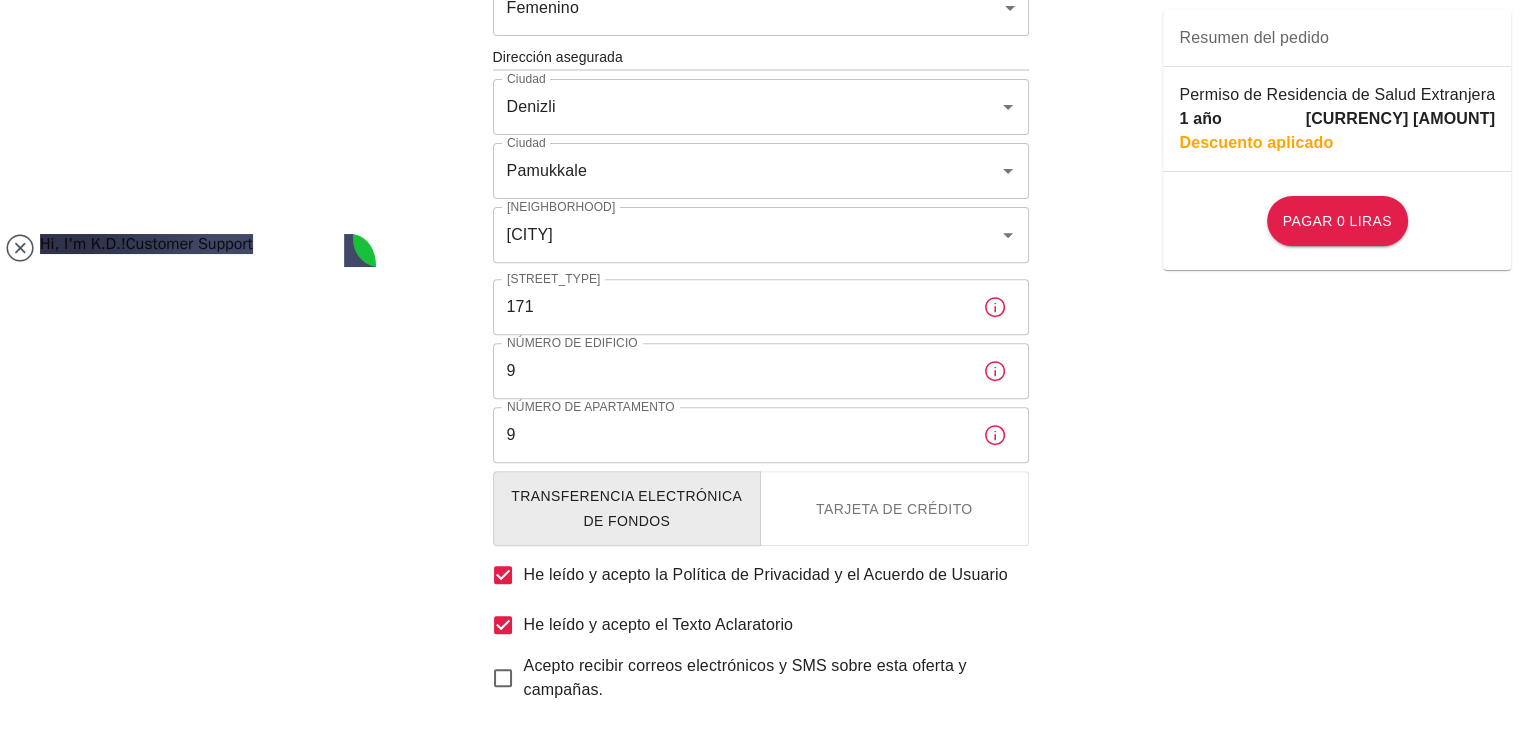 click on "Pagar 0 liras" at bounding box center [761, 775] 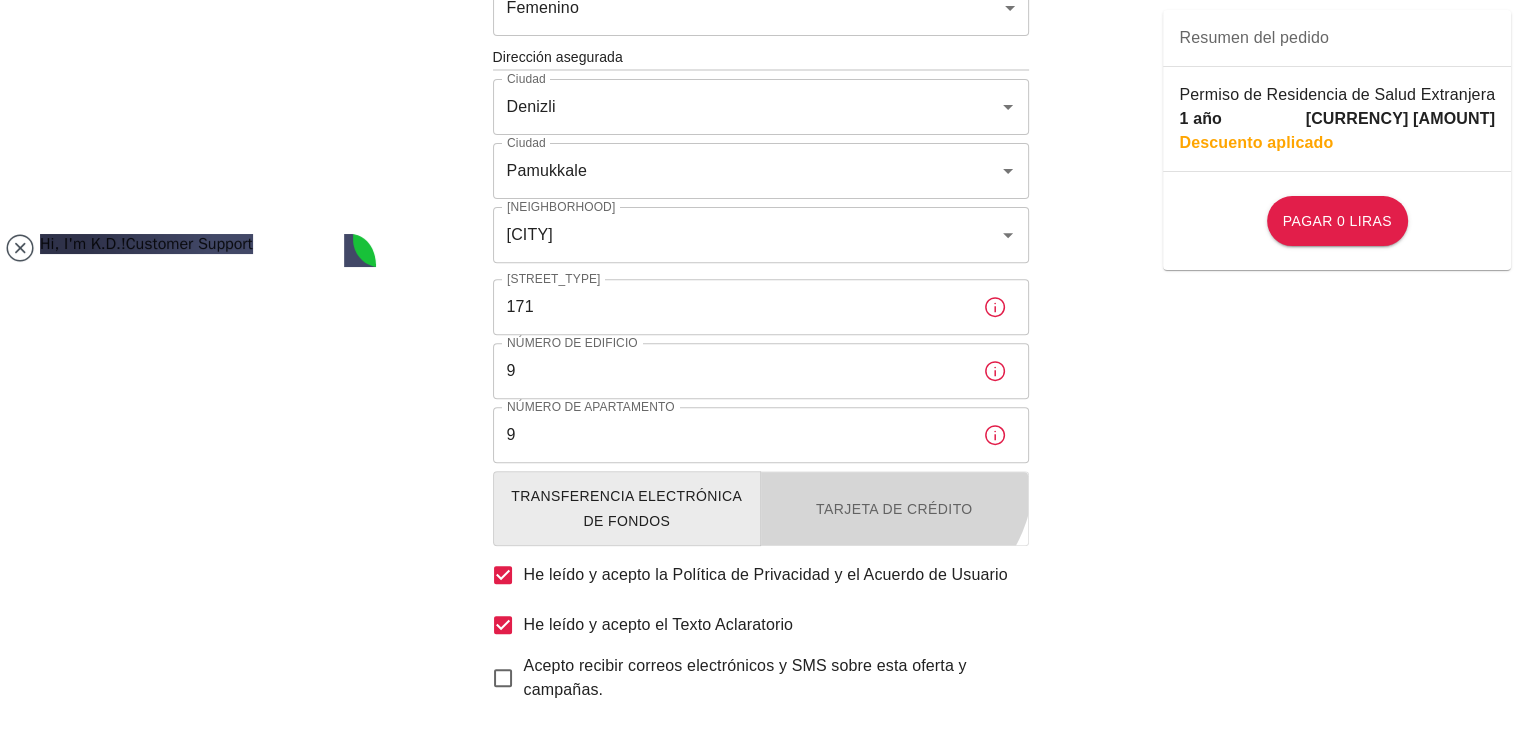 click on "Tarjeta de crédito" at bounding box center (894, 508) 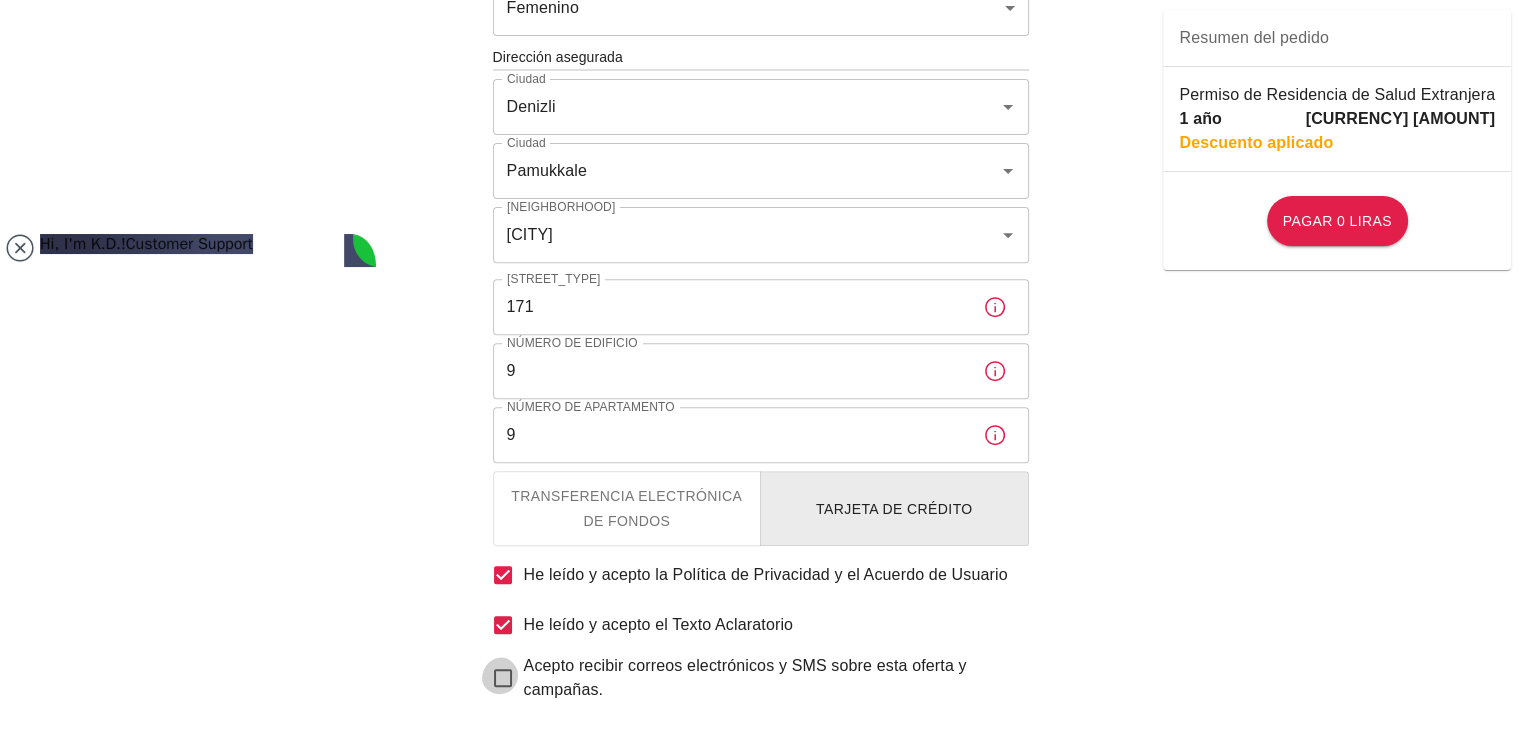 click on "Acepto recibir correos electrónicos y SMS sobre esta oferta y campañas." at bounding box center [503, 678] 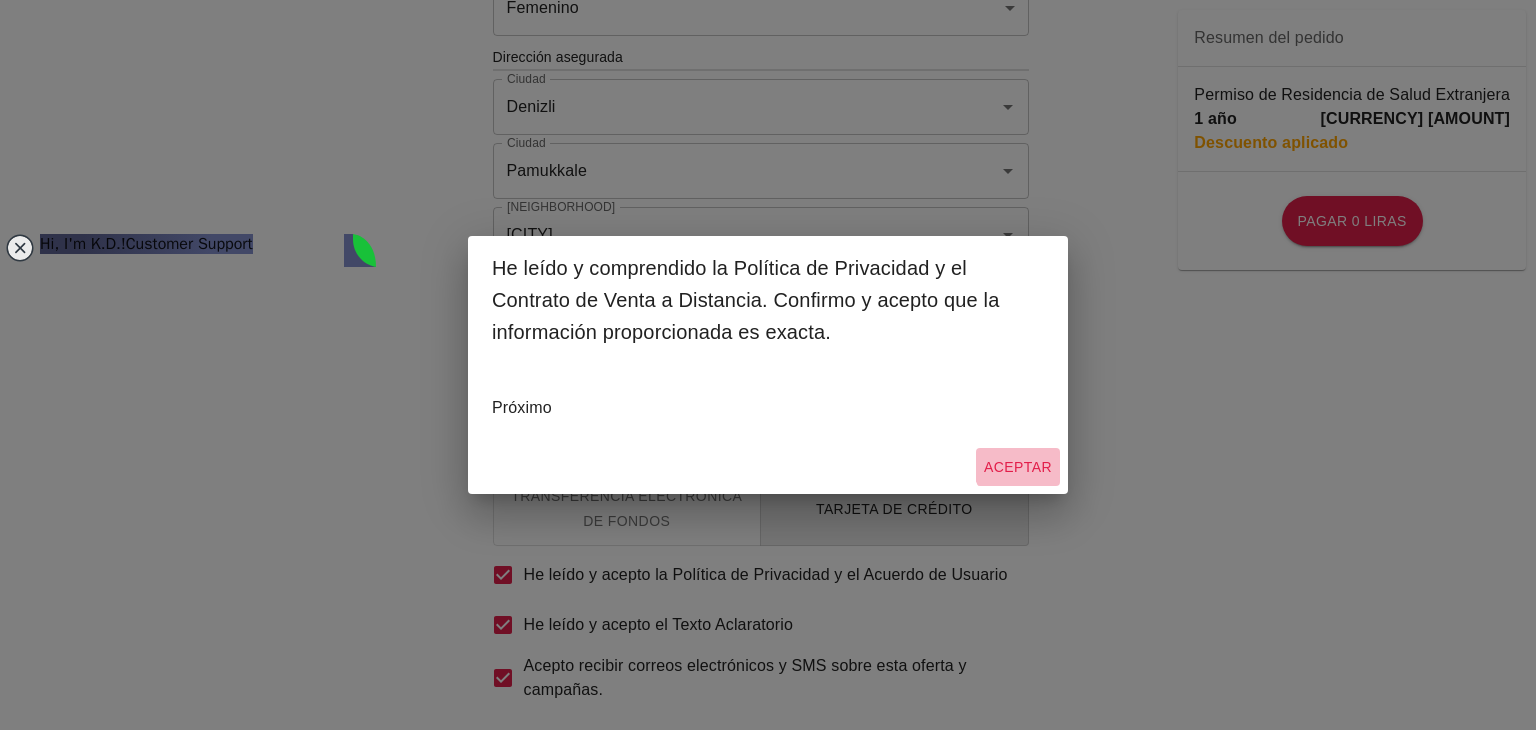click on "Aceptar" at bounding box center [1018, 467] 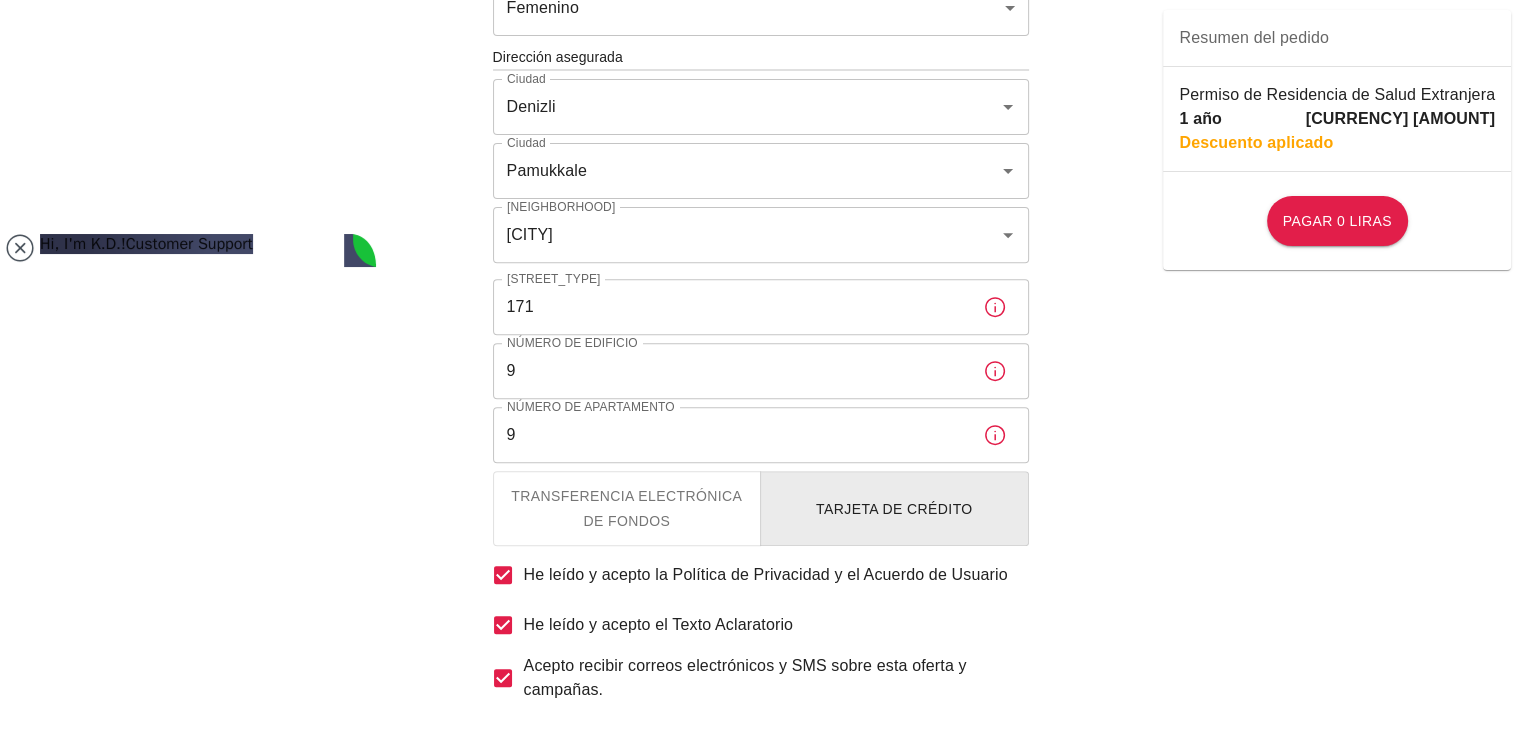 click on "Pagar 0 liras" at bounding box center (761, 775) 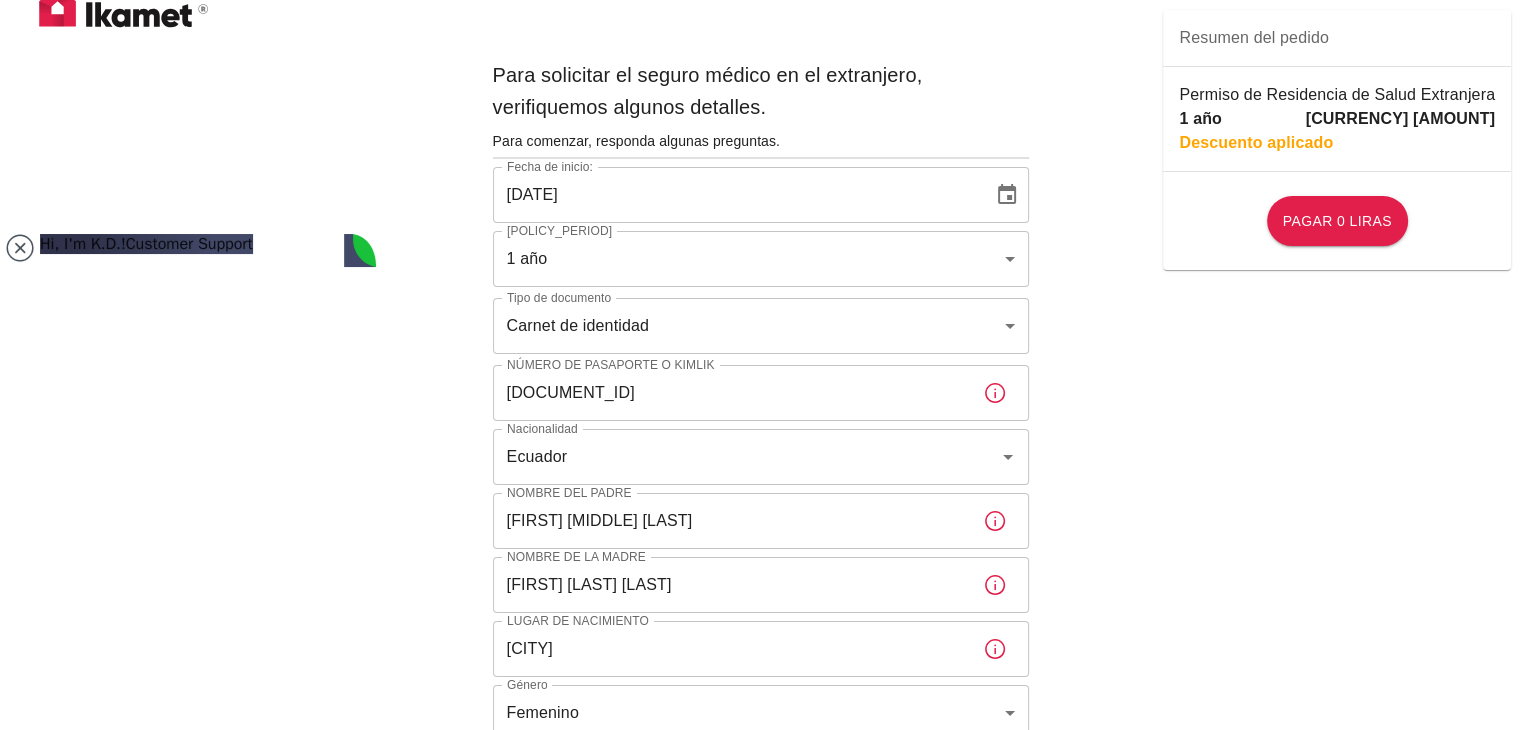 scroll, scrollTop: 0, scrollLeft: 0, axis: both 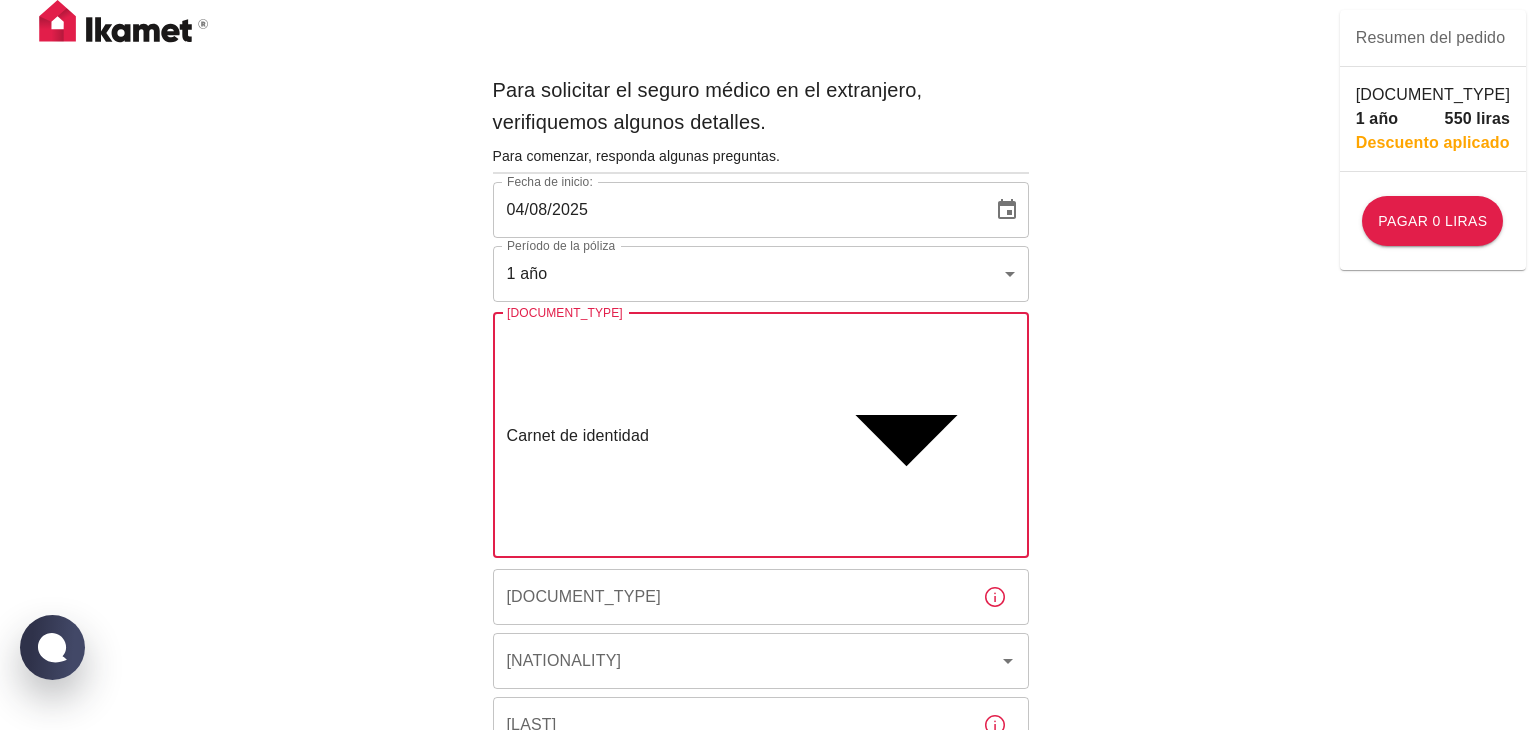 click on "Para solicitar el seguro médico en el extranjero, verifiquemos algunos detalles. Para comenzar, responda algunas preguntas. Fecha de inicio: [DATE] Fecha de inicio: Período de la póliza 1 año b7343ef8-d55e-4554-96a8-76e30347e985 Período de la póliza Tipo de documento Carnet de identidad id Tipo de documento Número de pasaporte o Kimlik Número de pasaporte o Kimlik Nacionalidad Nacionalidad Nombre del padre Nombre del padre Nombre de la madre Nombre de la madre Lugar de nacimiento Lugar de nacimiento Género ​ Género Dirección asegurada Ciudad Ciudad Ciudad Ciudad Vecindario Vecindario Calle Calle Número de edificio Número de edificio Número de apartamento Número de apartamento Transferencia electrónica de fondos Tarjeta de crédito He leído y acepto la Política de Privacidad y el Acuerdo de Usuario He leído y acepto el Texto Aclaratorio Acepto recibir correos electrónicos y SMS sobre esta oferta y campañas. Resumen del pedido Permiso de Residencia de Salud Extranjera 1 año 550 liras" at bounding box center (768, 910) 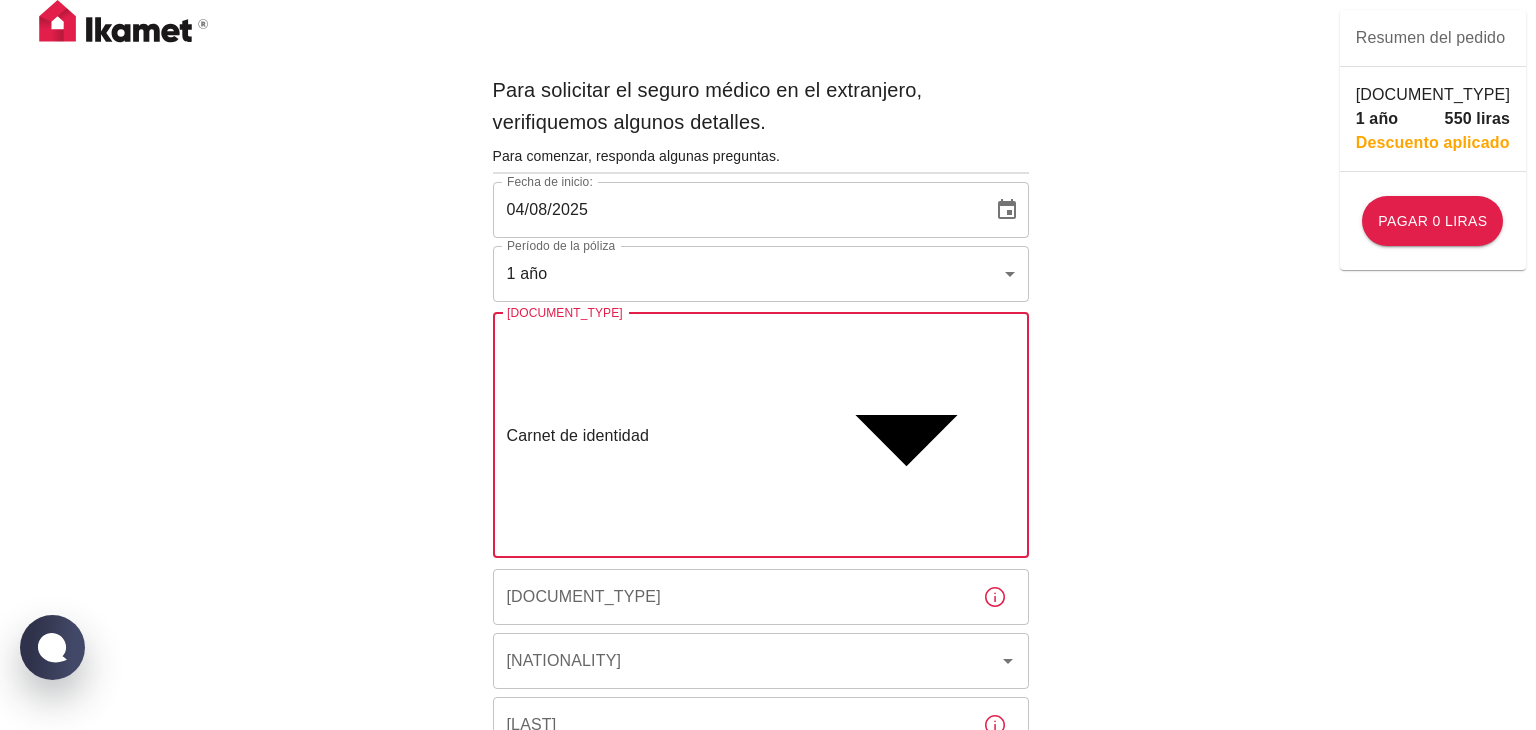 click on "[DOCUMENT_TYPE]" at bounding box center [77, 1784] 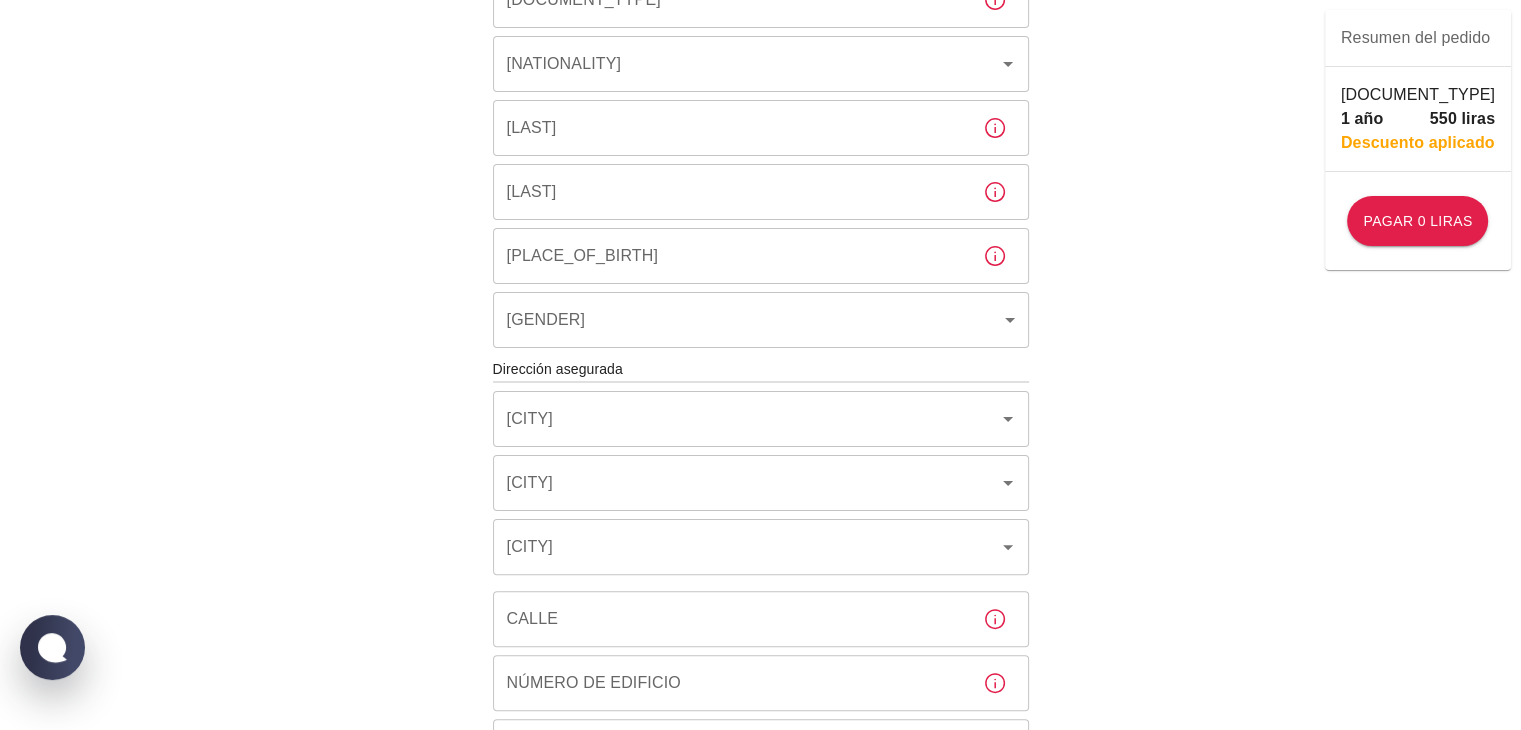 scroll, scrollTop: 408, scrollLeft: 0, axis: vertical 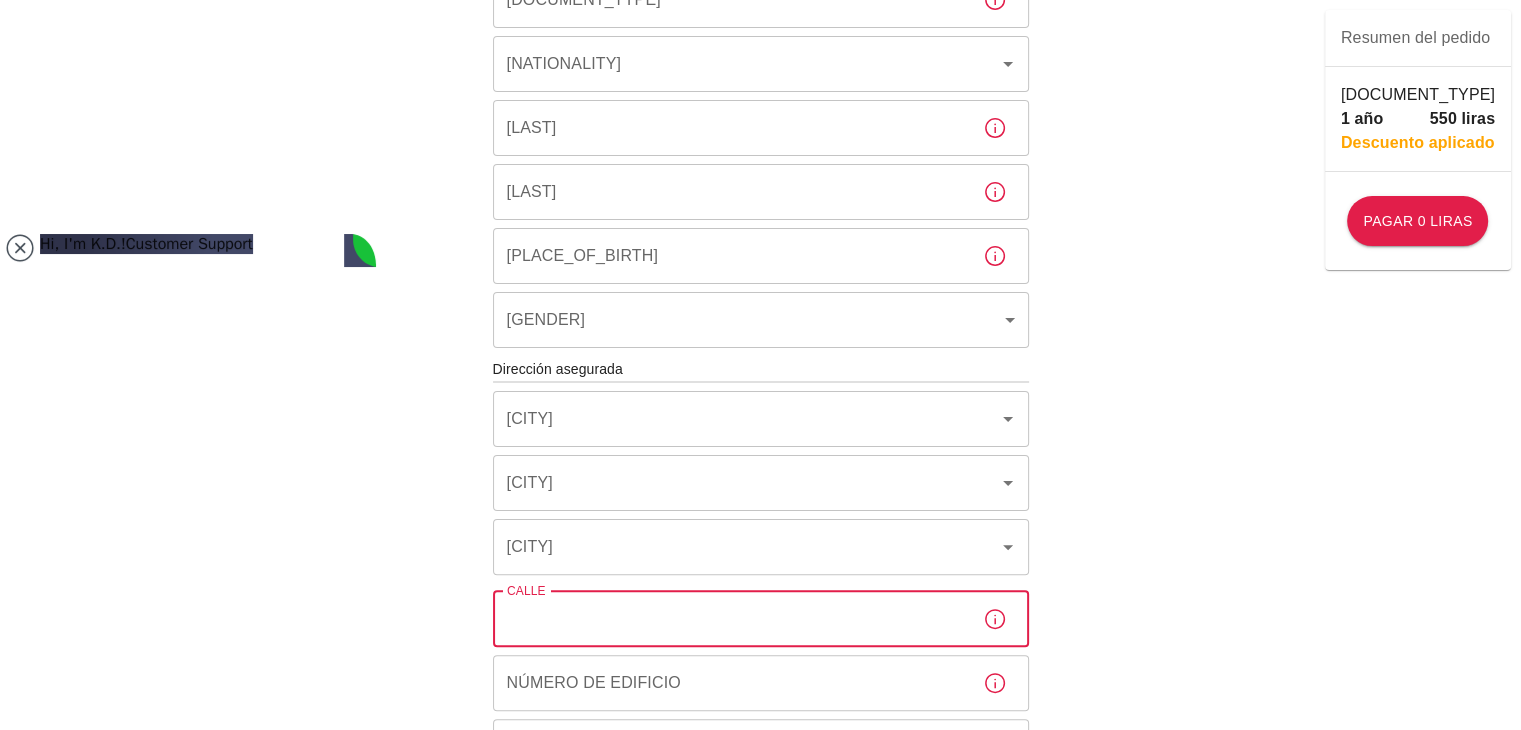 click on "Calle" at bounding box center (730, 619) 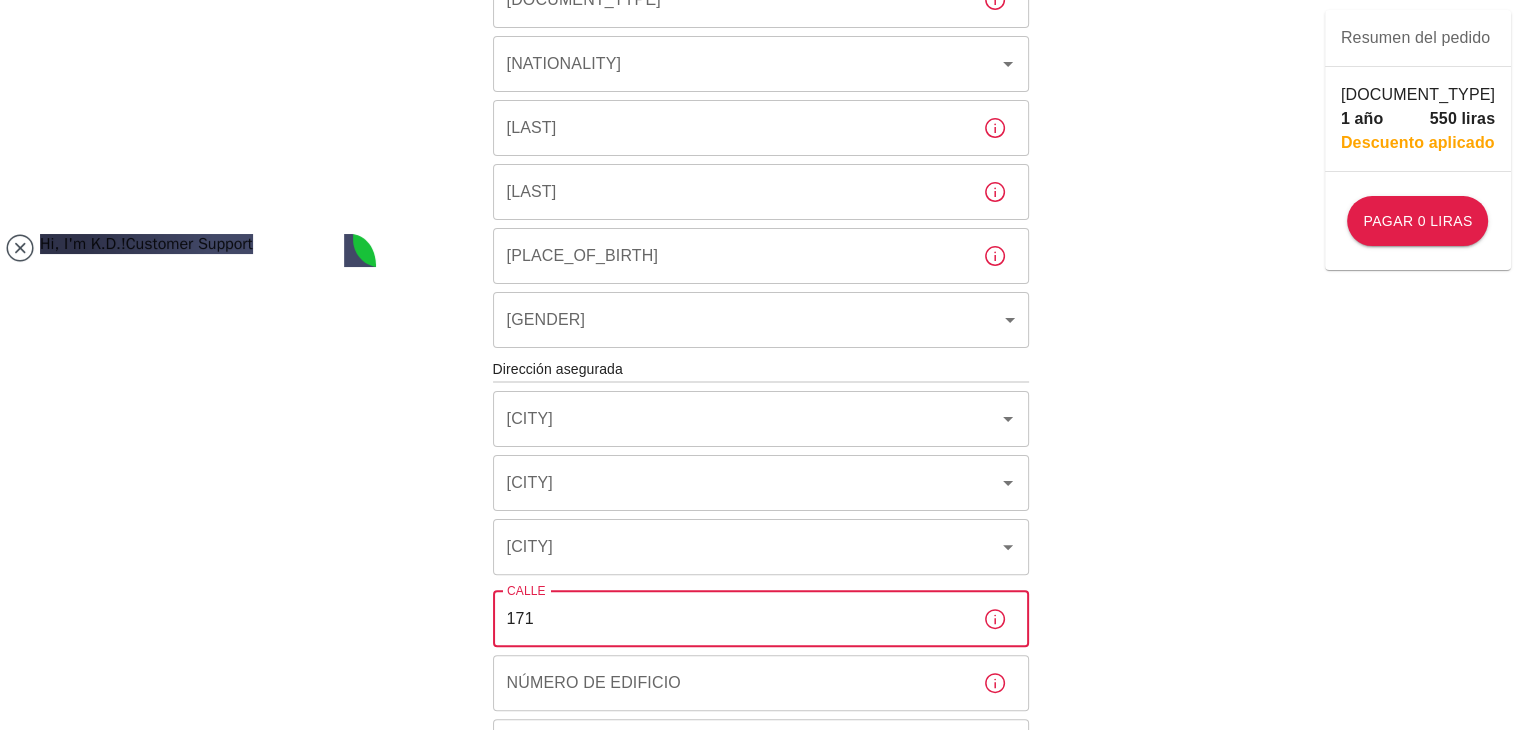 type on "171" 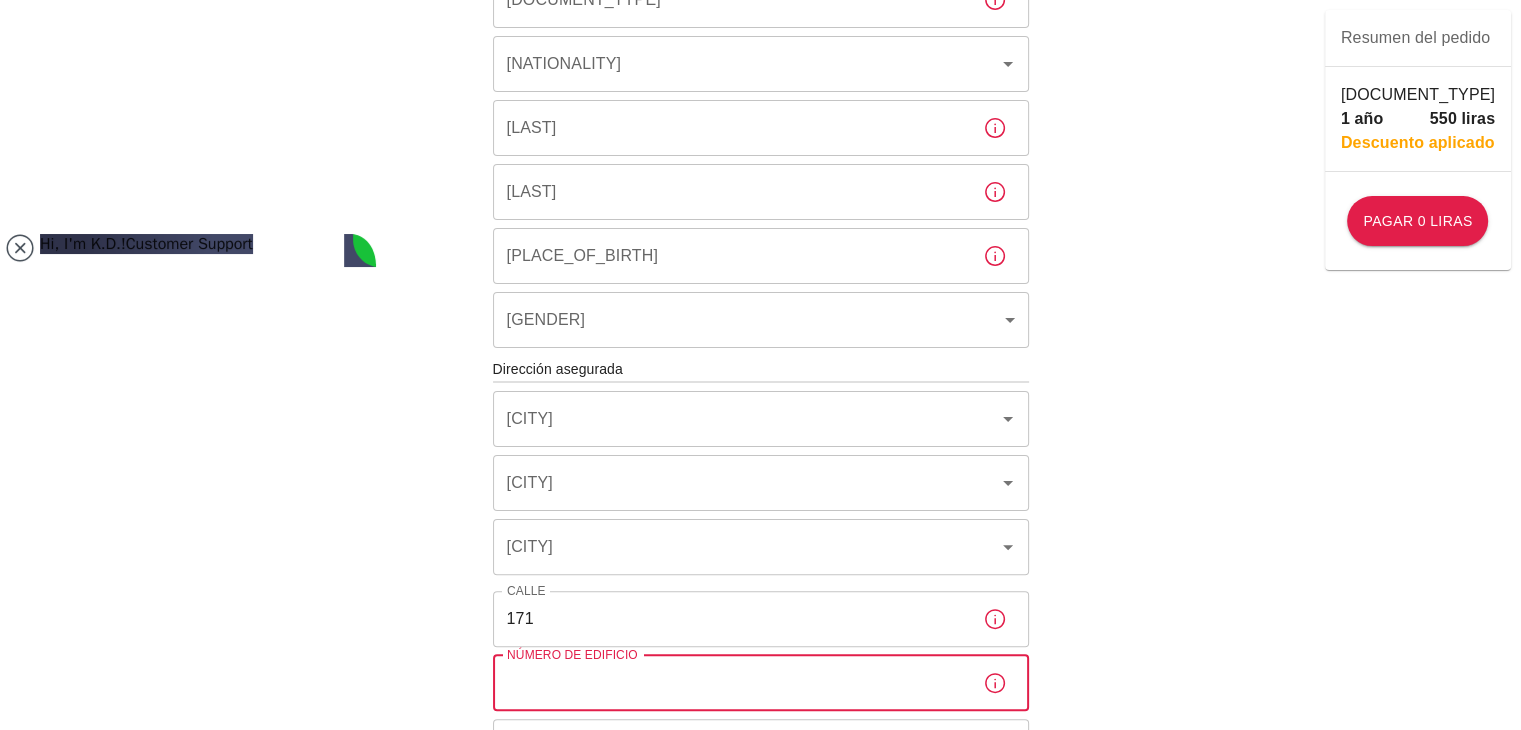 click on "Número de edificio" at bounding box center [730, 683] 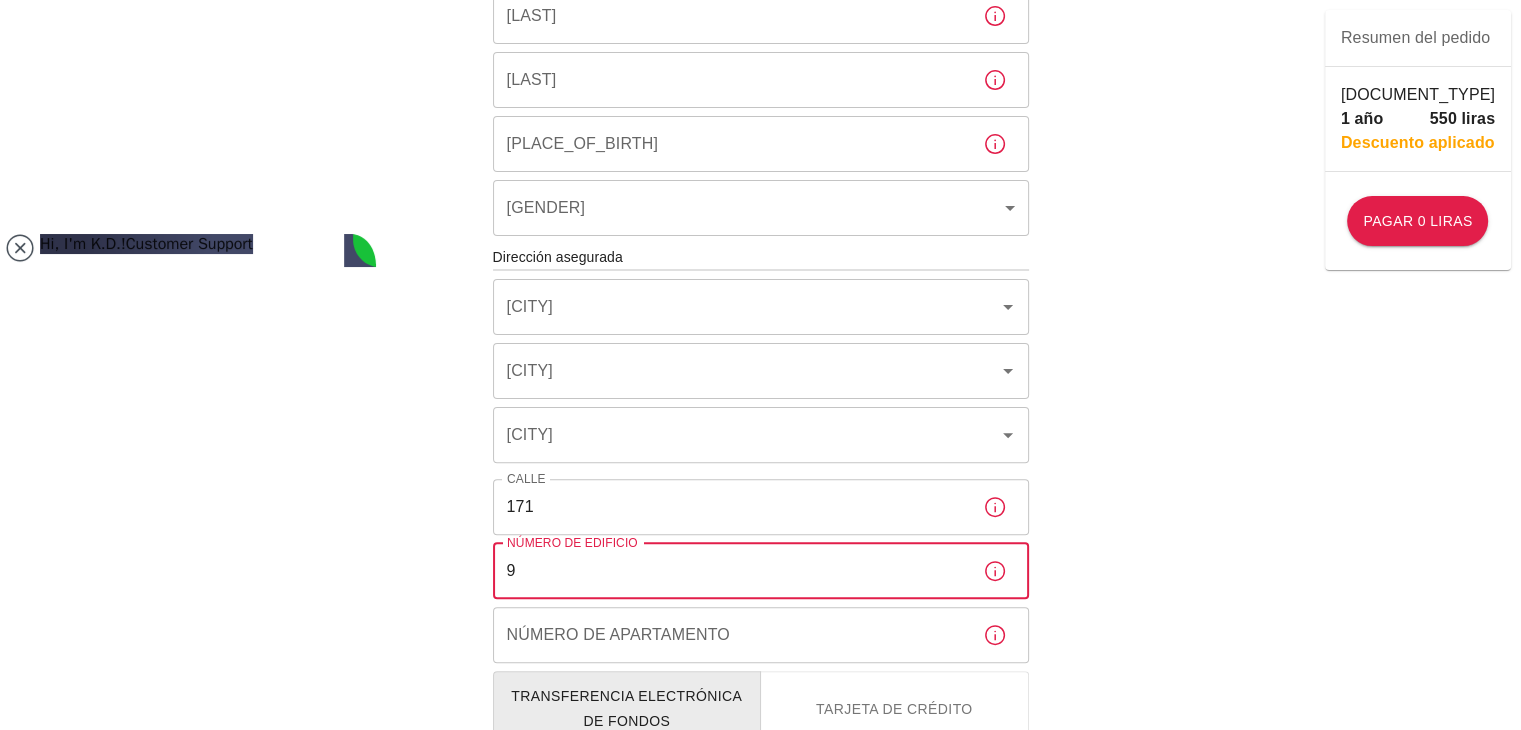 scroll, scrollTop: 522, scrollLeft: 0, axis: vertical 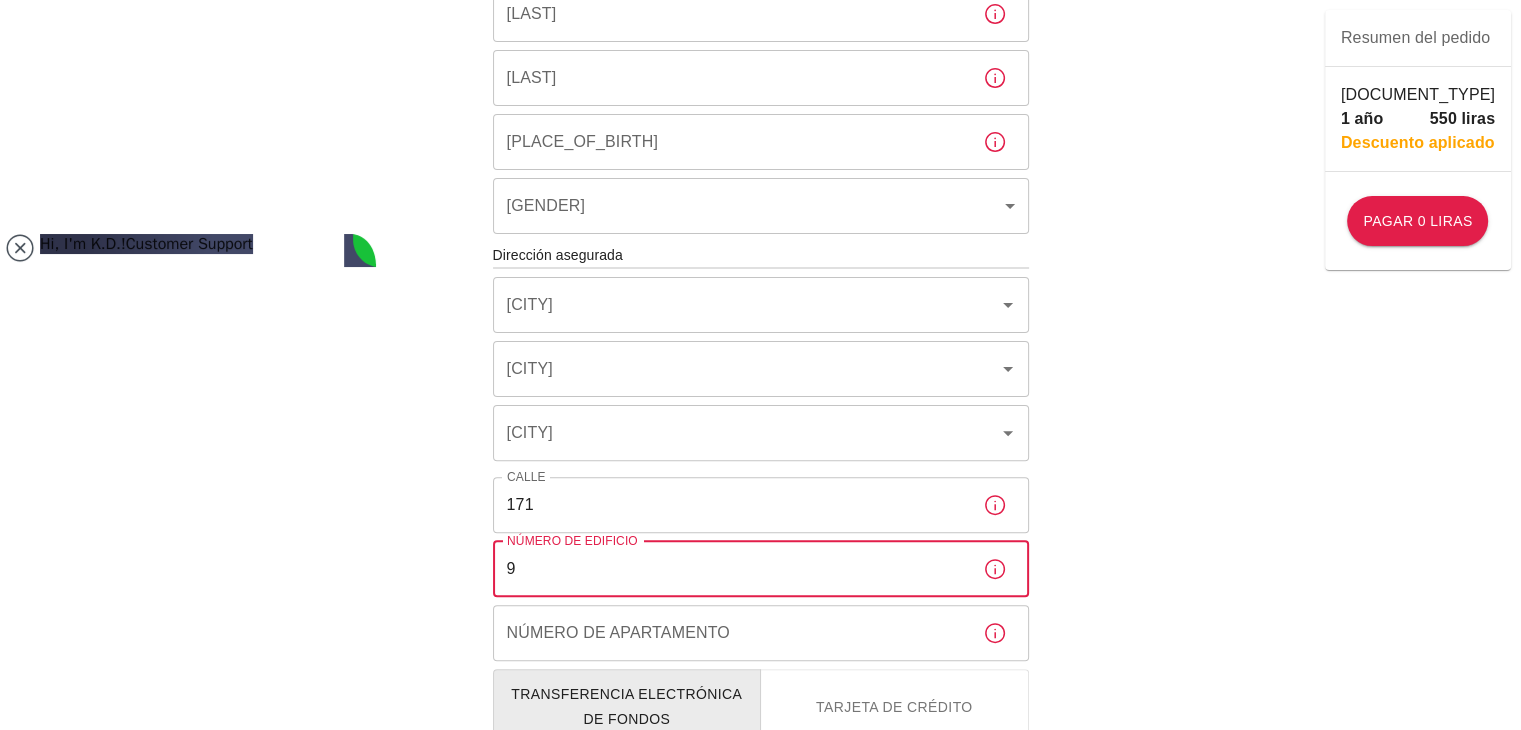 type on "9" 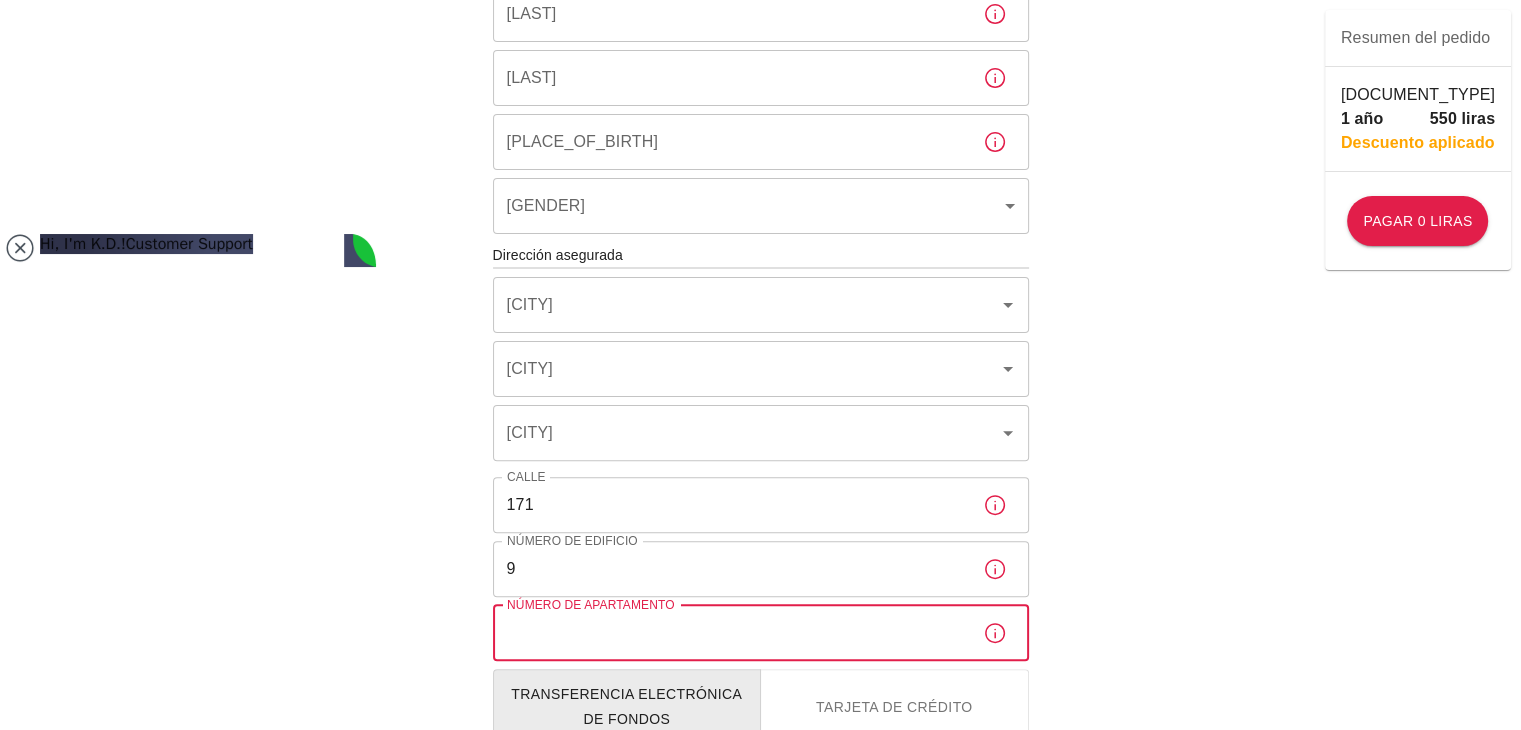 click on "Número de apartamento" at bounding box center (730, 633) 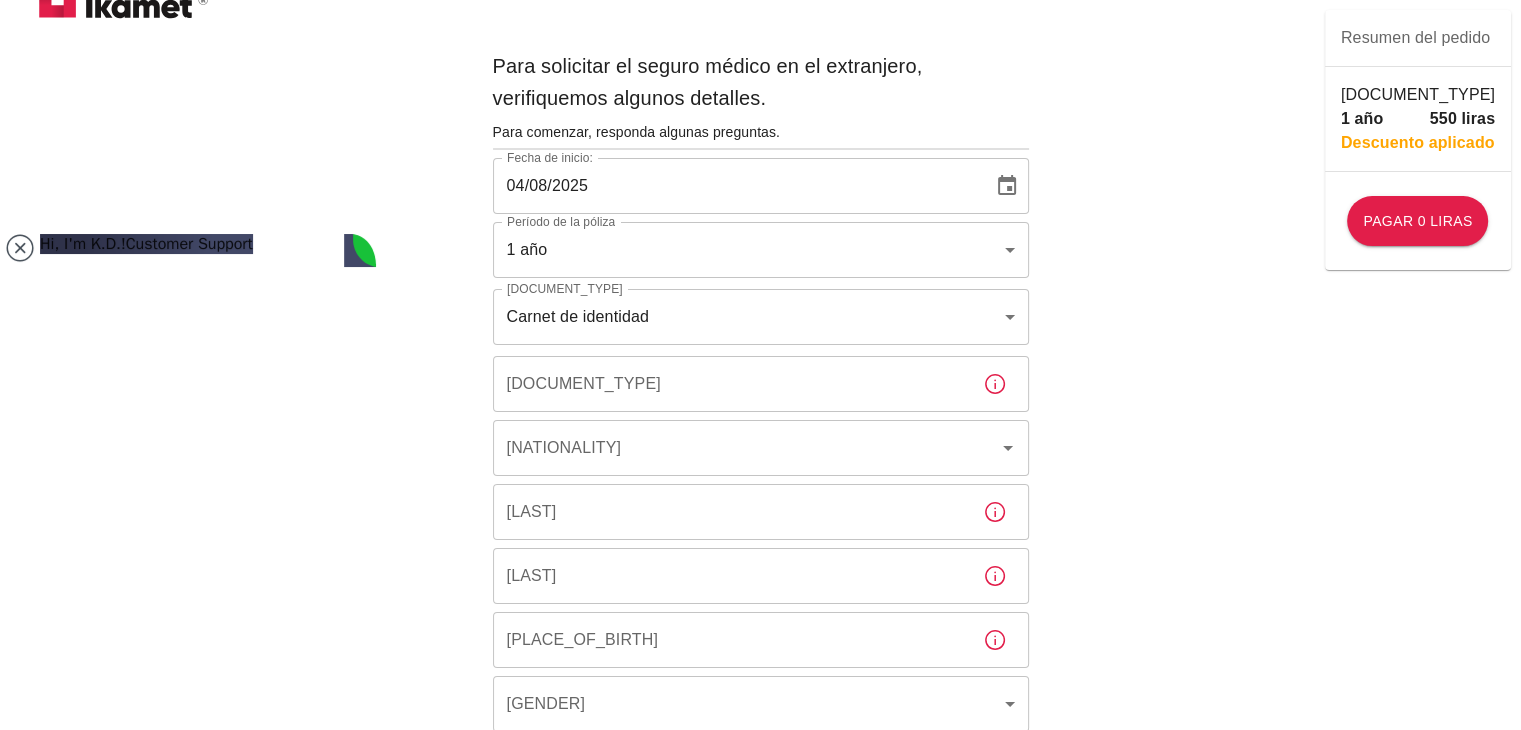 scroll, scrollTop: 0, scrollLeft: 0, axis: both 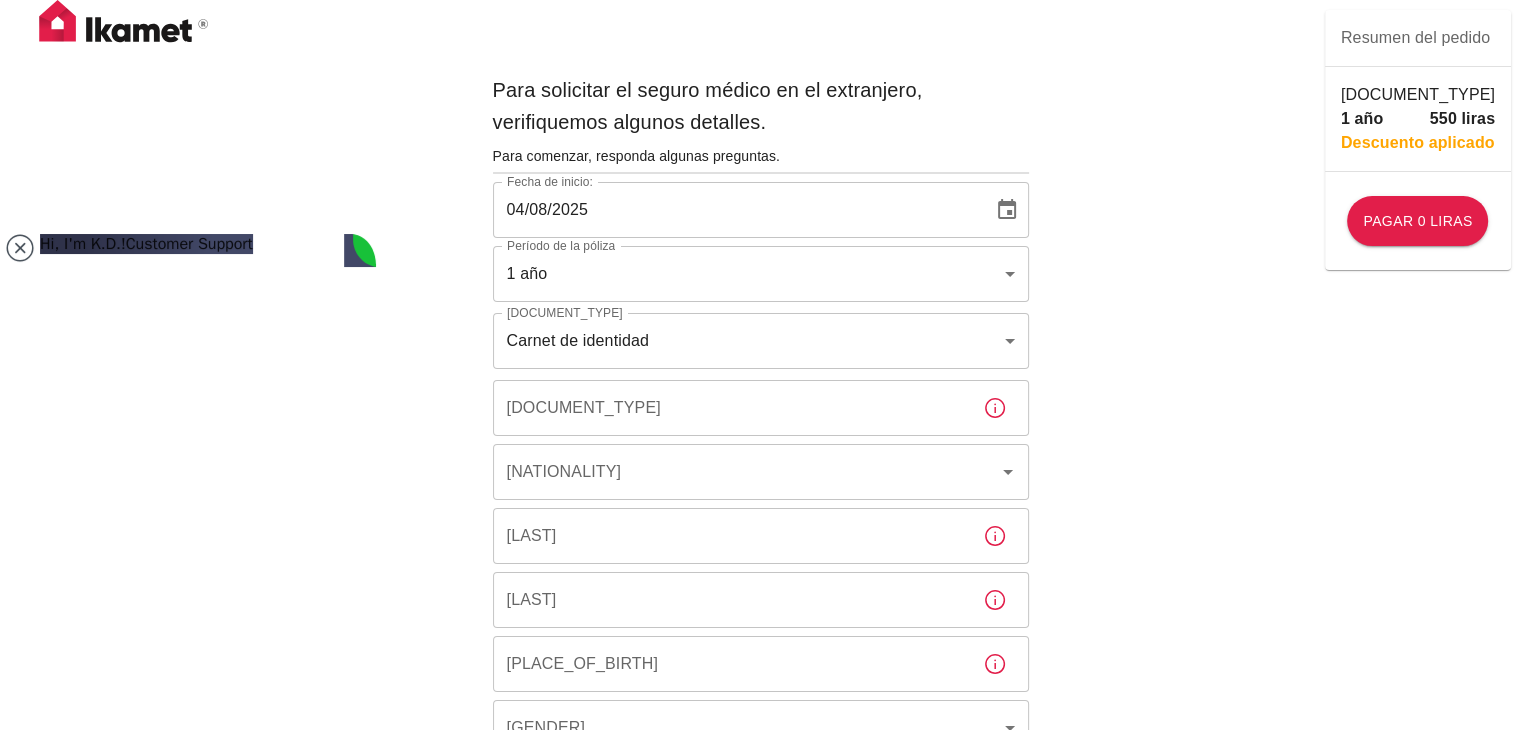 type on "9" 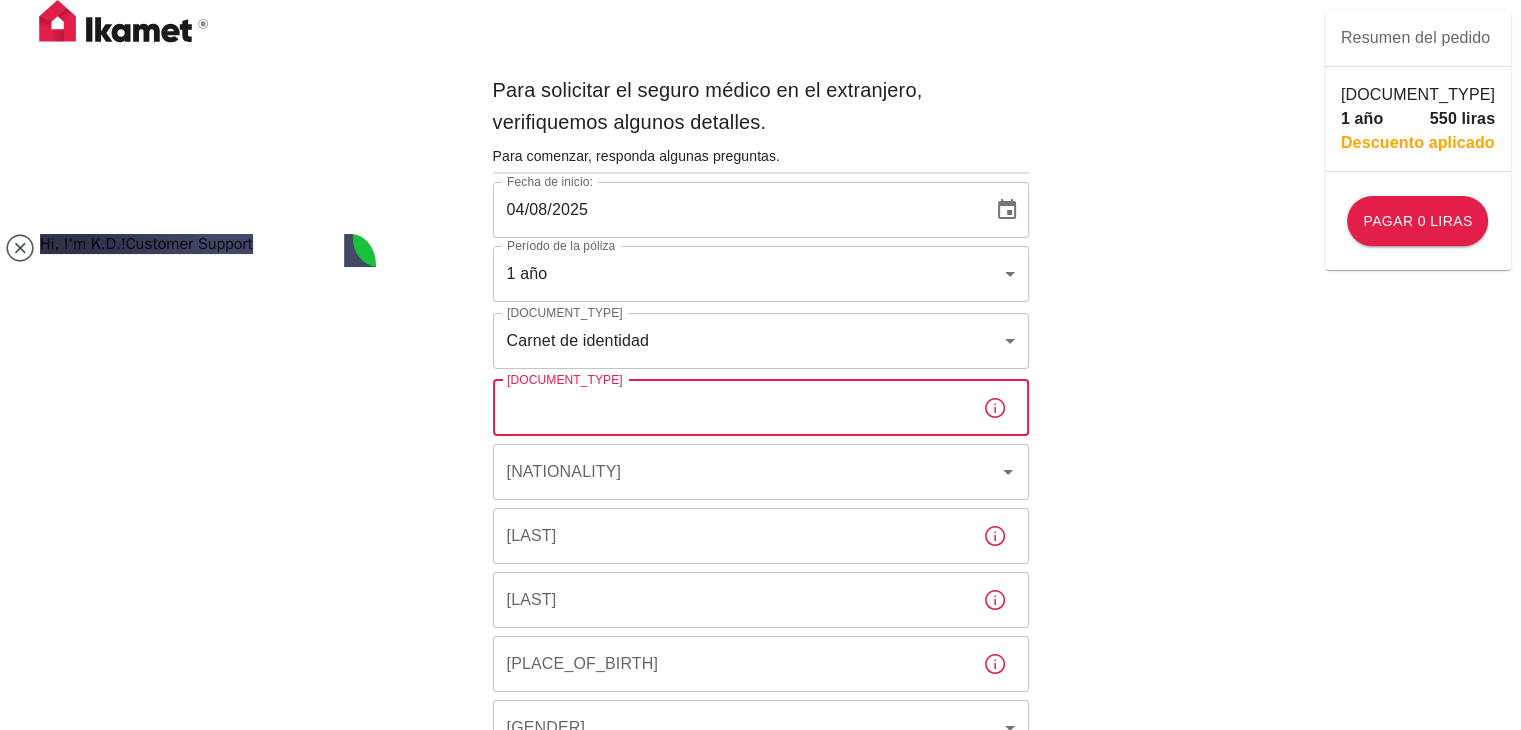 click on "[DOCUMENT_TYPE]" at bounding box center [730, 408] 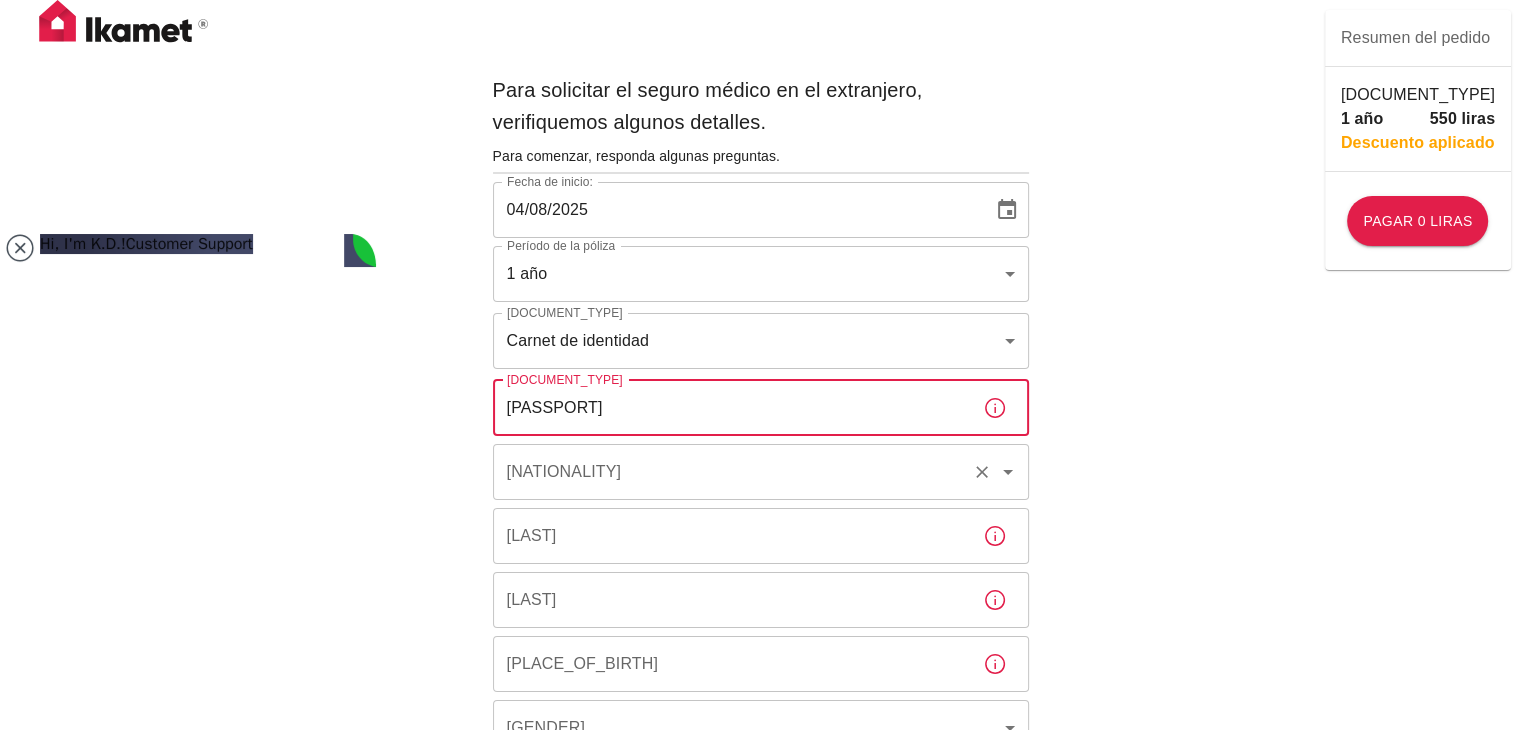 type on "[PASSPORT]" 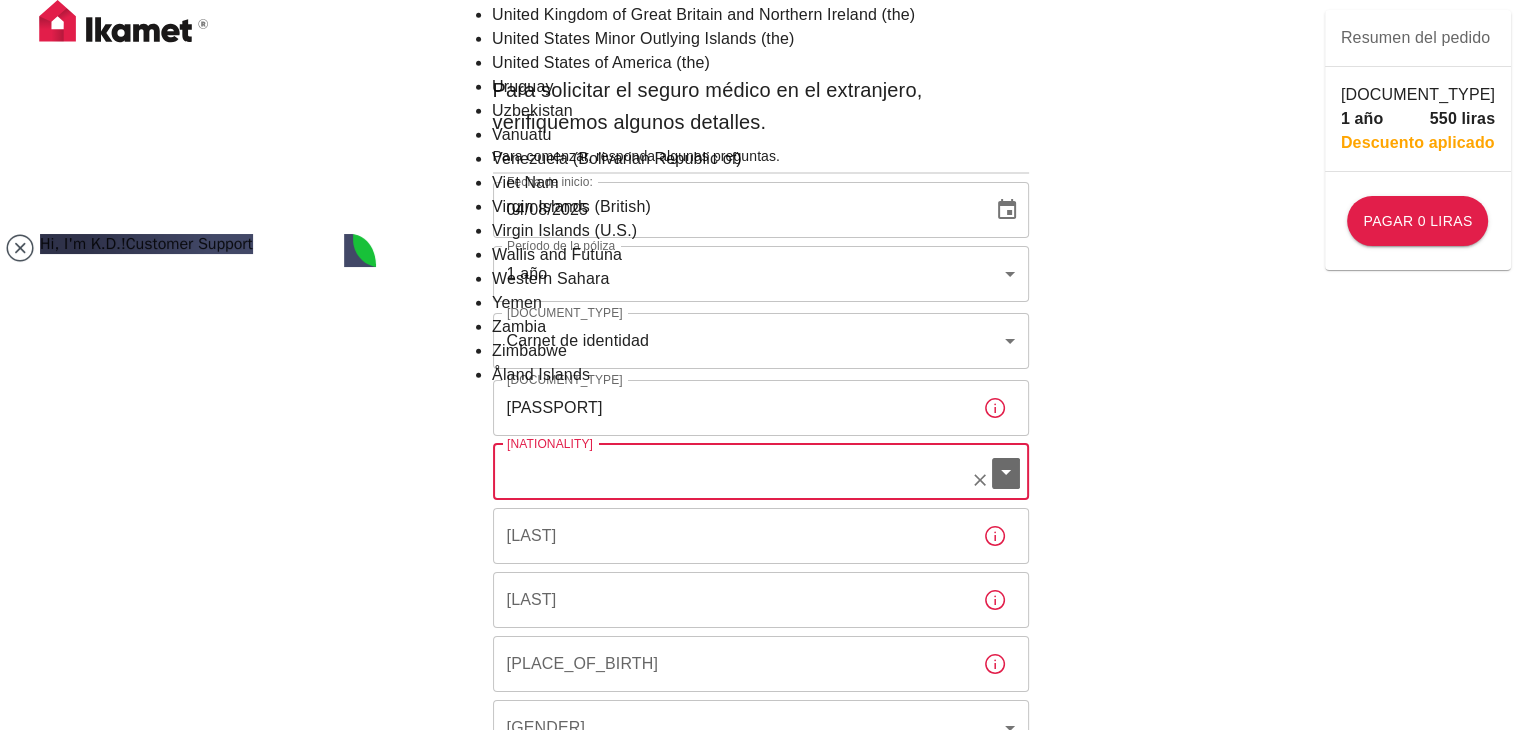 click on "[NATIONALITY]" at bounding box center (733, 472) 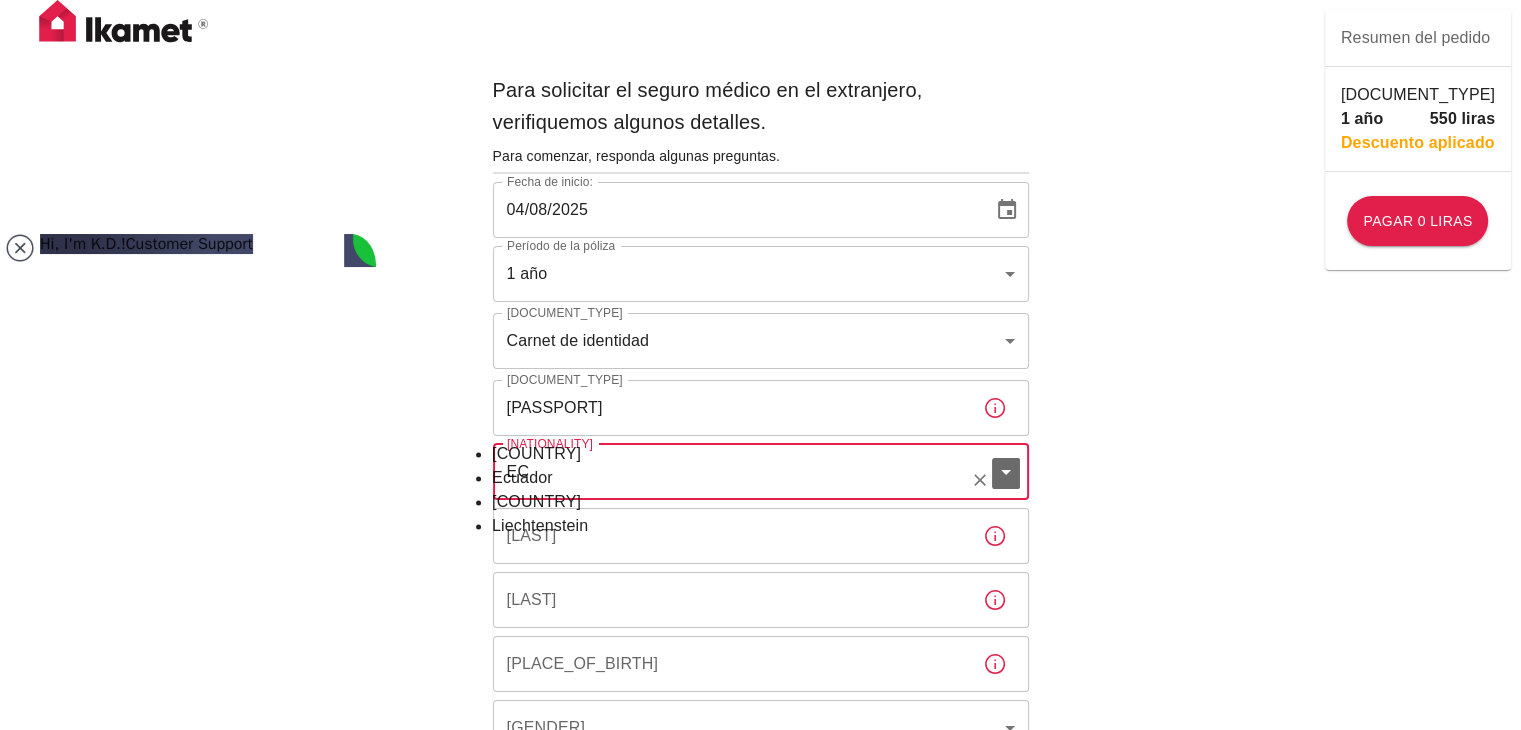 click on "Ecuador" at bounding box center (760, 478) 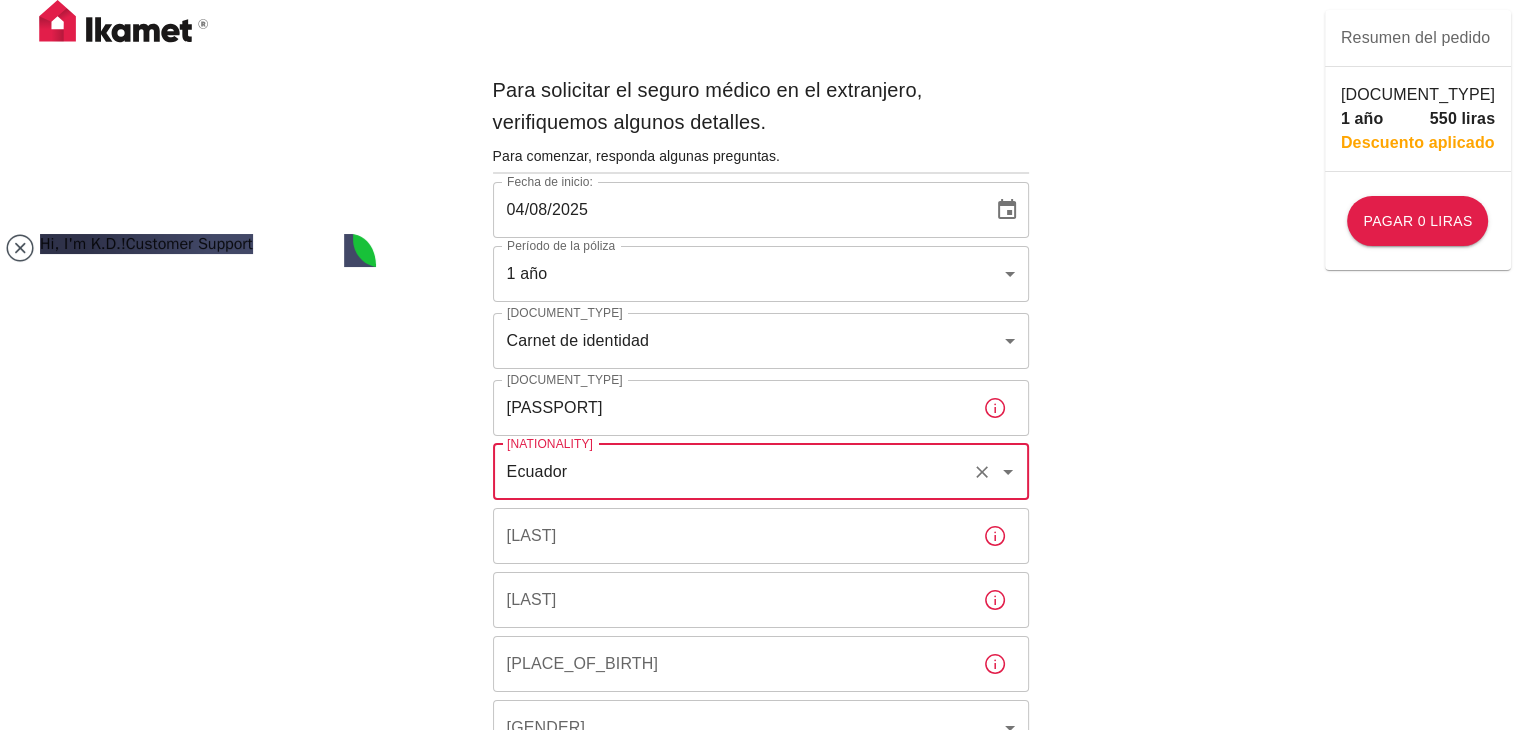 type on "Ecuador" 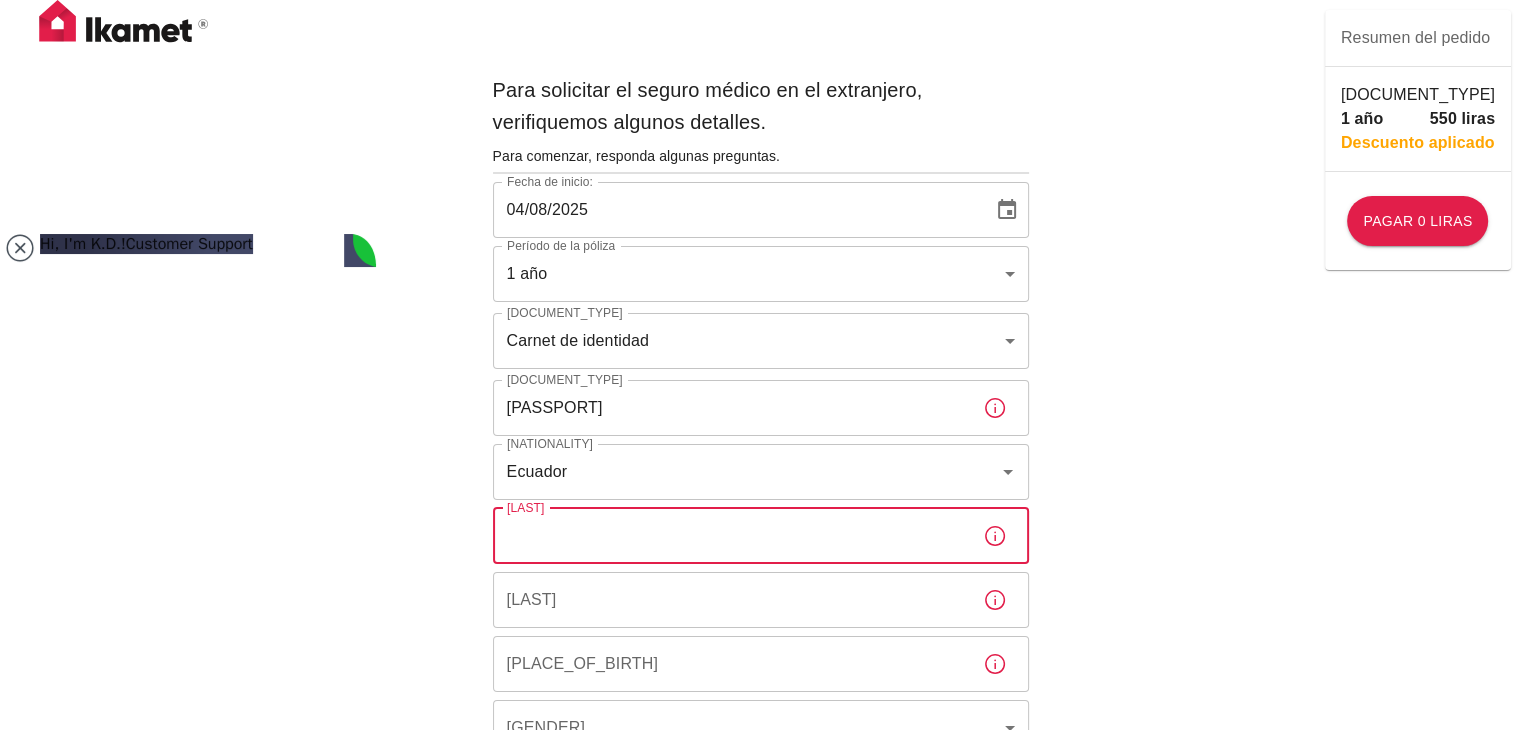 click on "[LAST]" at bounding box center [730, 536] 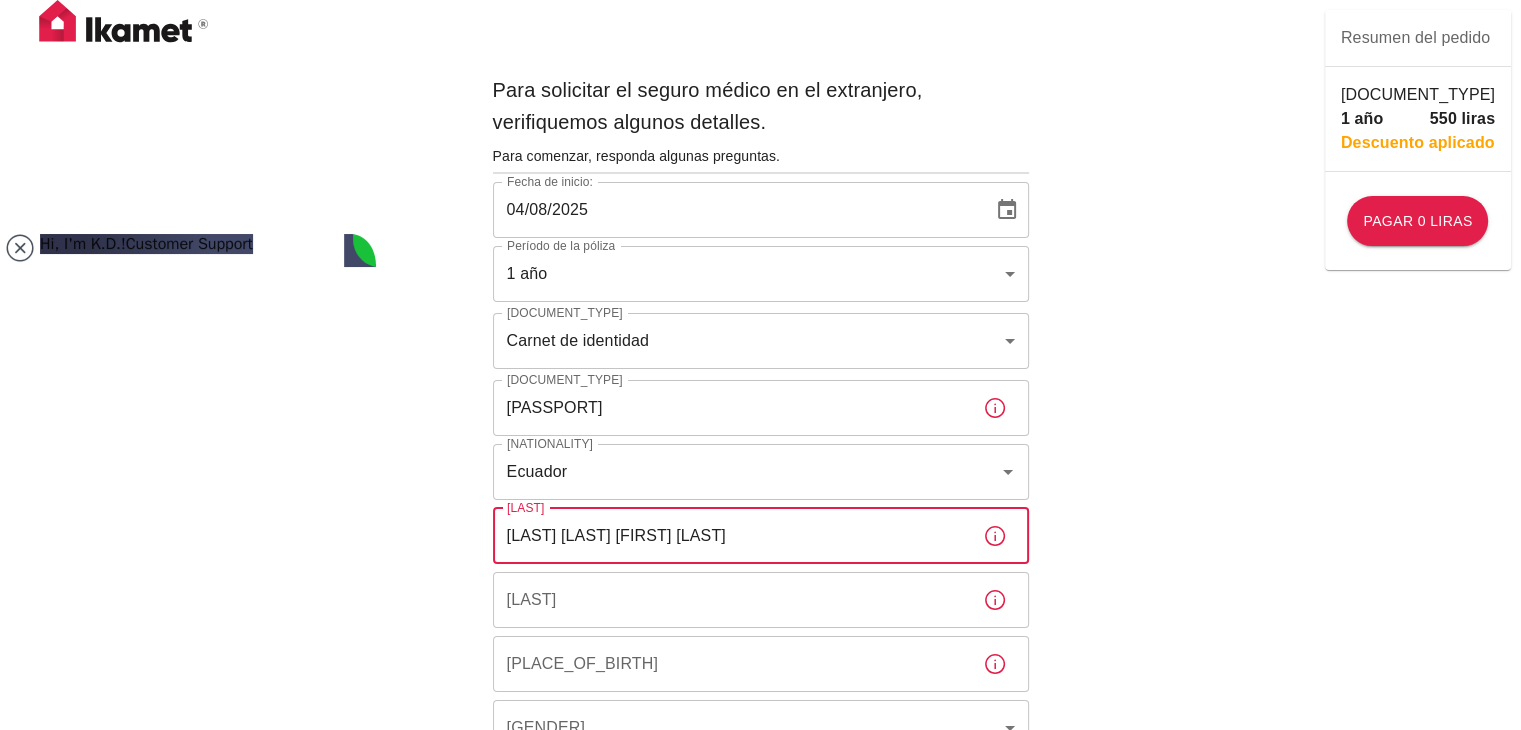 type on "[LAST] [LAST] [FIRST] [LAST]" 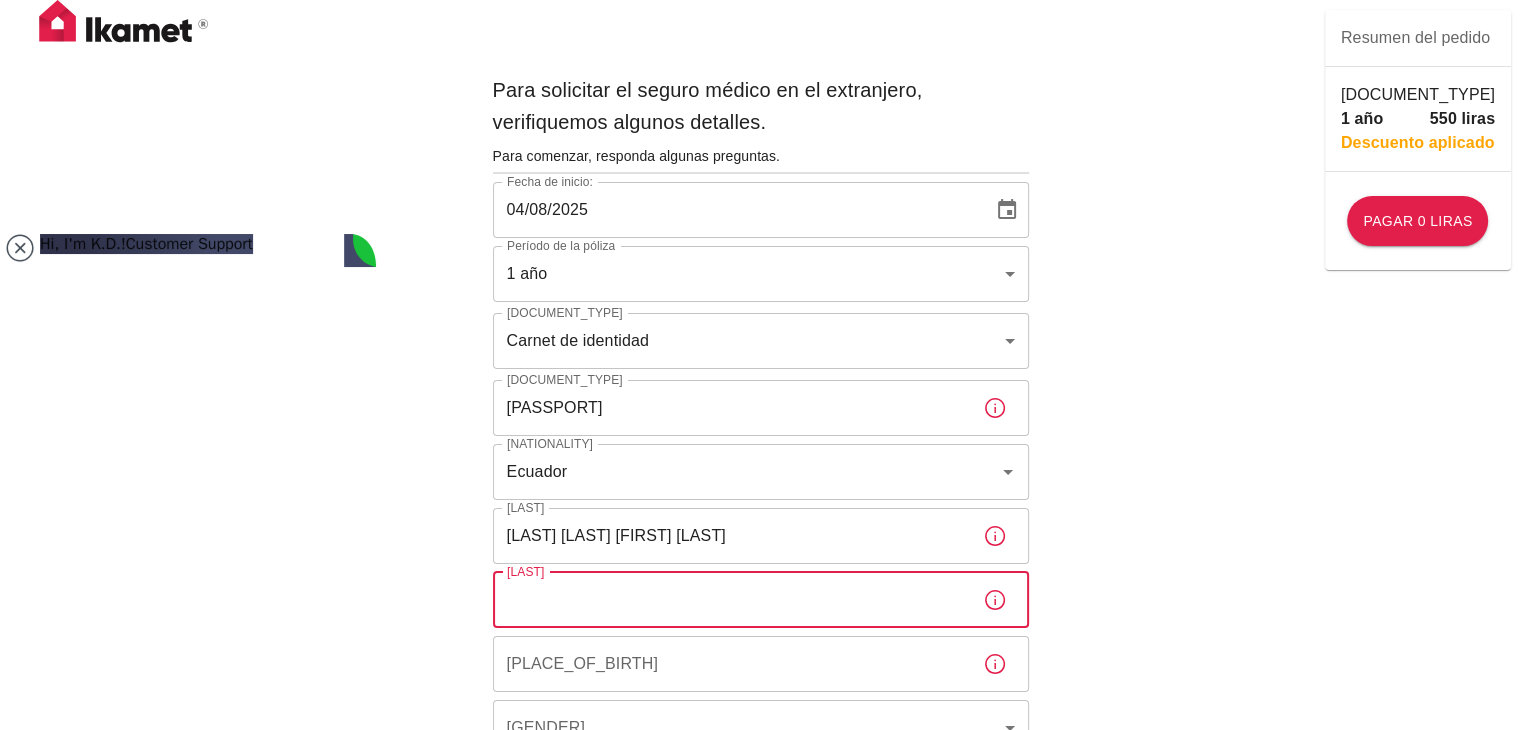 click on "[LAST]" at bounding box center (730, 600) 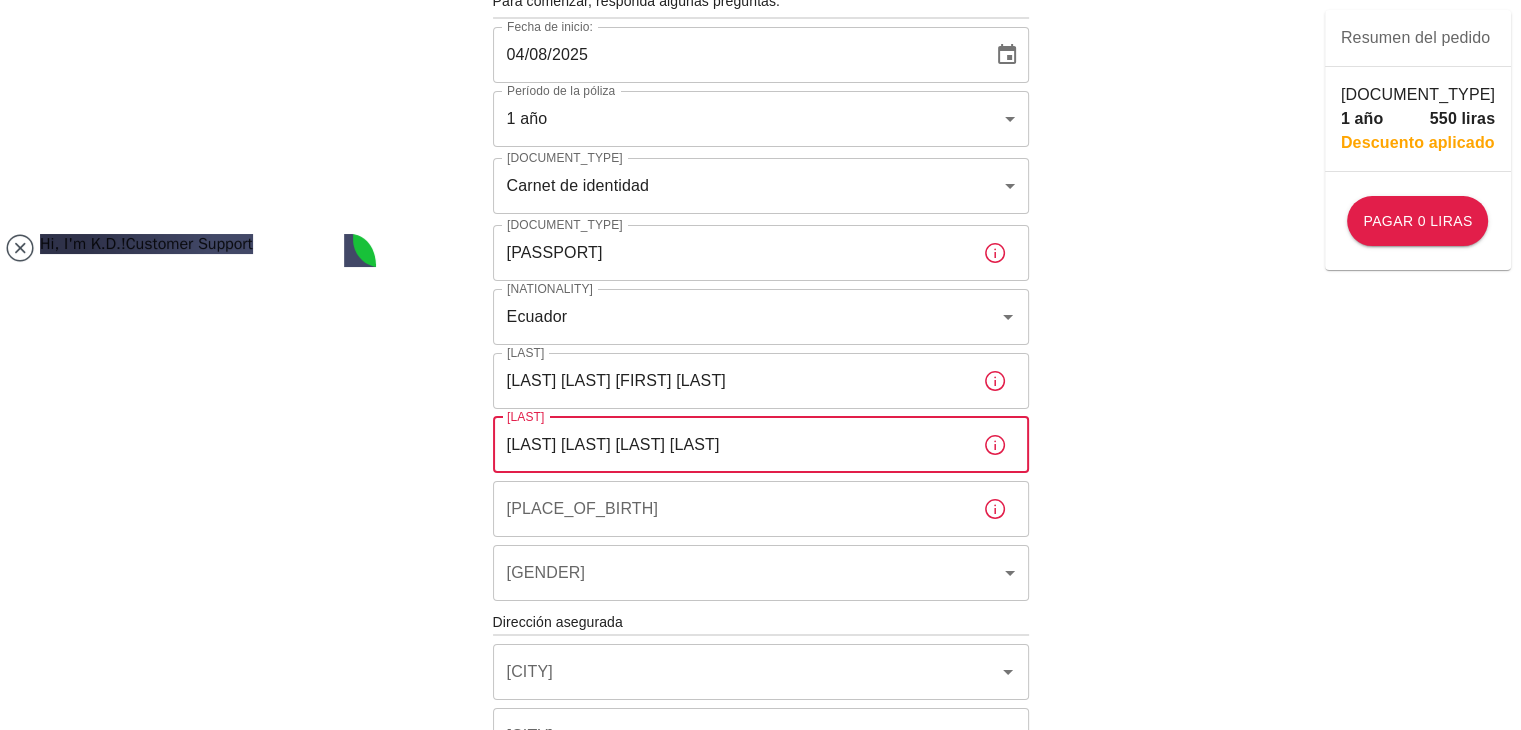 scroll, scrollTop: 158, scrollLeft: 0, axis: vertical 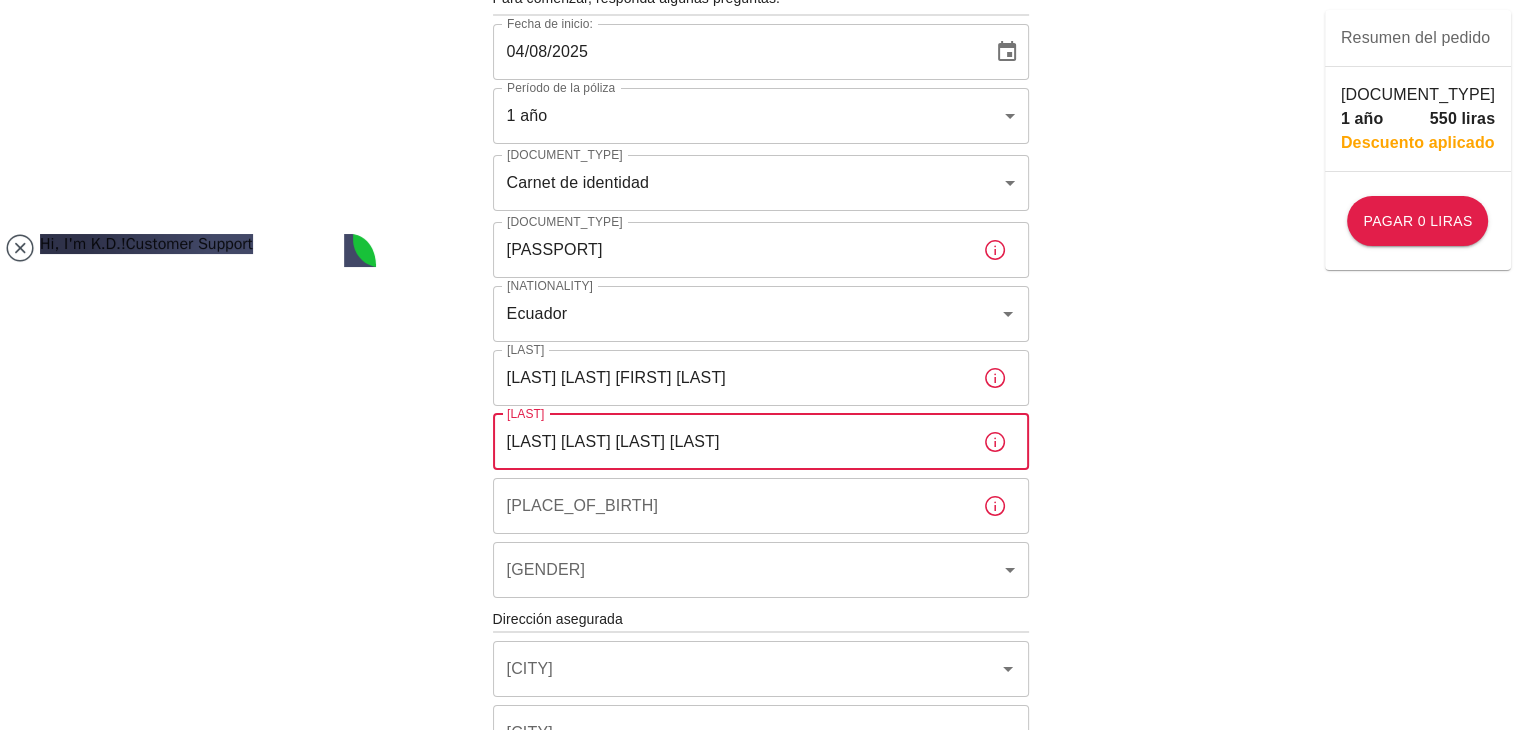 type on "[LAST] [LAST] [LAST] [LAST]" 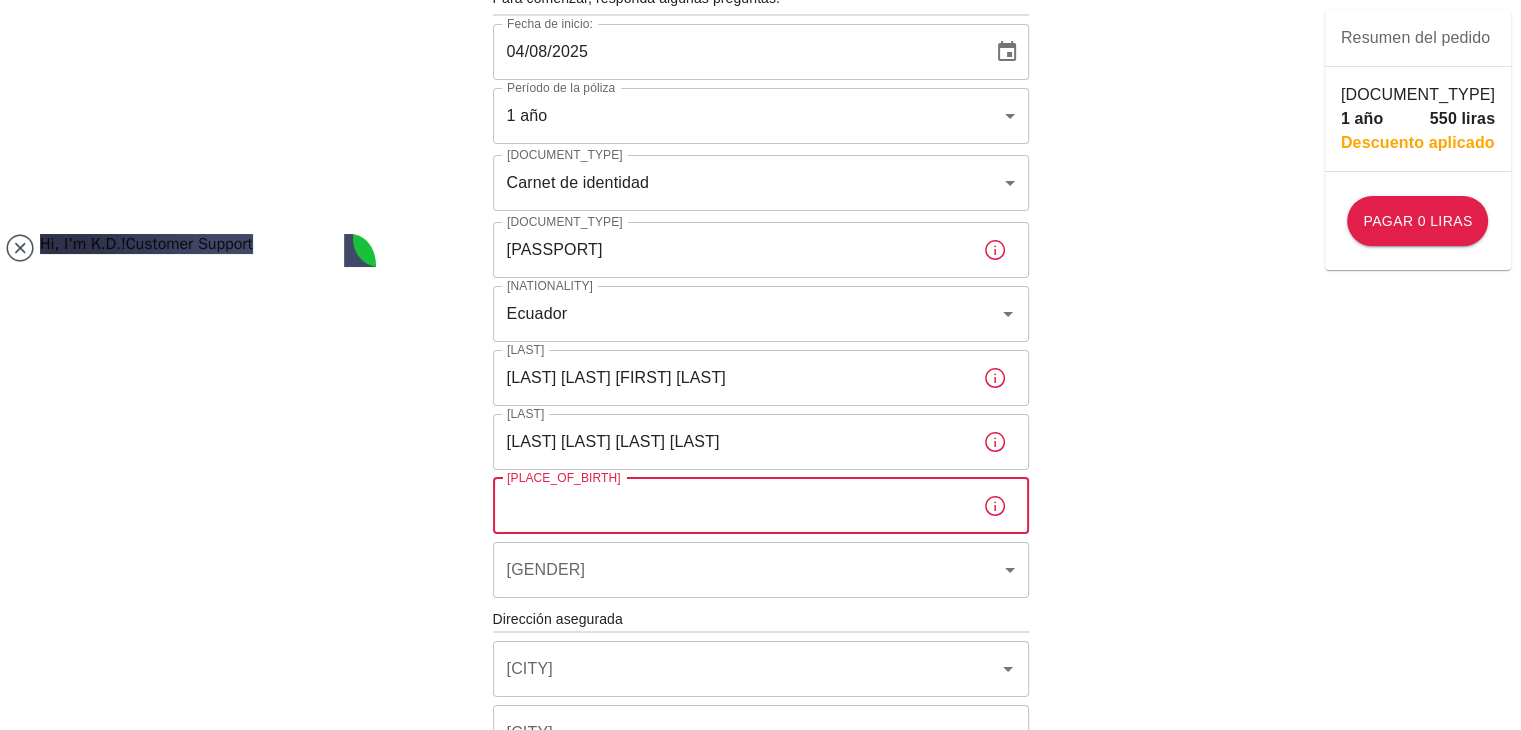 click on "[PLACE_OF_BIRTH]" at bounding box center [730, 506] 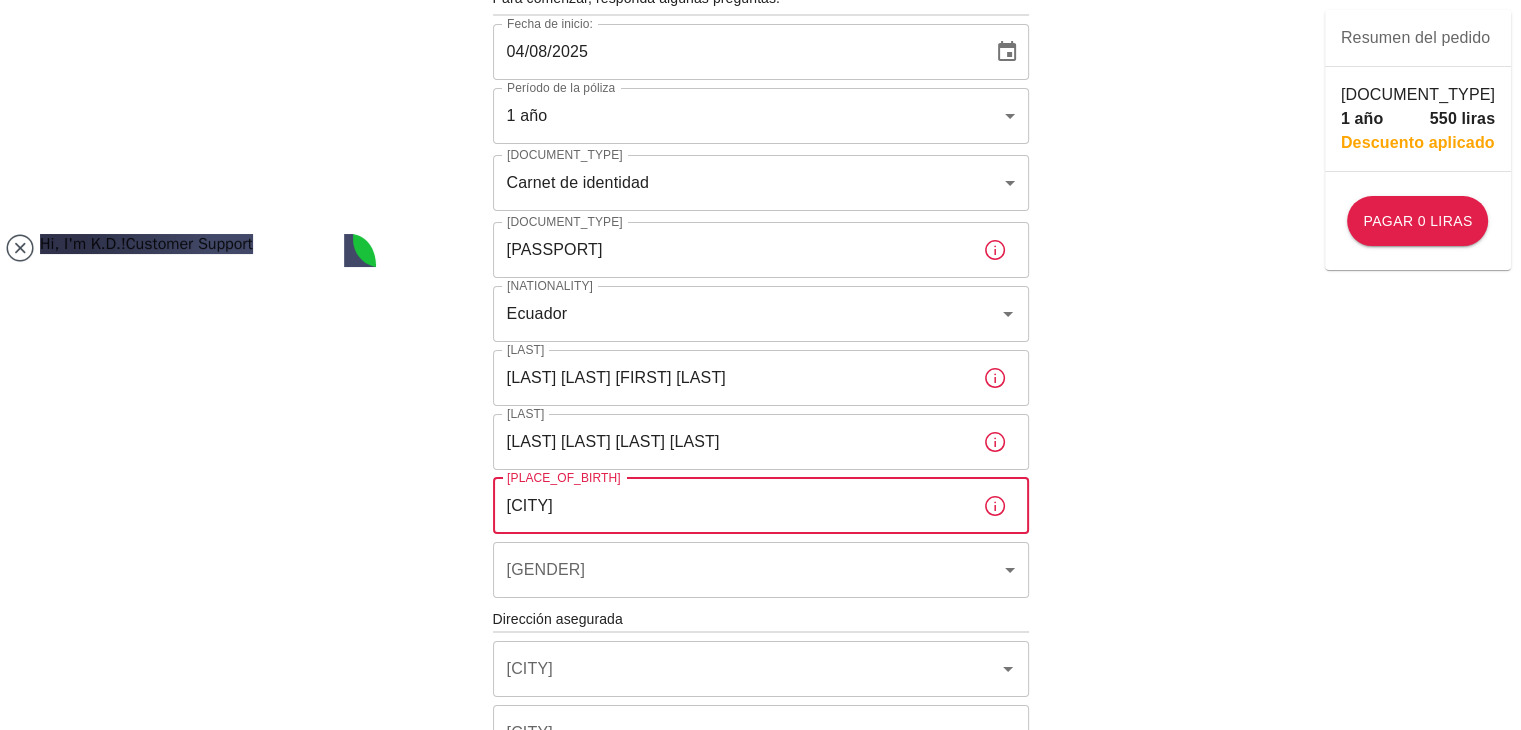 type on "[CITY]" 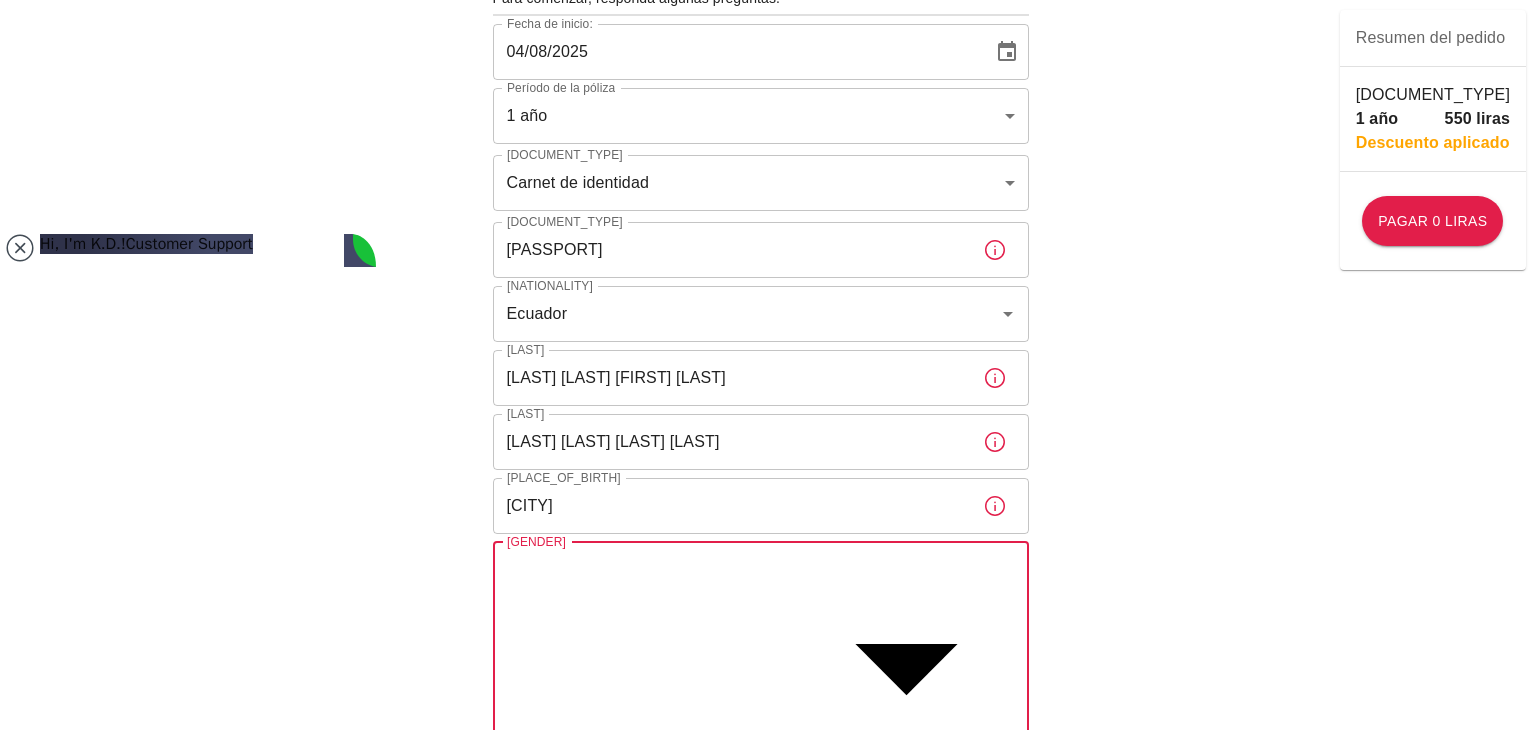 click on "Para solicitar el seguro médico en el extranjero, verifiquemos algunos detalles. Para comenzar, responda algunas preguntas. Fecha de inicio: [DATE] Fecha de inicio: Período de la póliza 1 año b7343ef8-d55e-4554-96a8-76e30347e985 Período de la póliza Tipo de documento Carnet de identidad passport Tipo de documento Número de pasaporte o Kimlik A8769017 Número de pasaporte o Kimlik Nacionalidad Ecuador Nacionalidad Nombre del padre Alarcon Quintanilla Rahul Isaias Nombre del padre Nombre de la madre Ruiz Piloso Mercy Yeli Nombre de la madre Lugar de nacimiento Guaranda Lugar de nacimiento Género ​ Género Dirección asegurada Ciudad Ciudad Ciudad Ciudad Vecindario Vecindario Calle 171 Calle Número de edificio 9 Número de edificio Número de apartamento 9 Número de apartamento Transferencia electrónica de fondos Tarjeta de crédito He leído y acepto la Política de Privacidad y el Acuerdo de Usuario He leído y acepto el Texto Aclaratorio Resumen del pedido 1 año 550 liras Descuento aplicado" at bounding box center [768, 752] 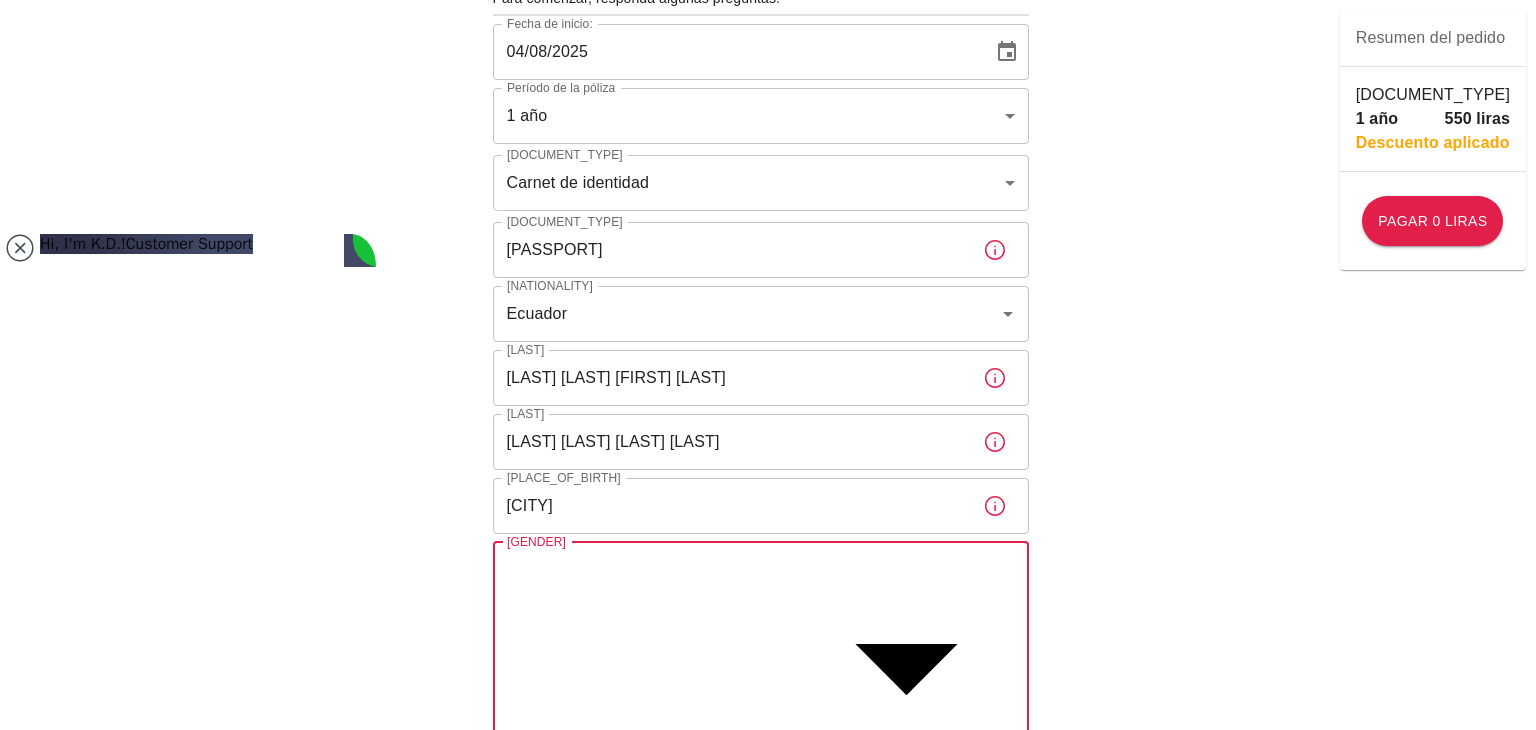 click on "[GENDER]" at bounding box center [39, 1650] 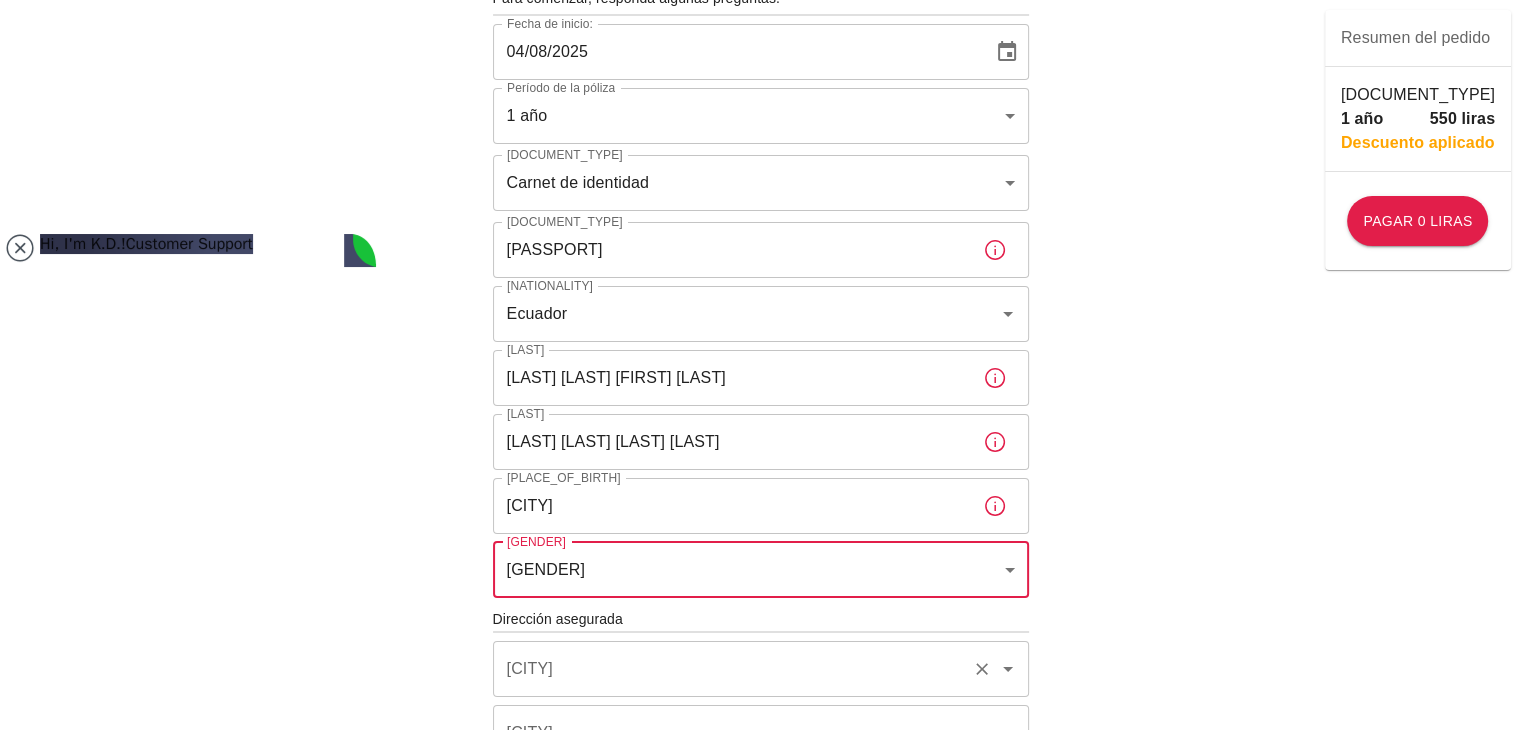 click on "[CITY]" at bounding box center [733, 669] 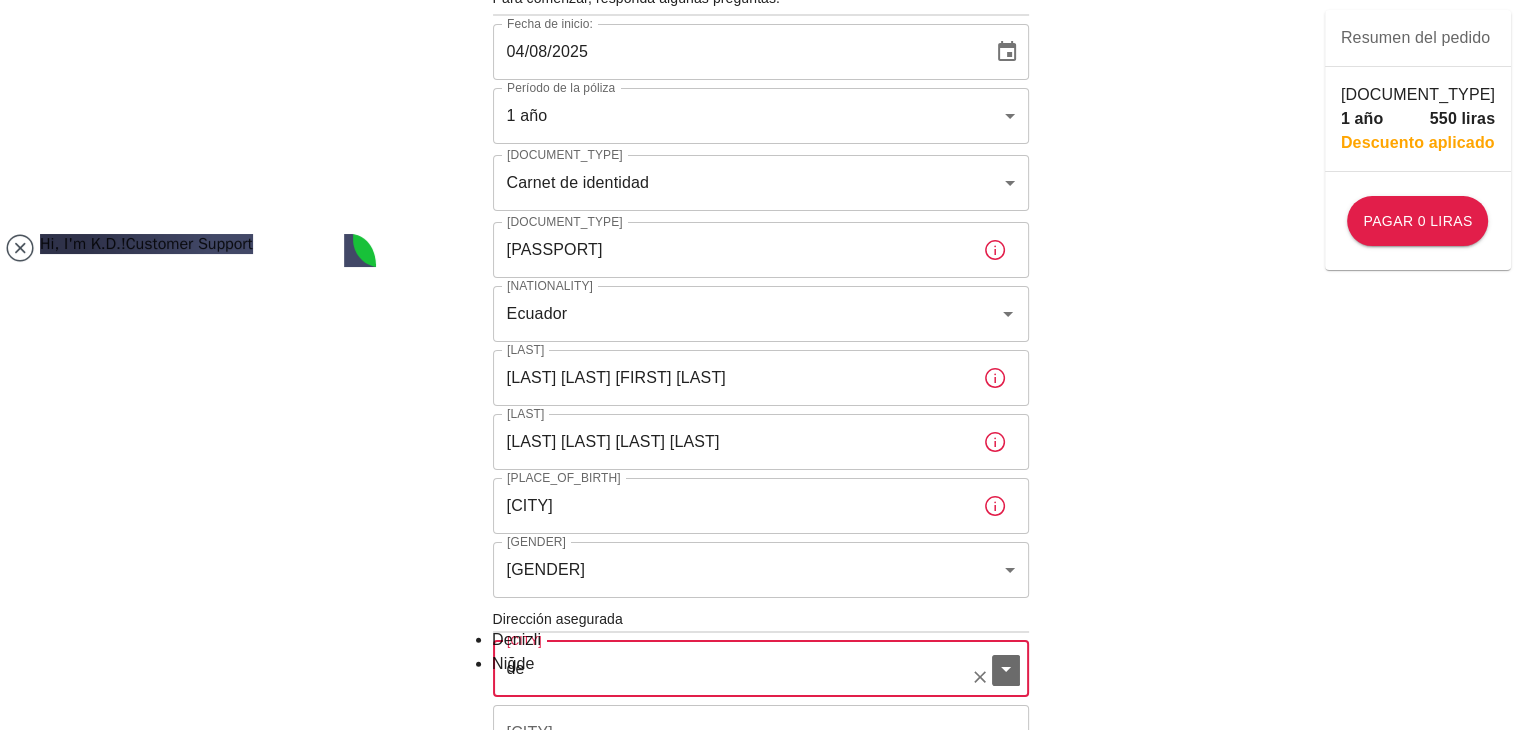 click on "Denizli" at bounding box center [760, 640] 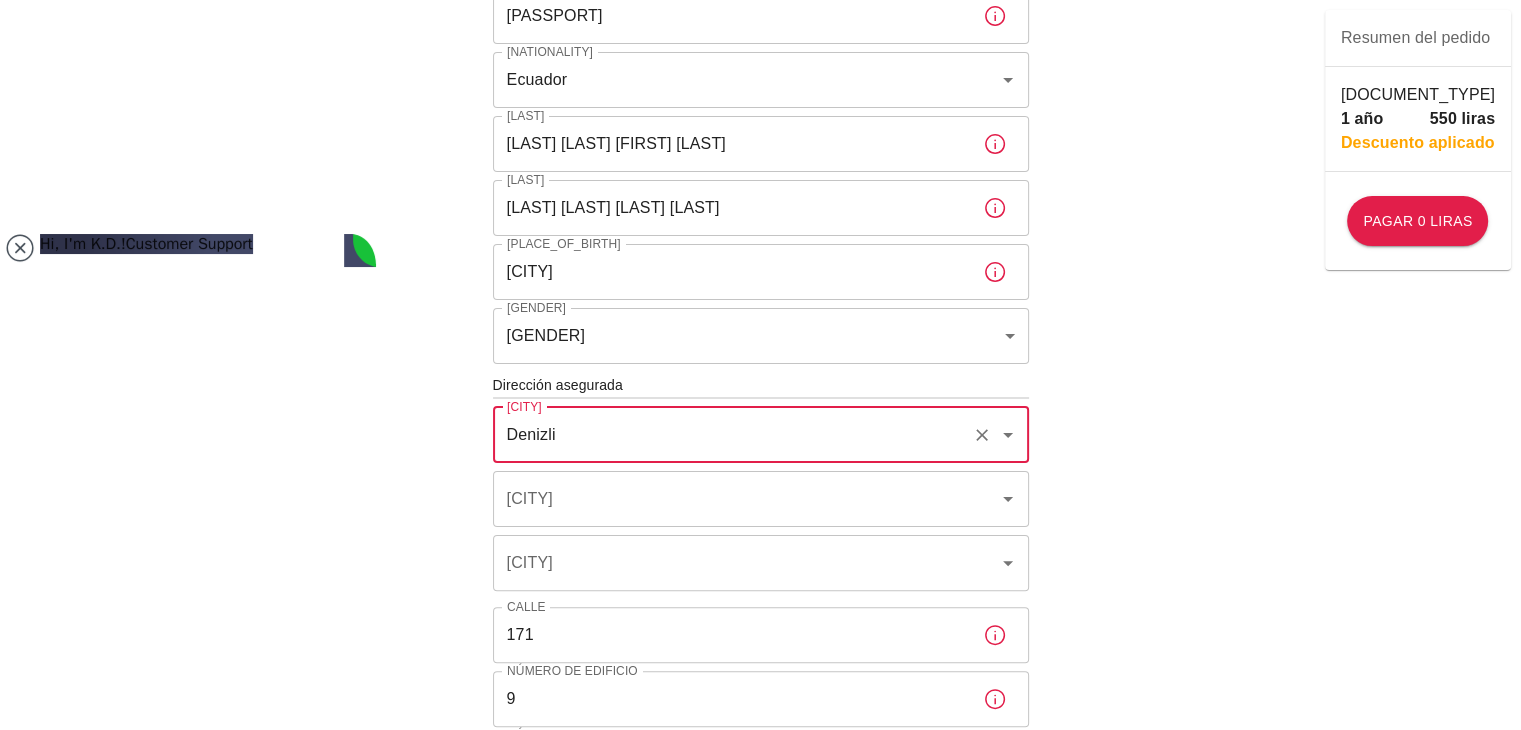 scroll, scrollTop: 394, scrollLeft: 0, axis: vertical 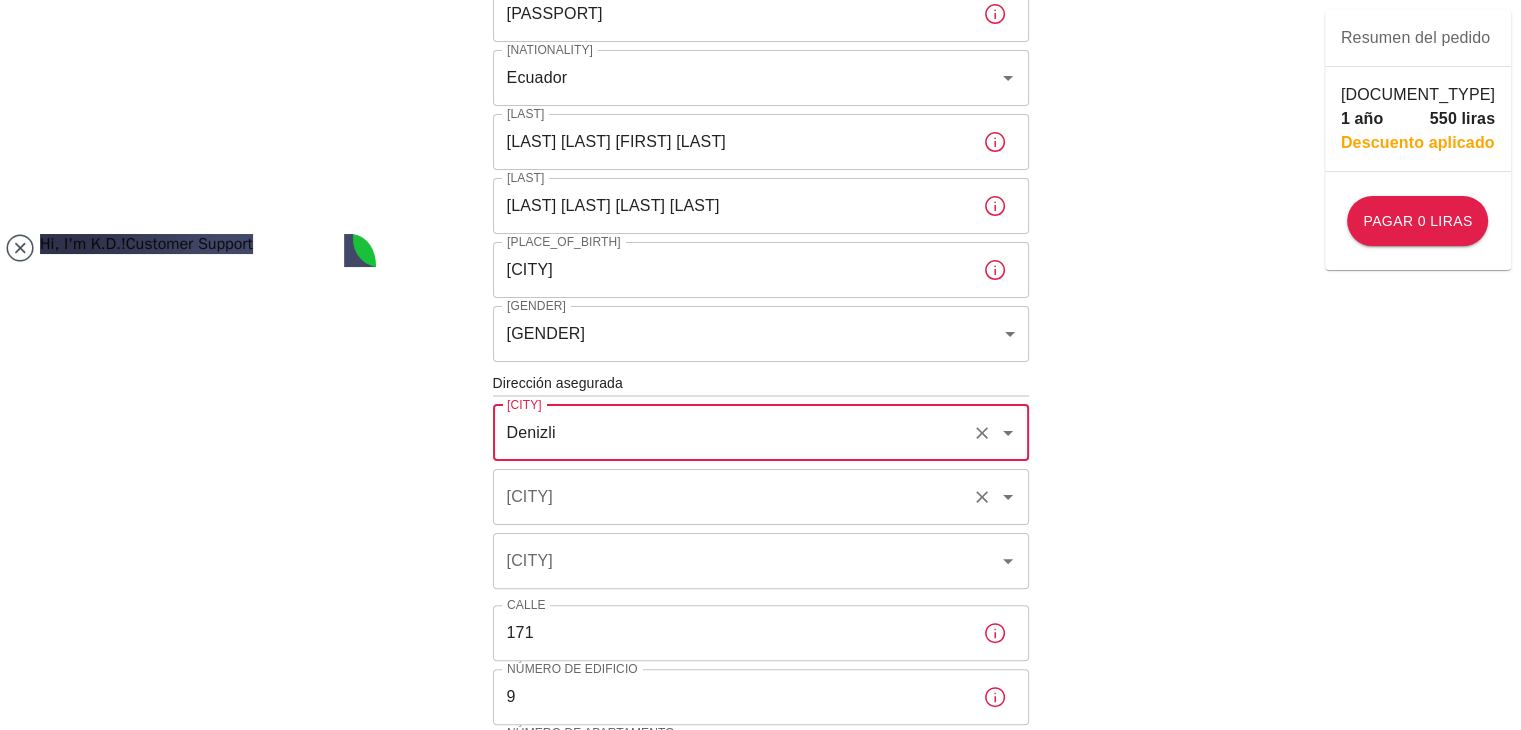 type on "Denizli" 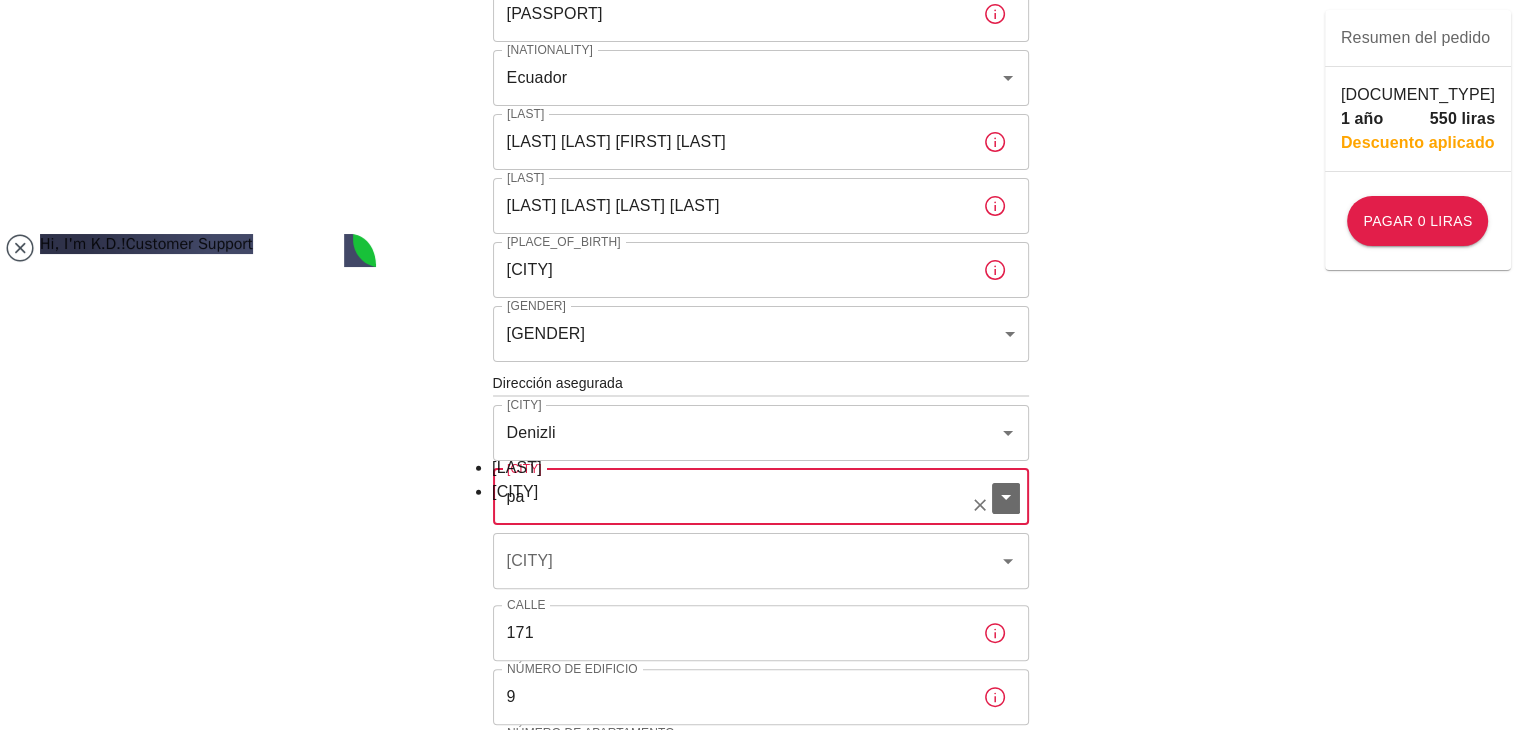 click on "[CITY]" at bounding box center (760, 492) 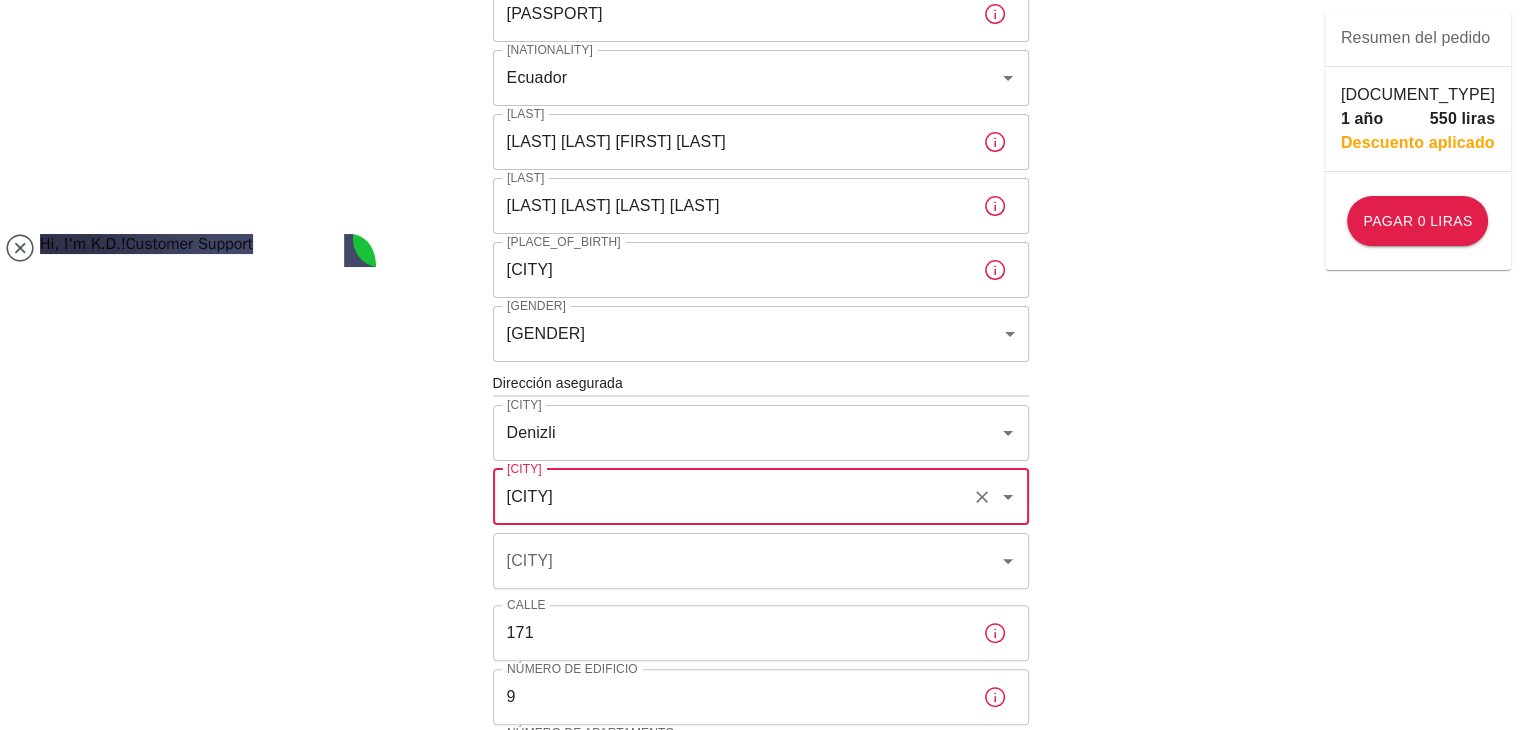 type on "[CITY]" 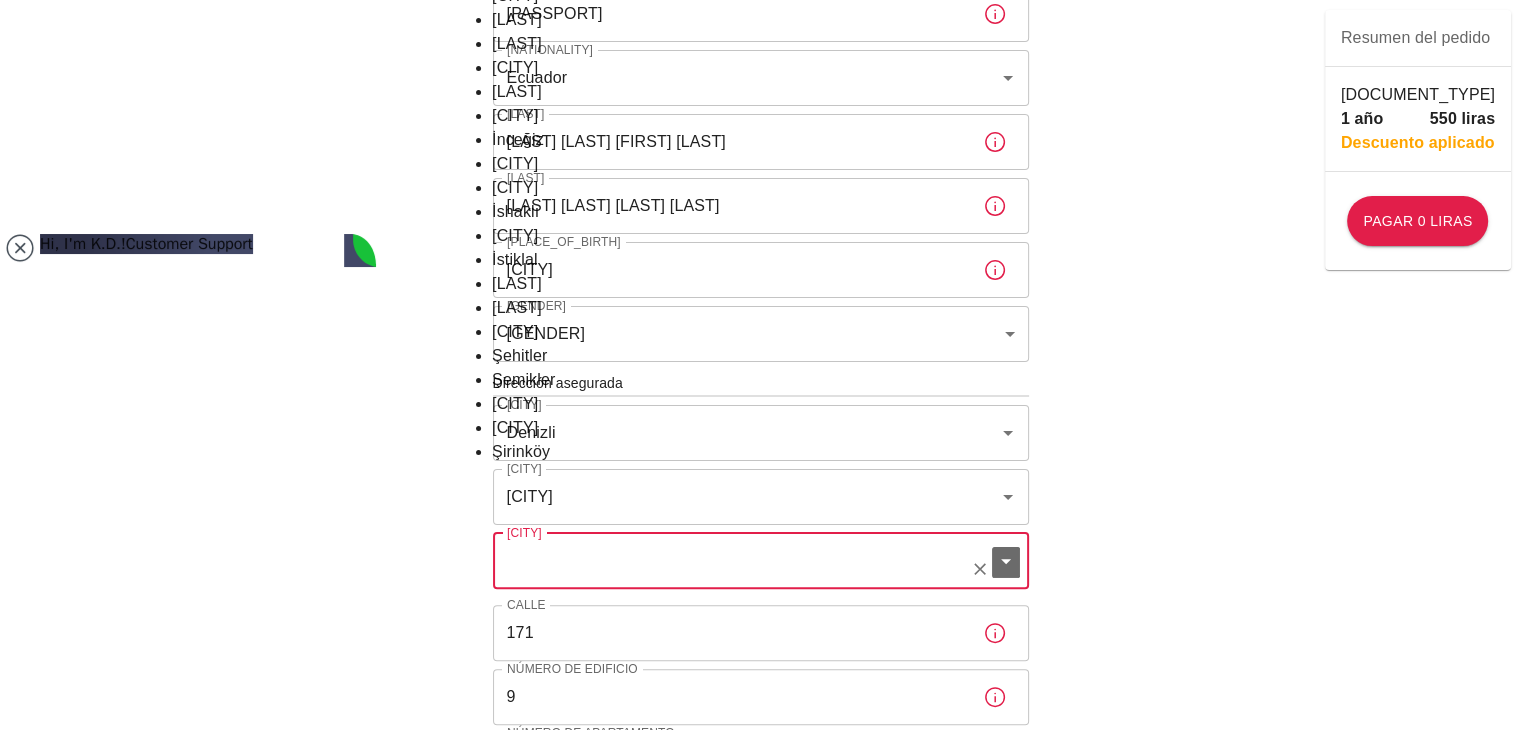 click on "[CITY]" at bounding box center [733, 561] 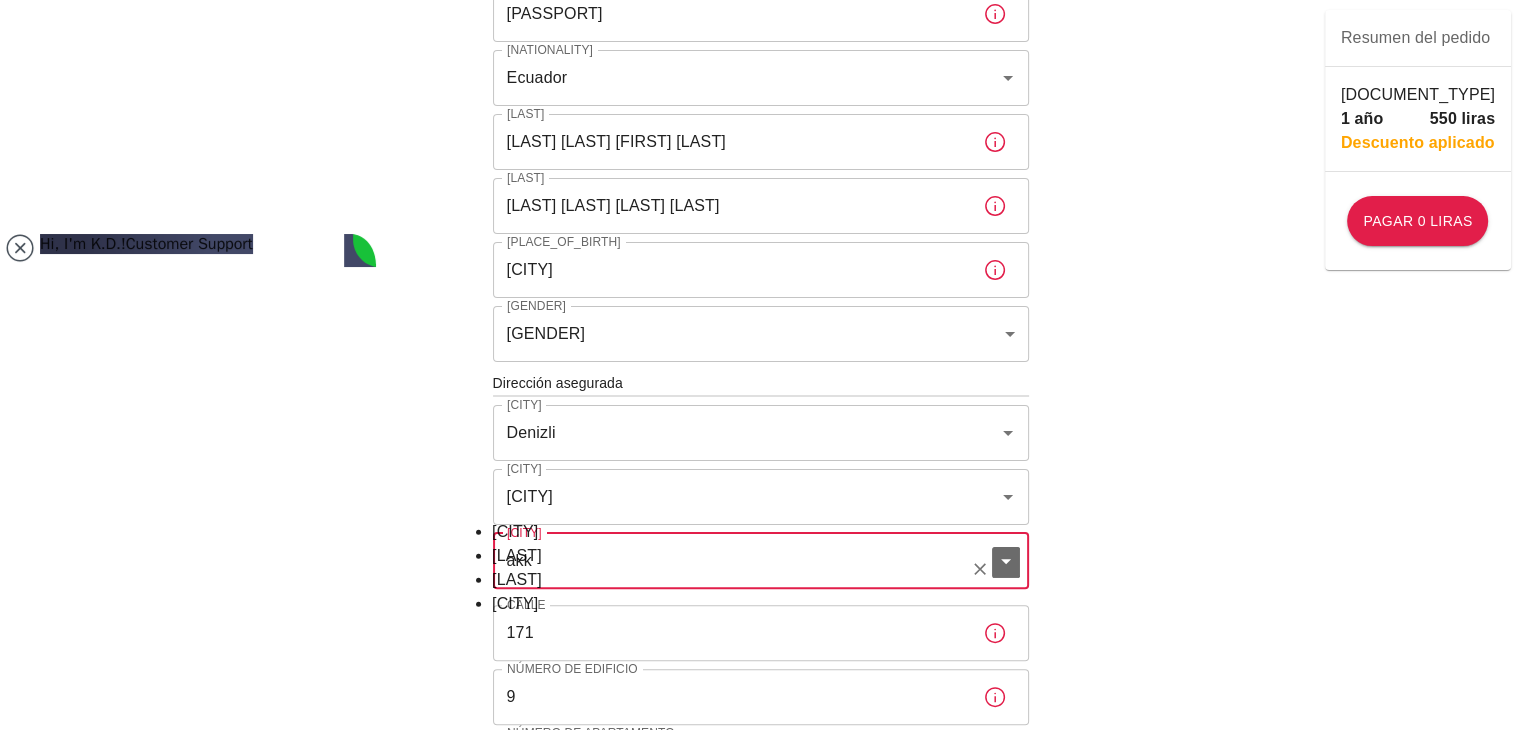 click on "[LAST]" at bounding box center [760, 580] 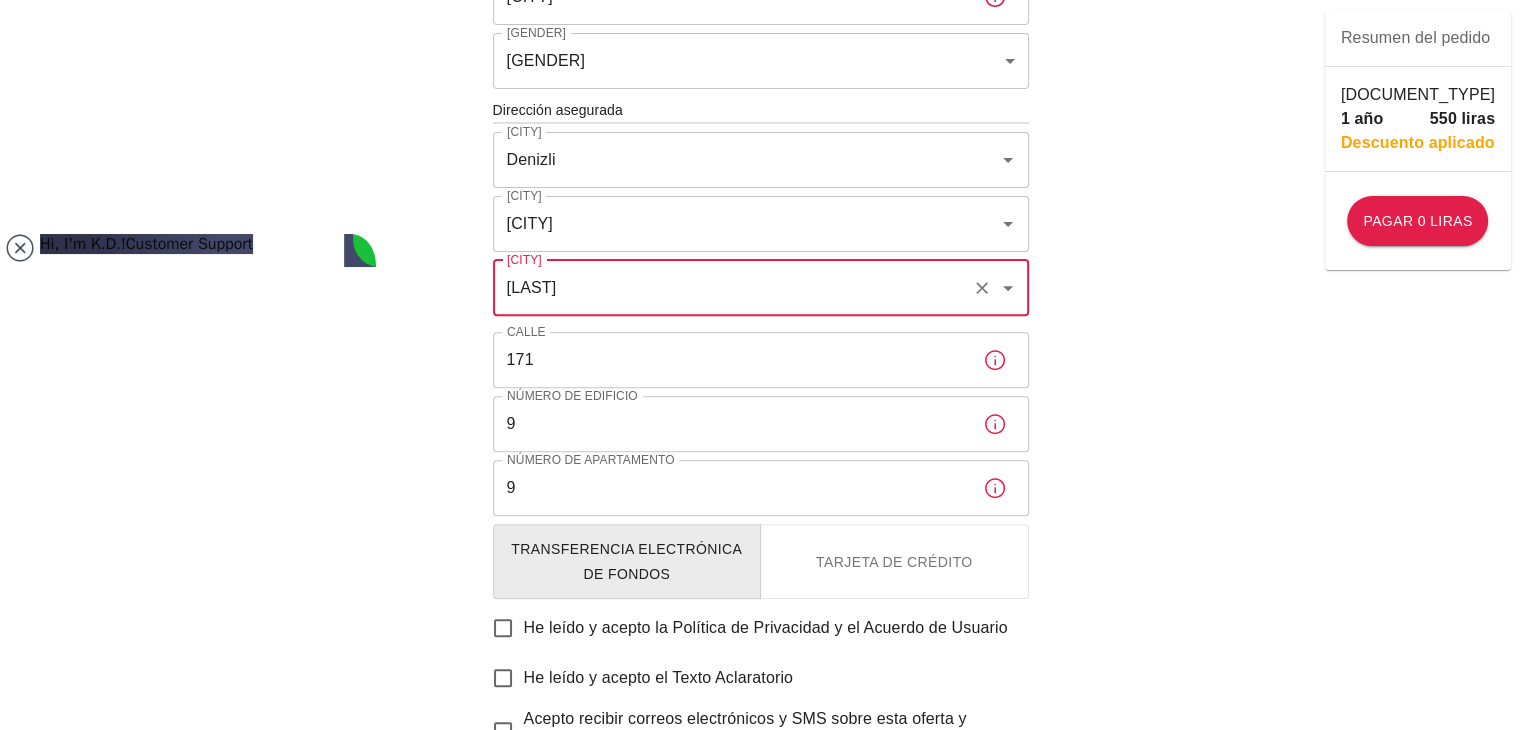 scroll, scrollTop: 670, scrollLeft: 0, axis: vertical 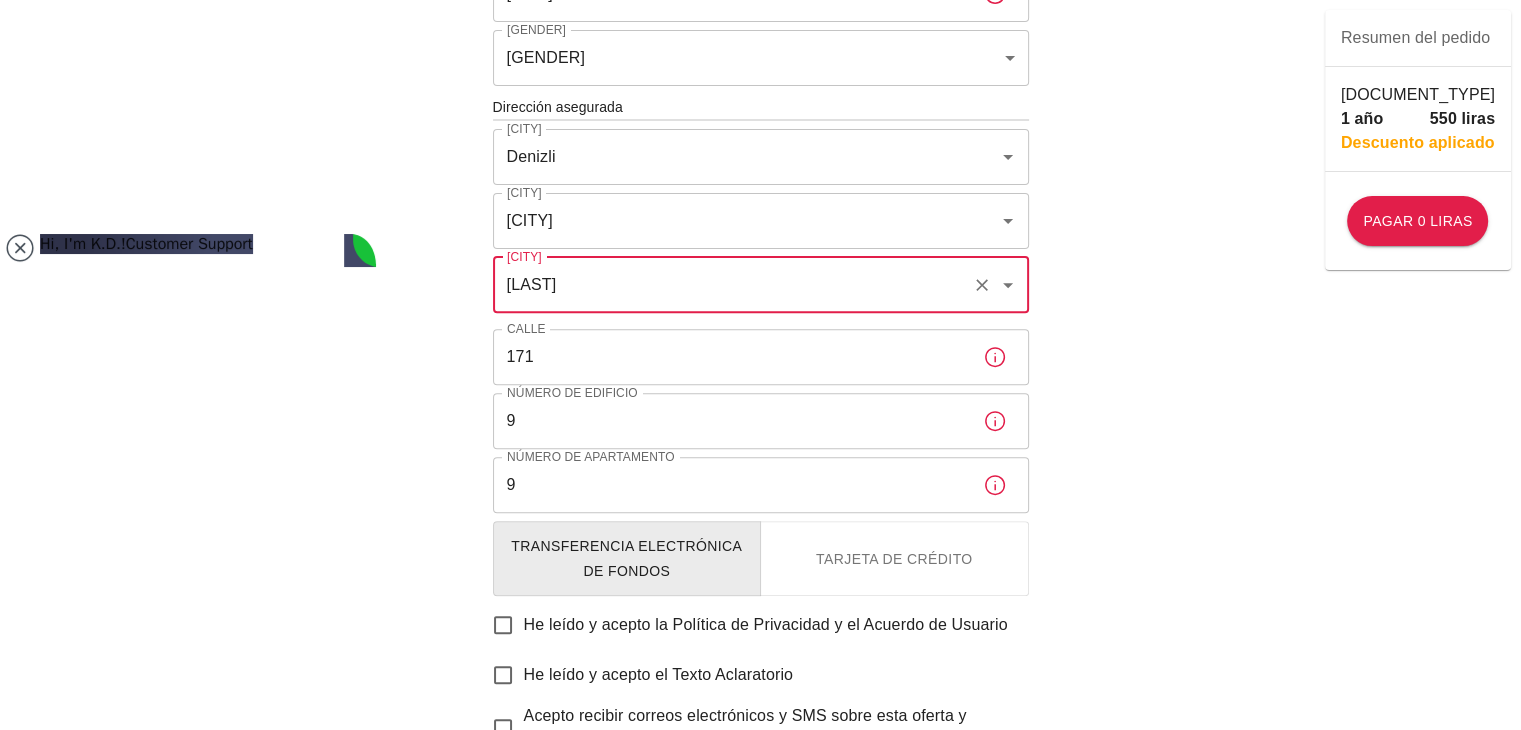 type on "[LAST]" 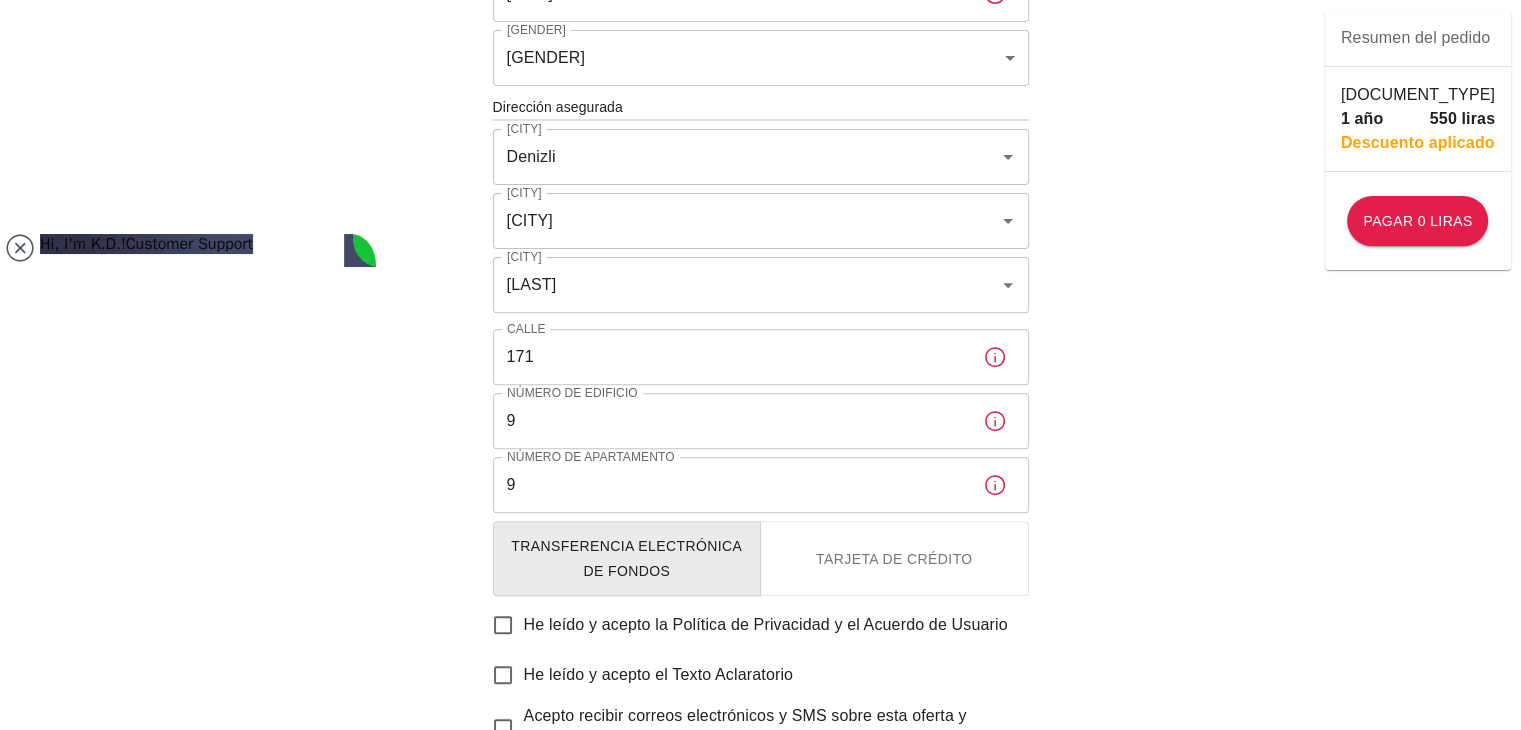 click on "He leído y acepto la Política de Privacidad y el Acuerdo de Usuario" at bounding box center (503, 625) 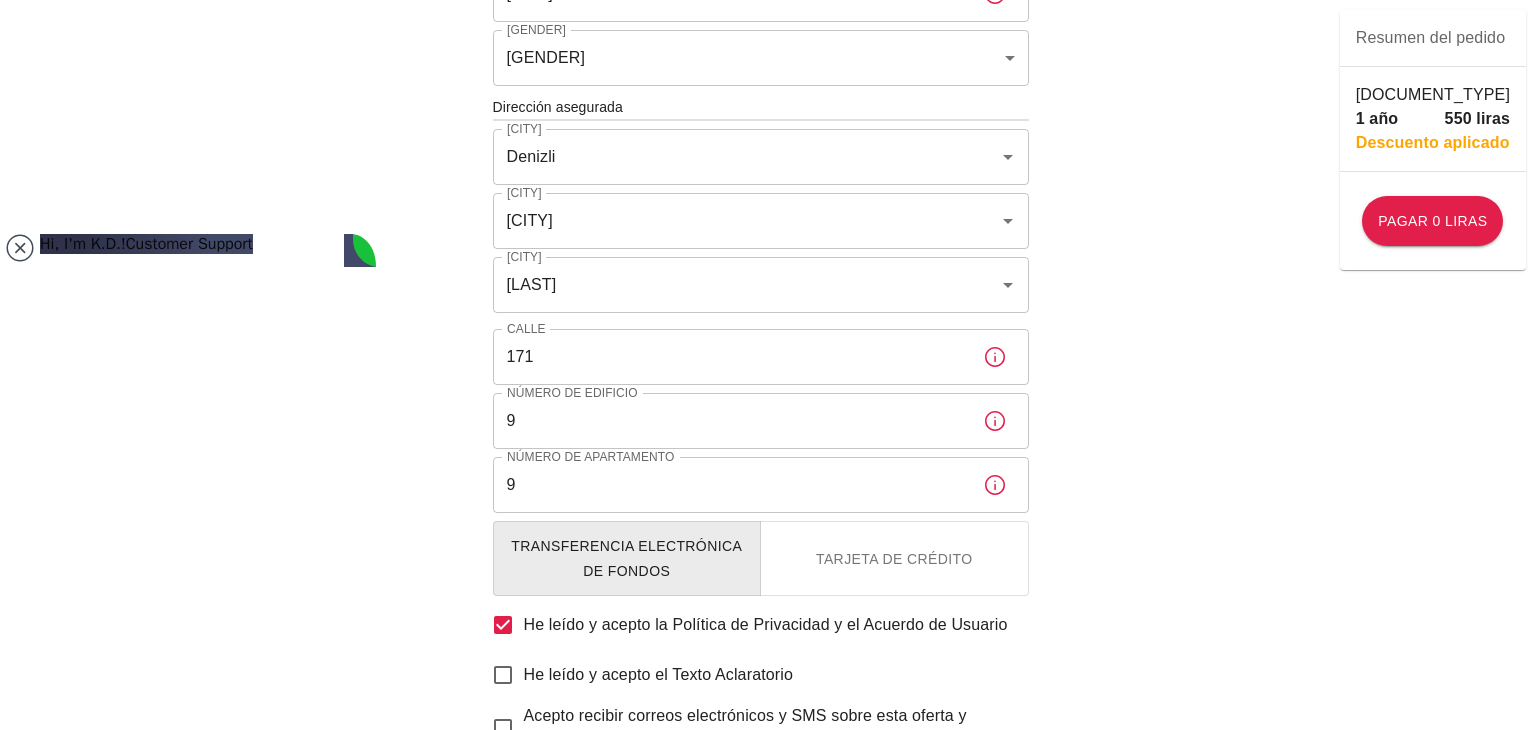 click on "Aceptar" at bounding box center (25, 1058) 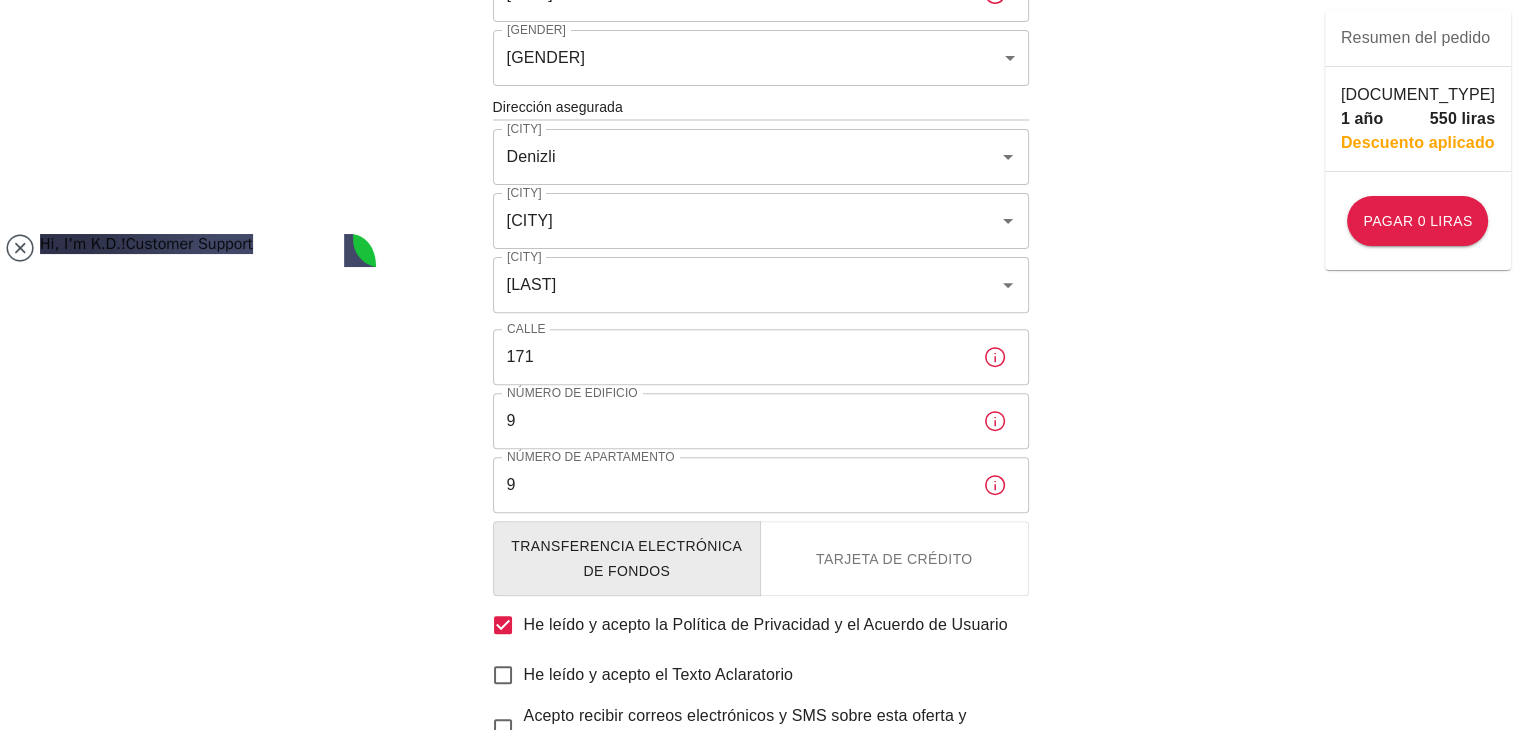 click on "Pagar 0 liras" at bounding box center [760, 825] 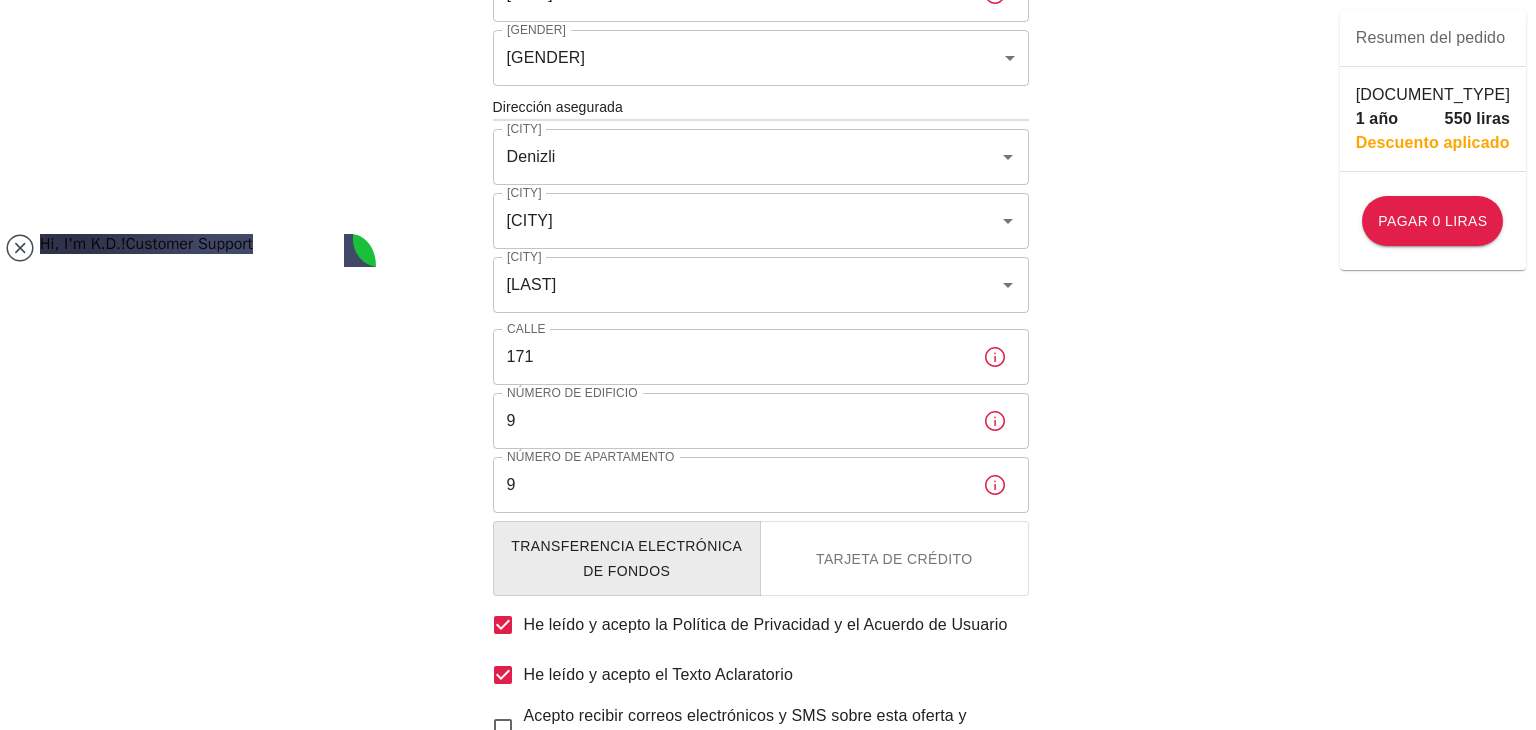 click on "Aceptar" at bounding box center (25, 1022) 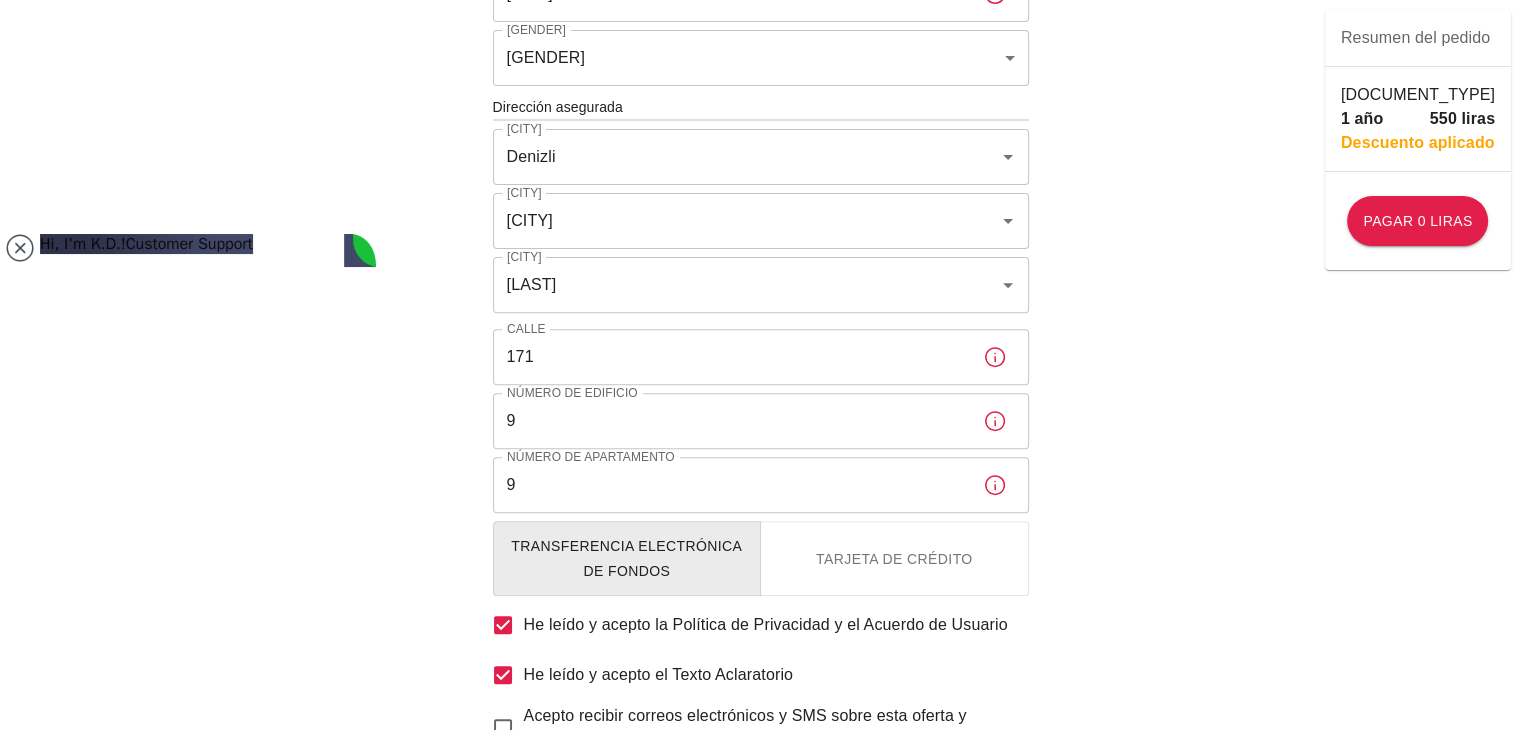 click on "Acepto recibir correos electrónicos y SMS sobre esta oferta y campañas." at bounding box center (503, 728) 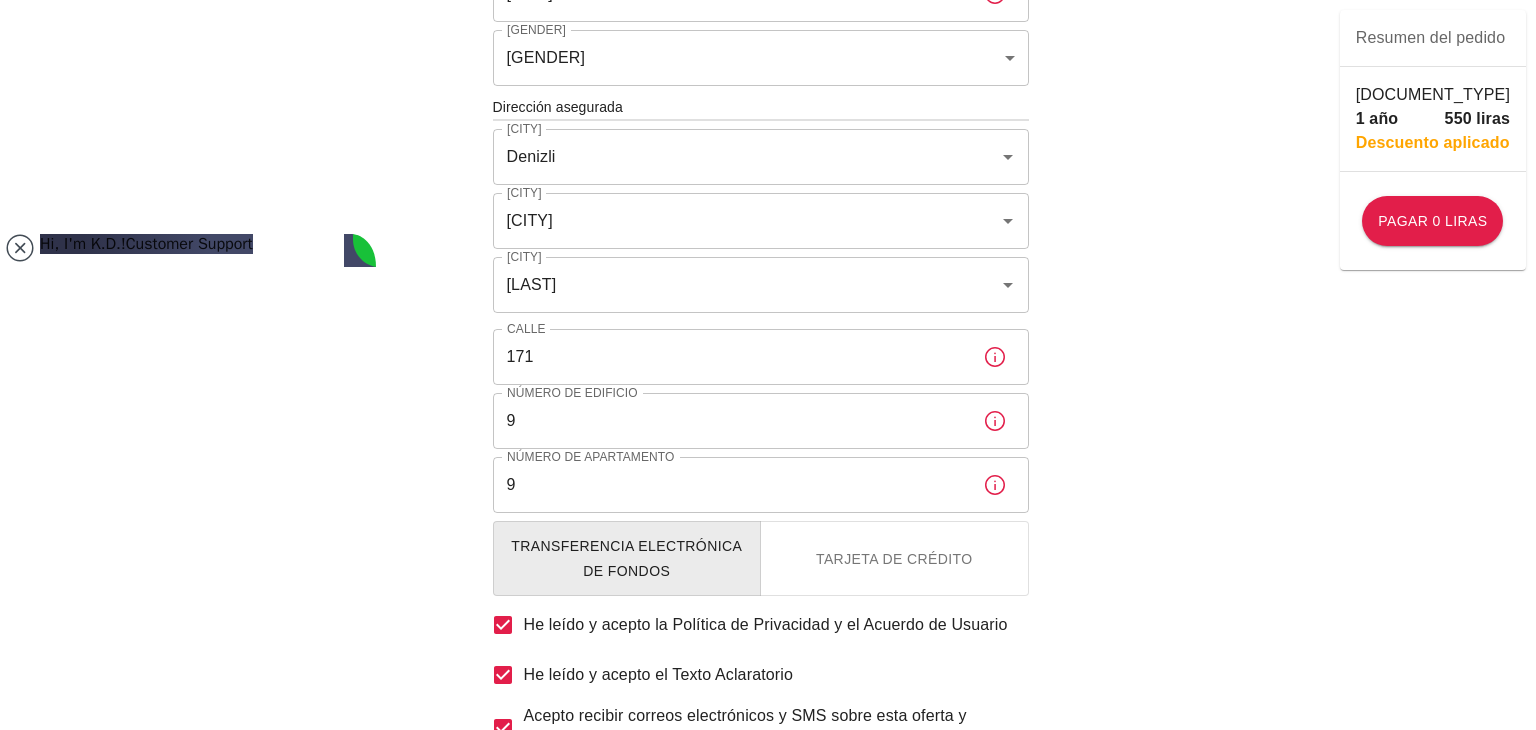click on "Aceptar" at bounding box center [25, 1022] 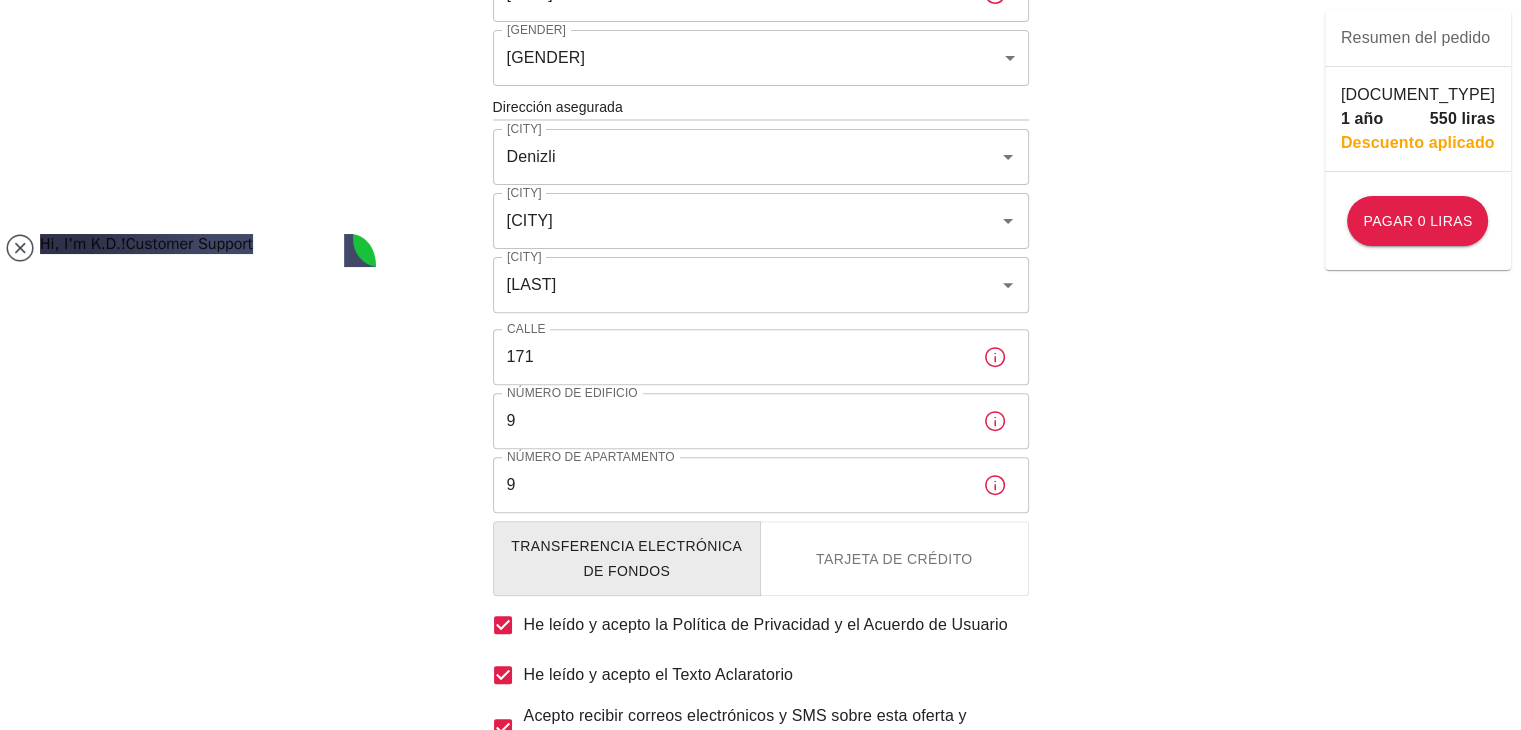 click on "Residency Permits and Renewals" at bounding box center [165, 1172] 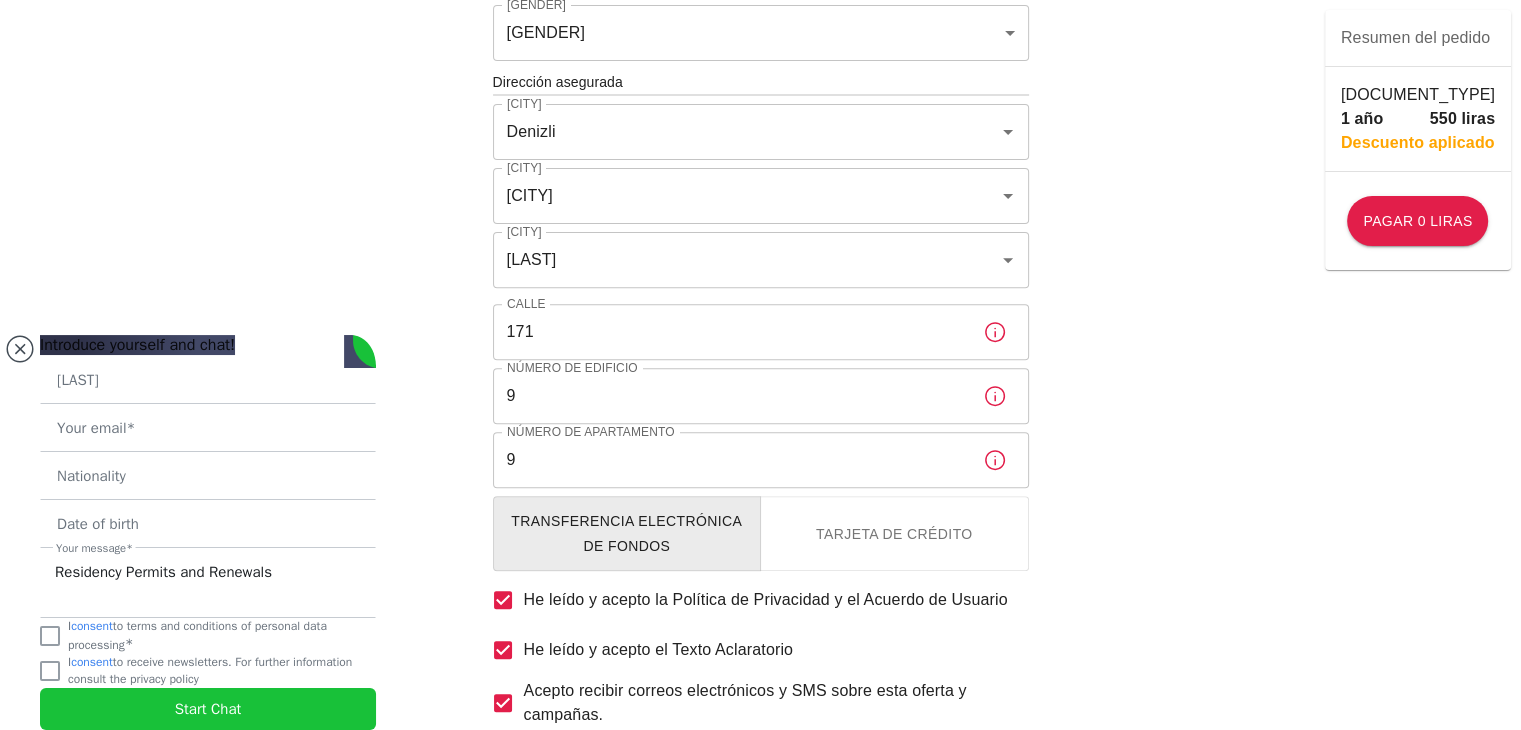 scroll, scrollTop: 720, scrollLeft: 0, axis: vertical 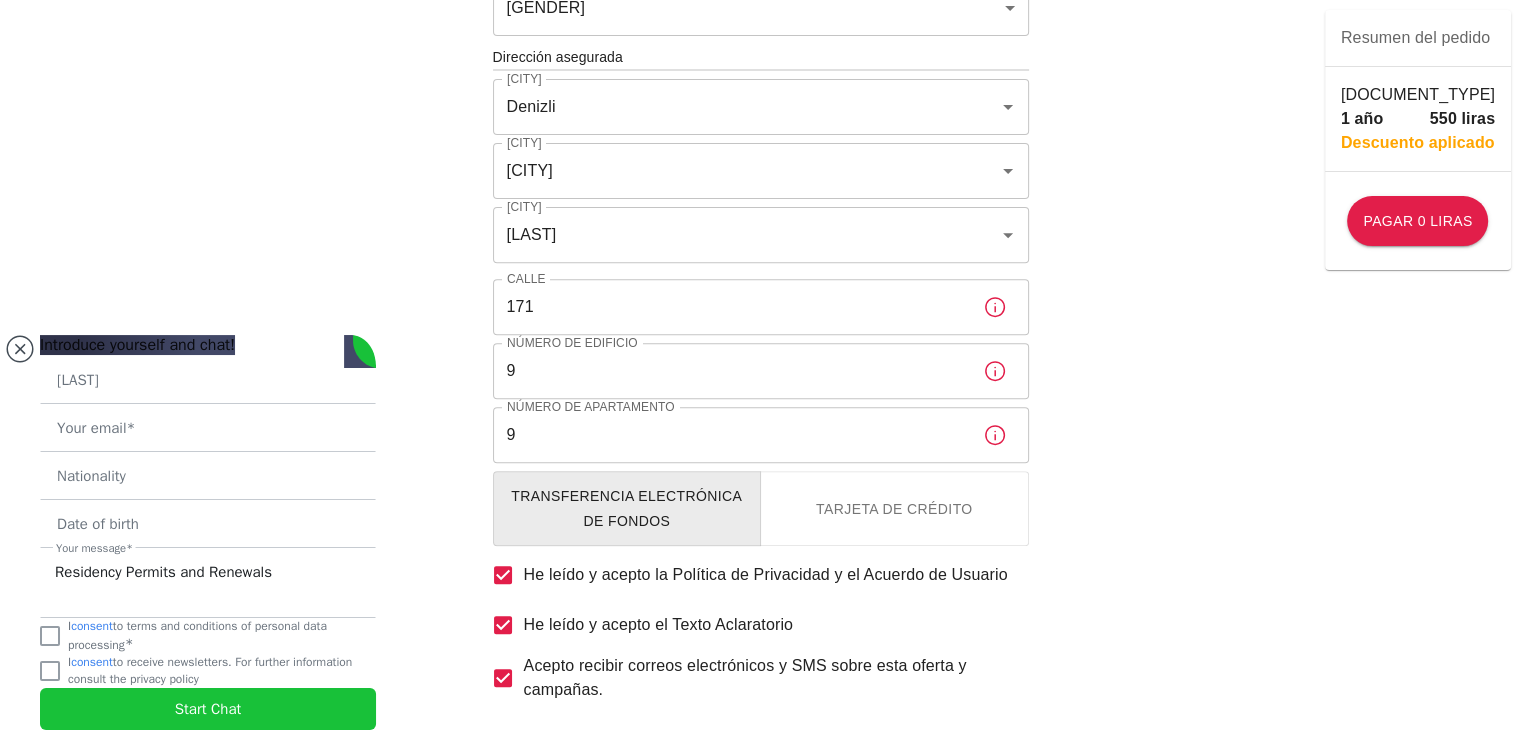 click on "Pagar 0 liras" at bounding box center [761, 775] 